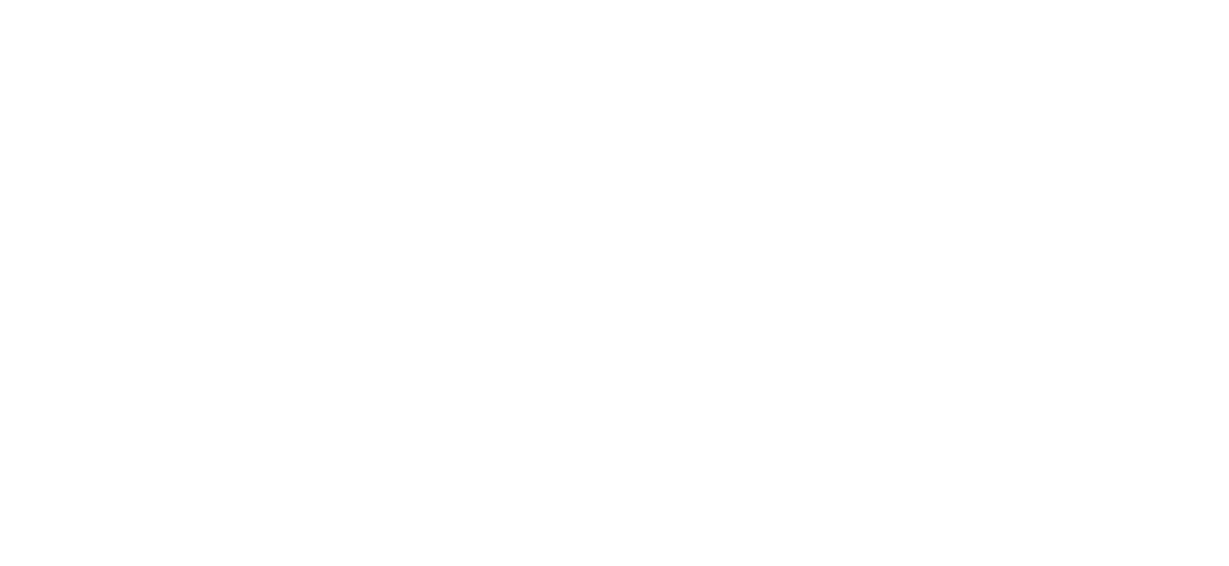 scroll, scrollTop: 0, scrollLeft: 0, axis: both 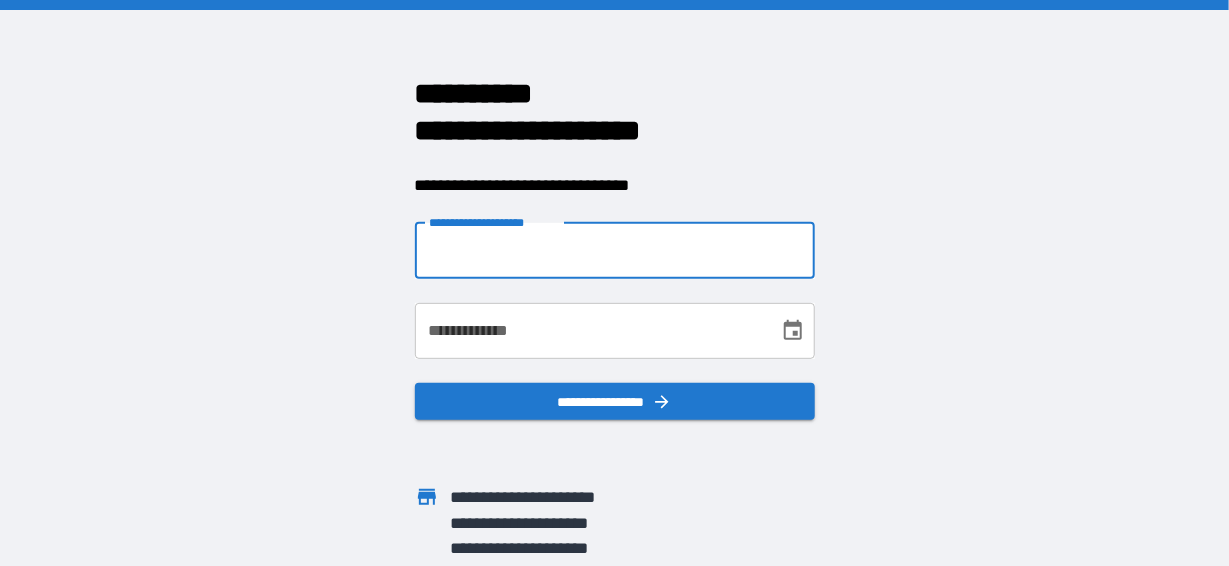 click on "**********" at bounding box center [615, 251] 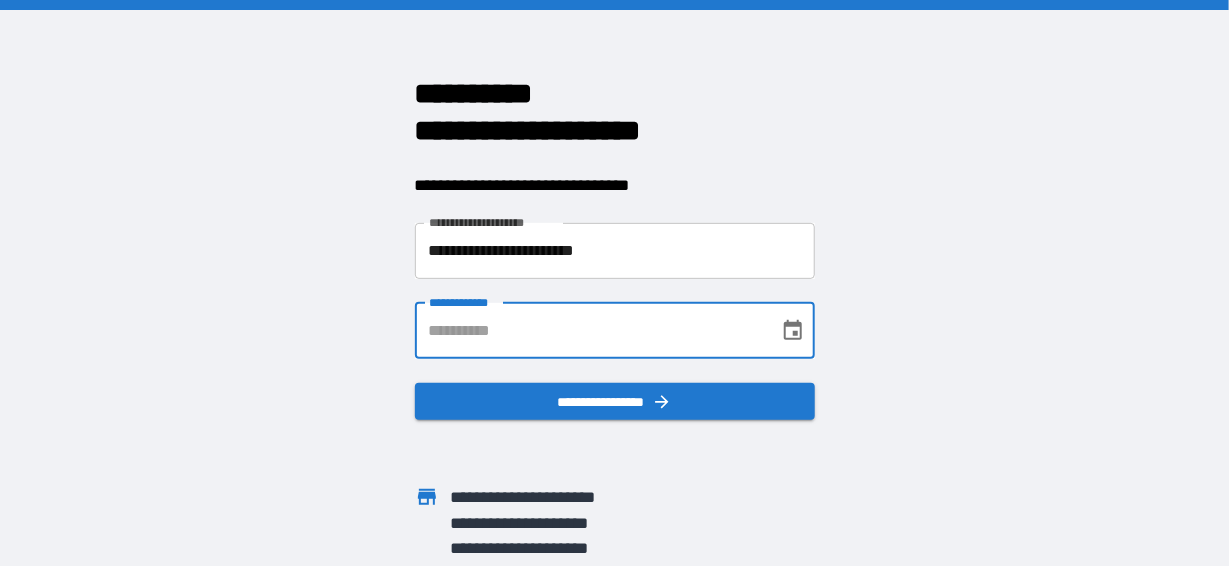 click on "**********" at bounding box center [590, 331] 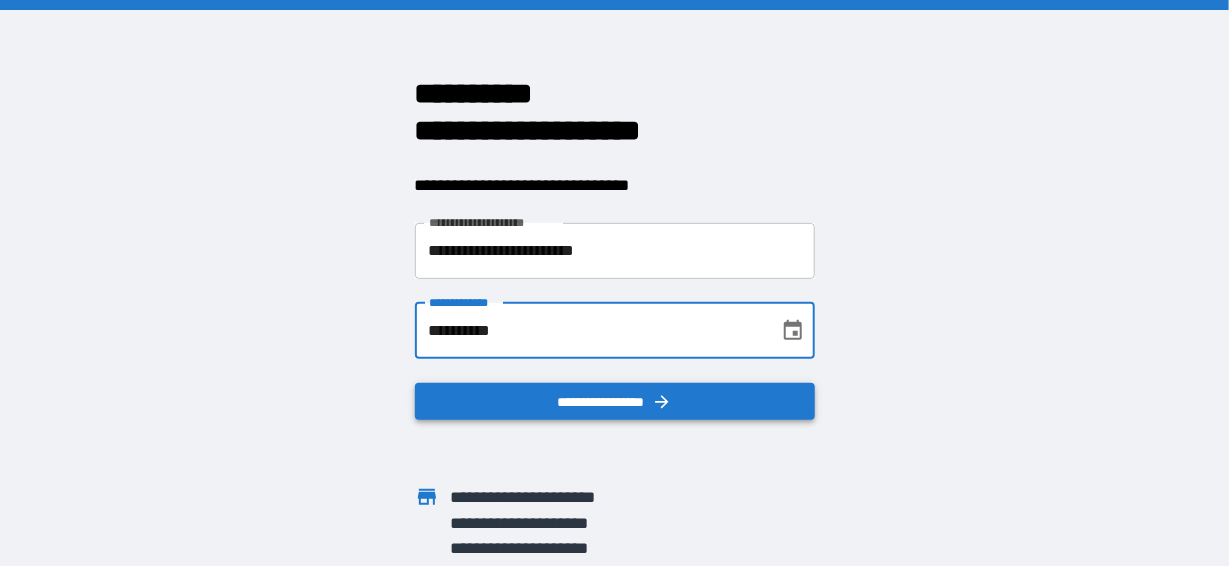 type on "**********" 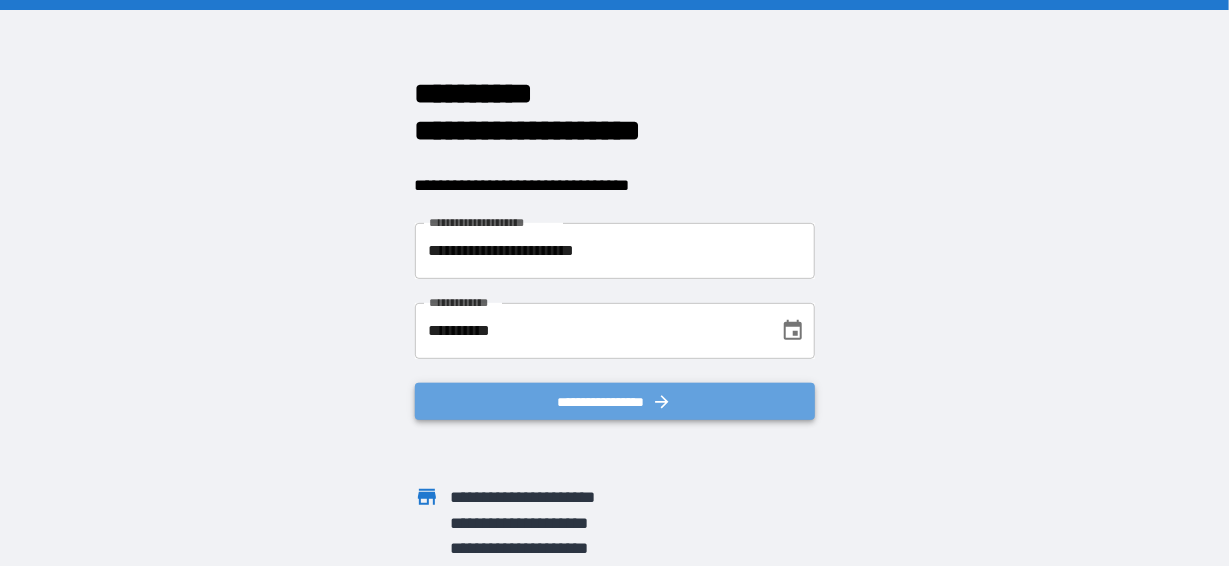 click on "**********" at bounding box center (615, 402) 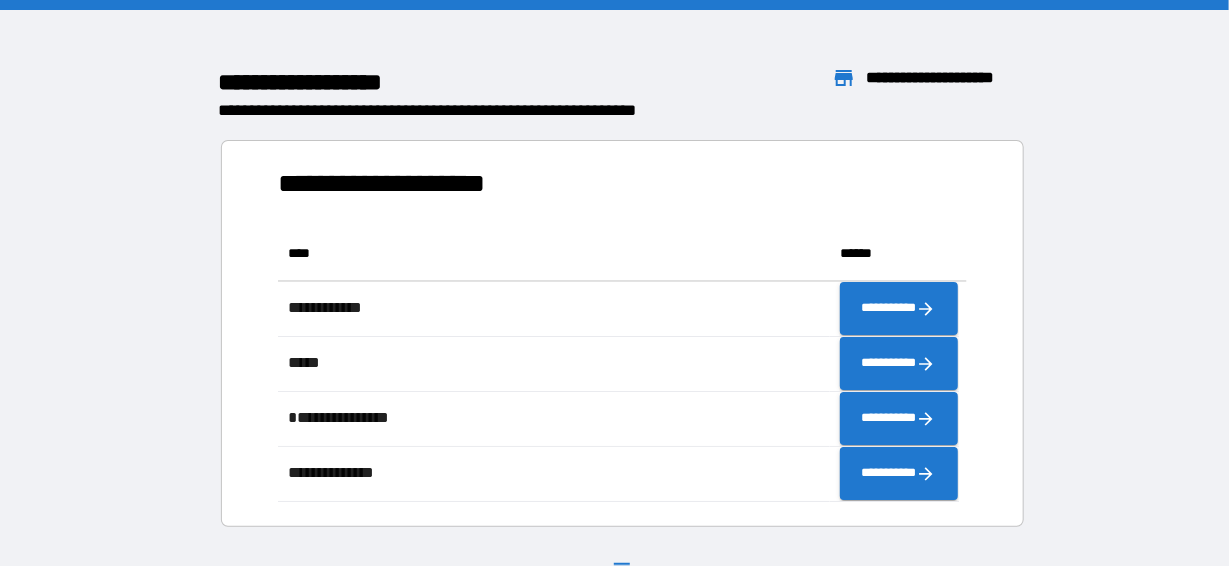 scroll, scrollTop: 261, scrollLeft: 666, axis: both 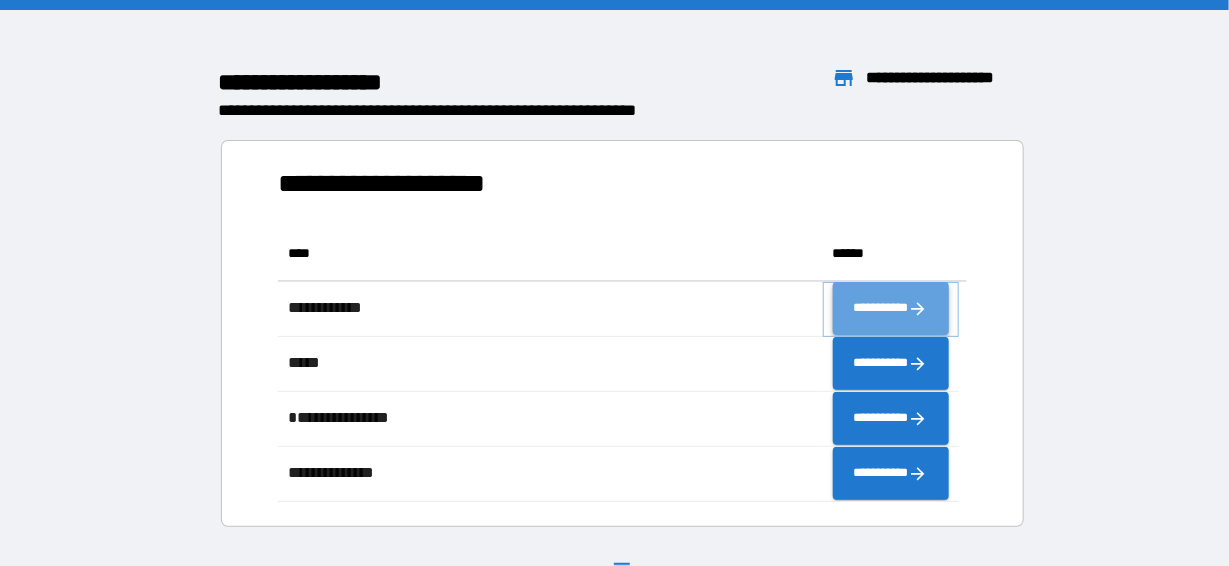 click on "**********" at bounding box center [891, 309] 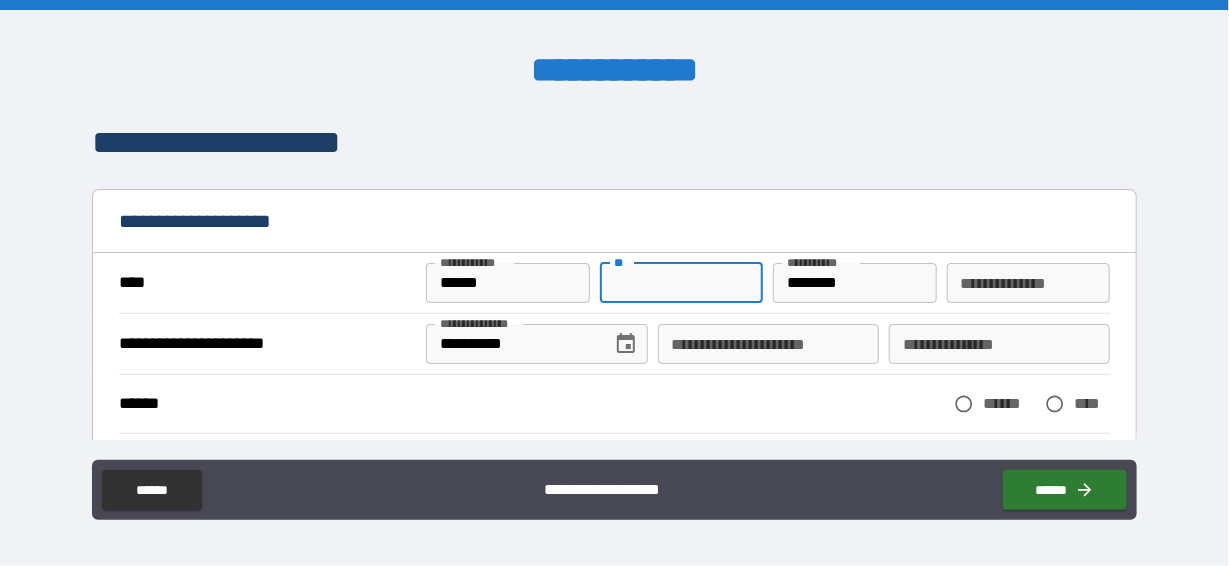 drag, startPoint x: 625, startPoint y: 279, endPoint x: 615, endPoint y: 280, distance: 10.049875 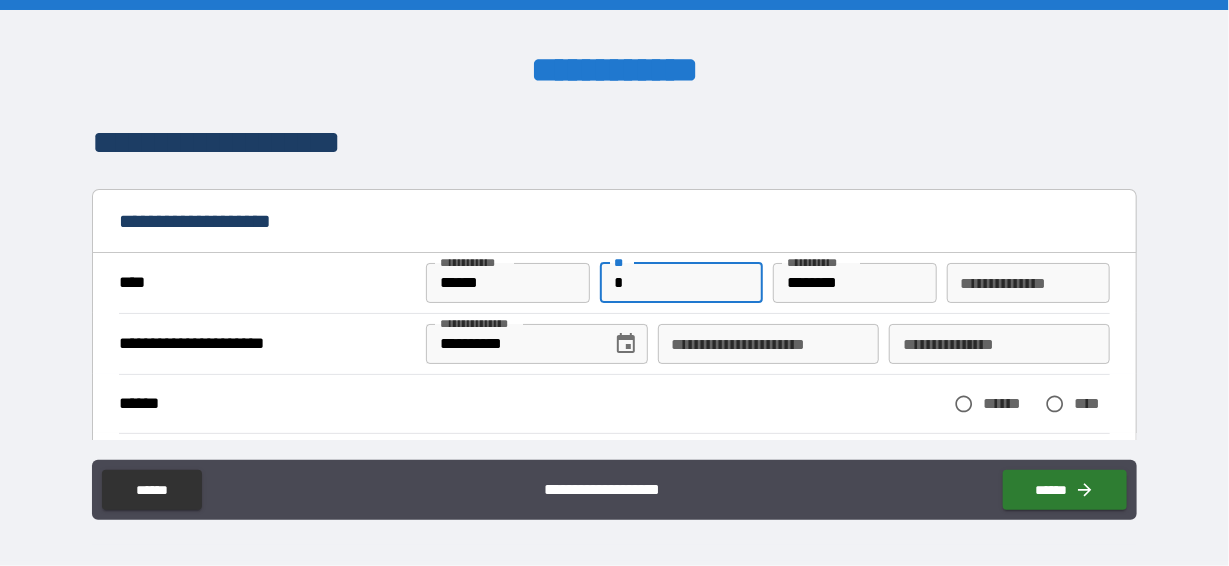 type on "*" 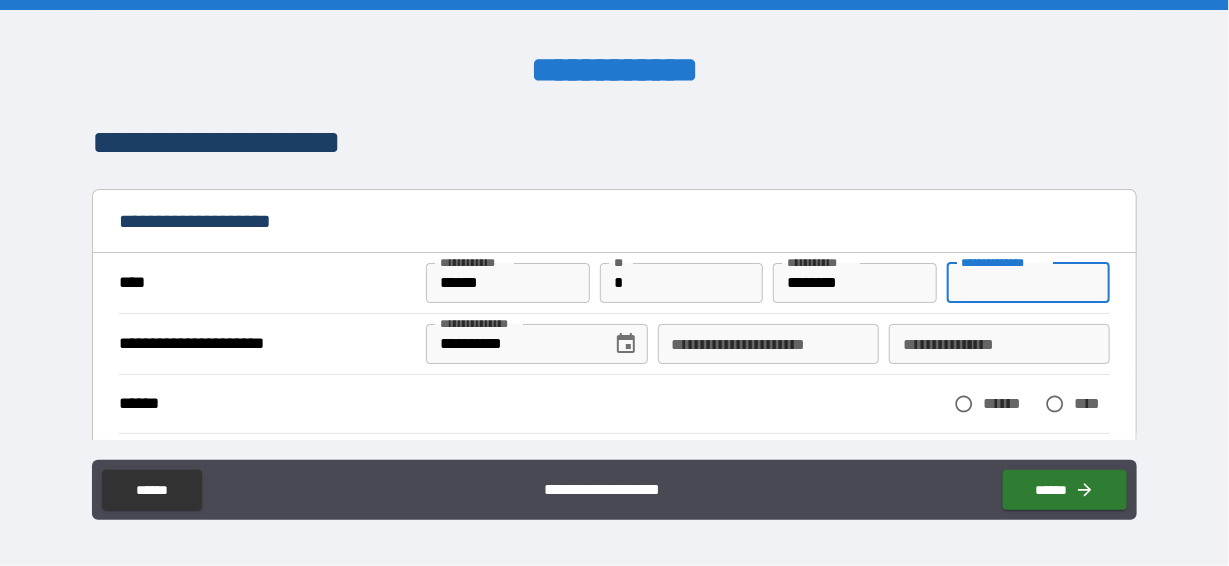 click on "**********" at bounding box center (1028, 283) 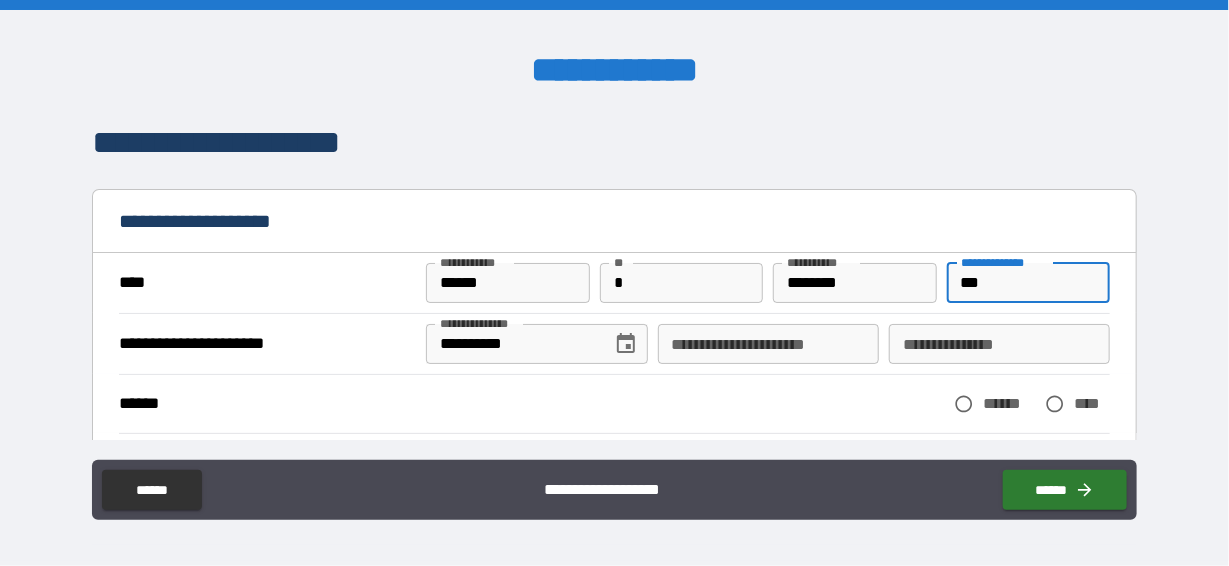 type on "***" 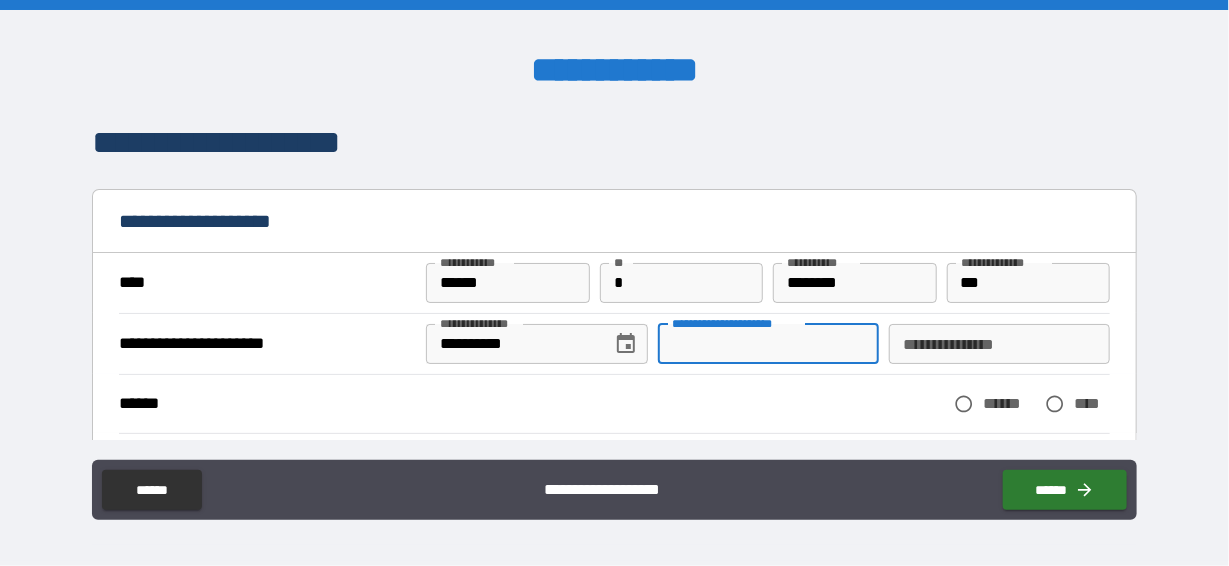 click on "**********" at bounding box center [768, 344] 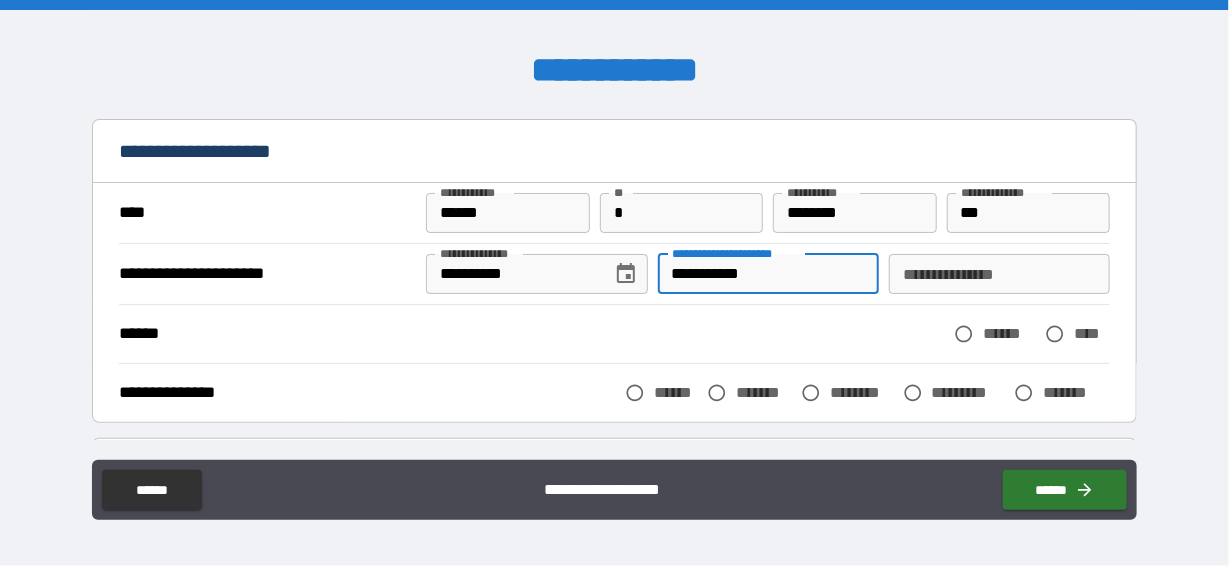 scroll, scrollTop: 99, scrollLeft: 0, axis: vertical 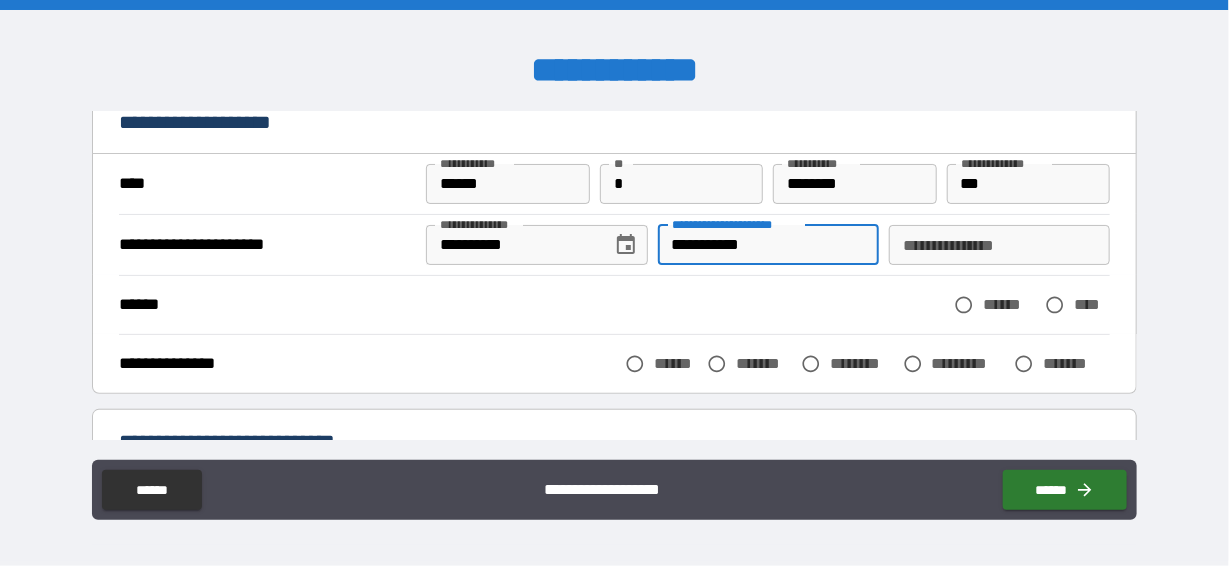 type on "**********" 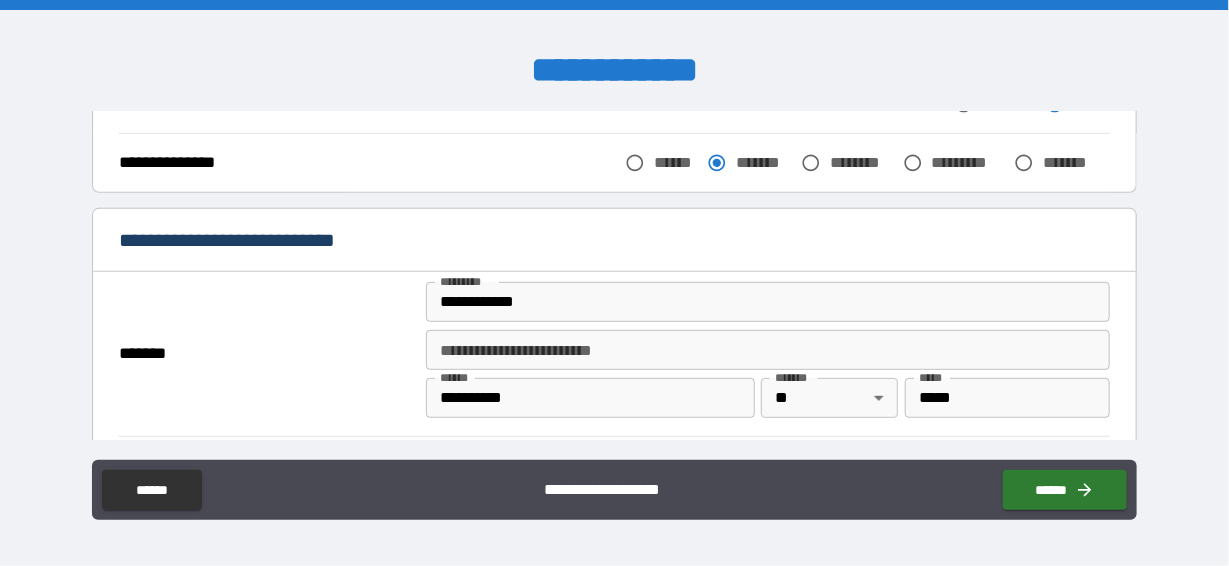 scroll, scrollTop: 400, scrollLeft: 0, axis: vertical 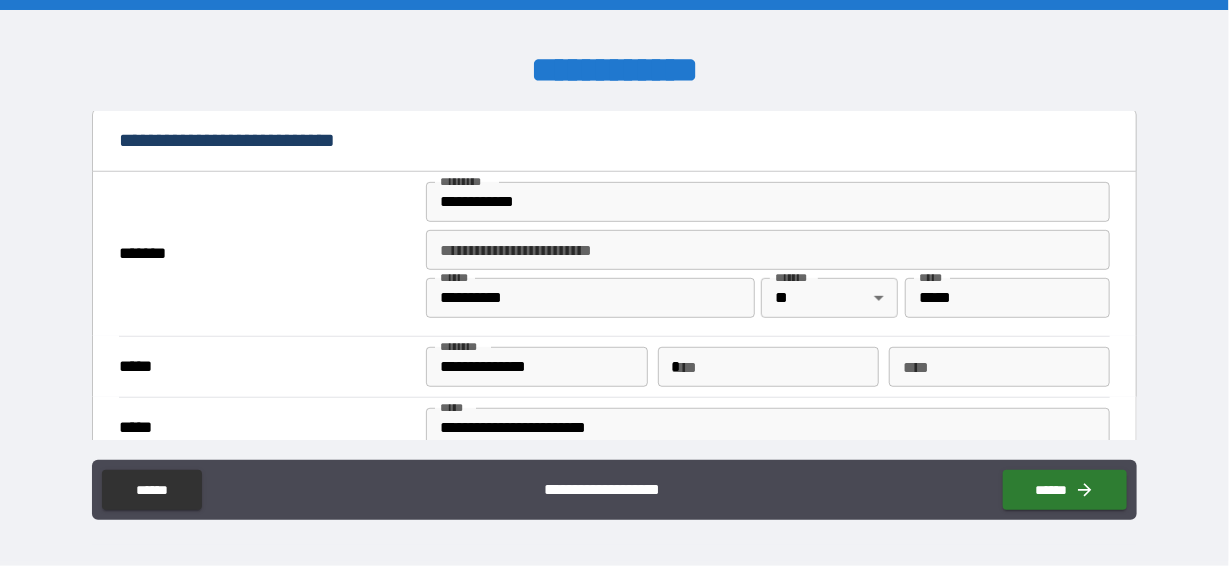 click on "*" at bounding box center [768, 367] 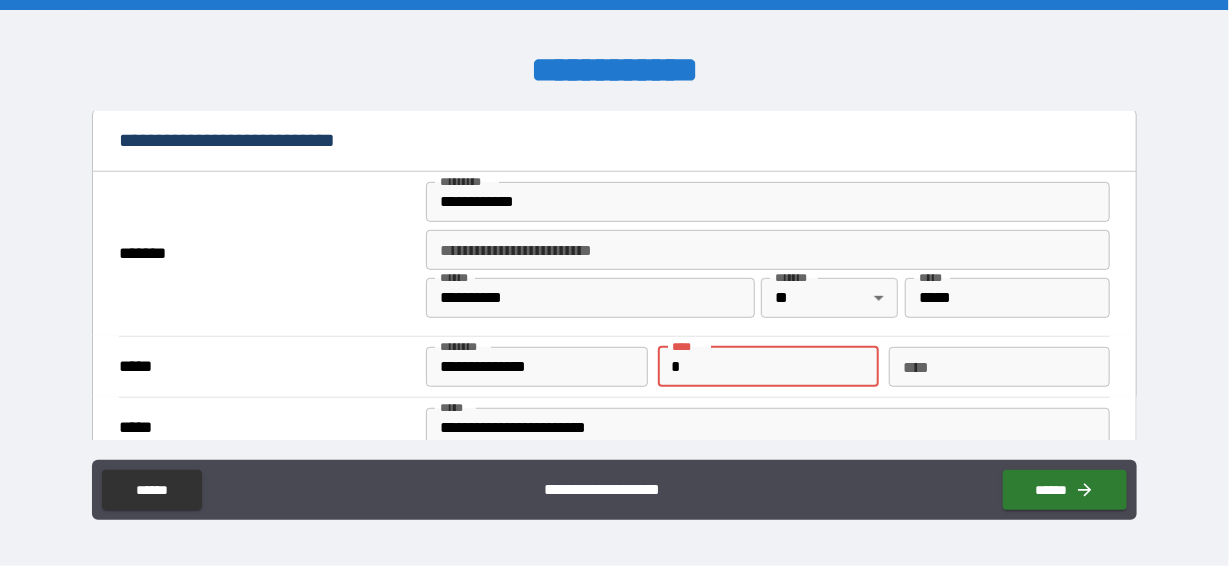 type on "**********" 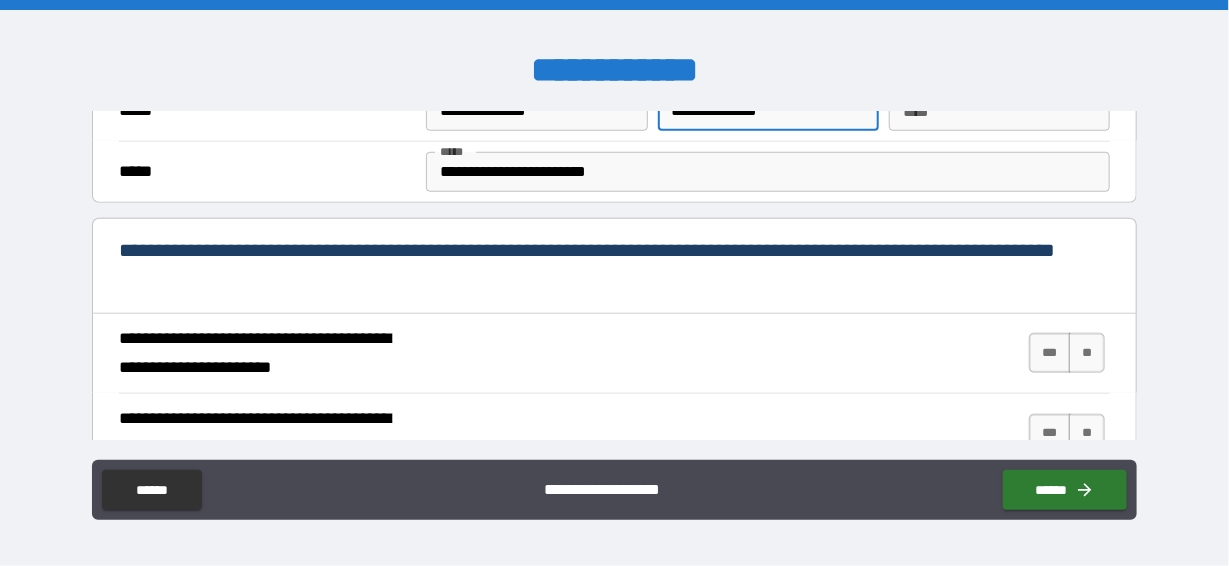 scroll, scrollTop: 700, scrollLeft: 0, axis: vertical 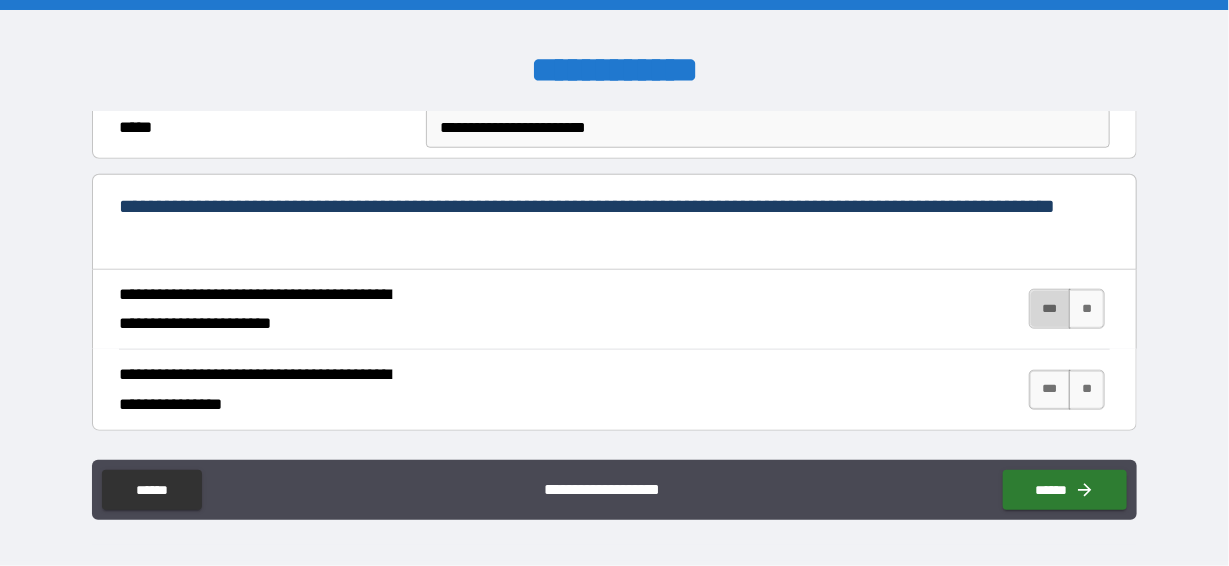 click on "***" at bounding box center (1050, 309) 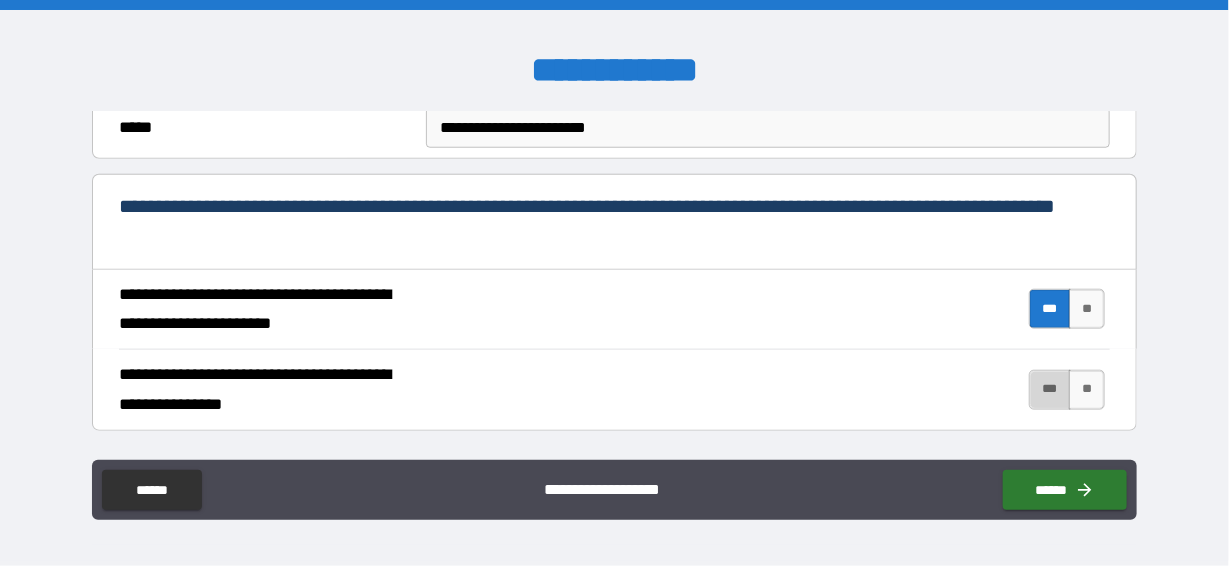 click on "***" at bounding box center [1050, 390] 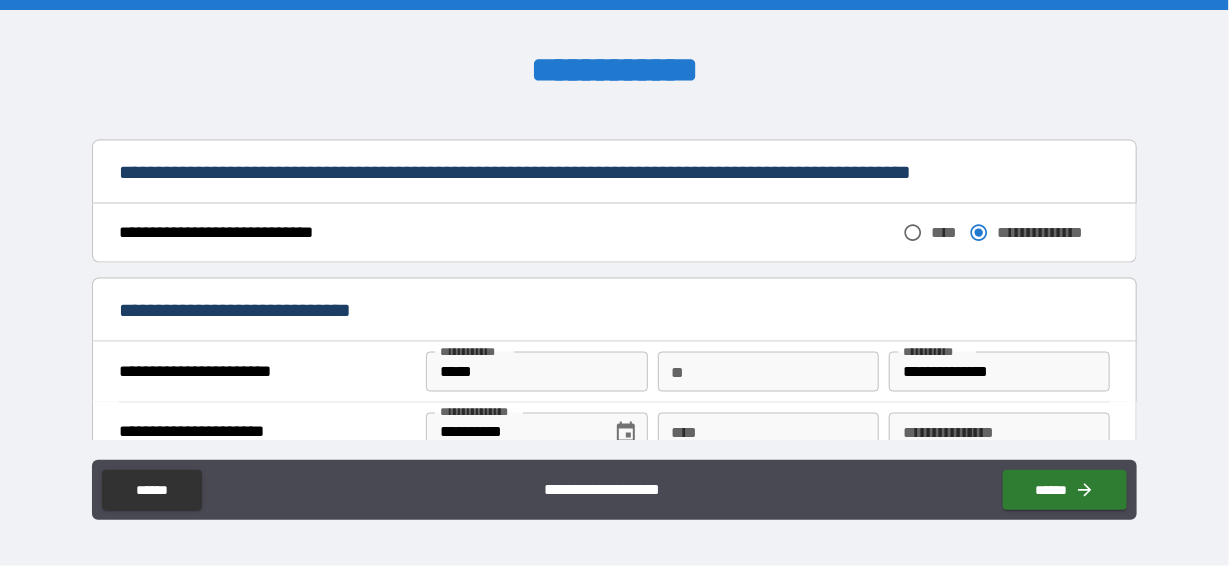 scroll, scrollTop: 1100, scrollLeft: 0, axis: vertical 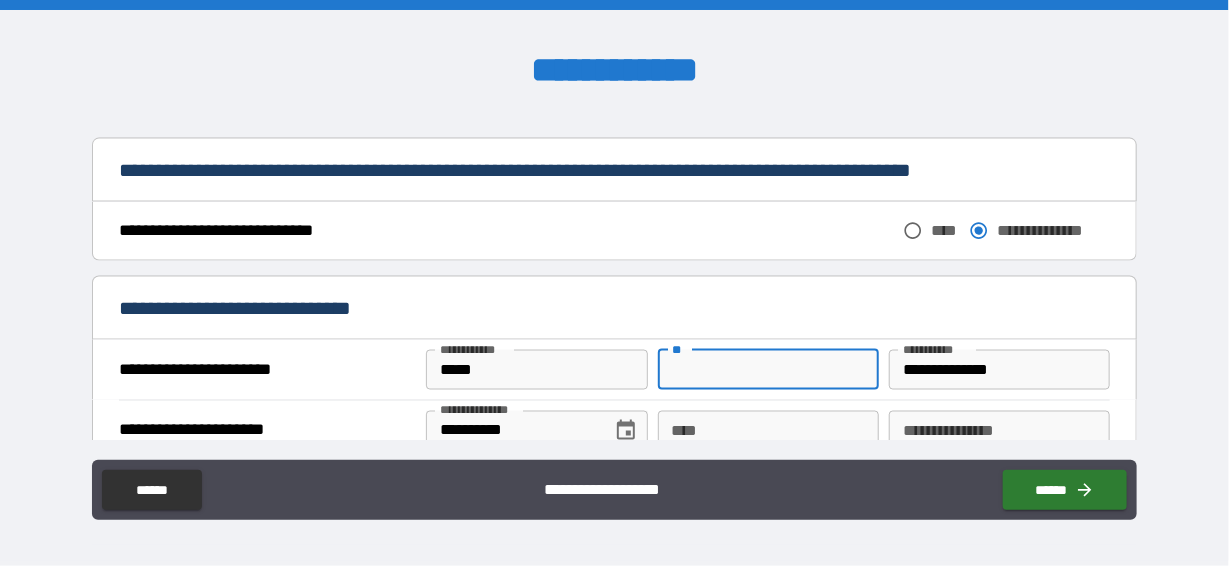 drag, startPoint x: 689, startPoint y: 366, endPoint x: 659, endPoint y: 368, distance: 30.066593 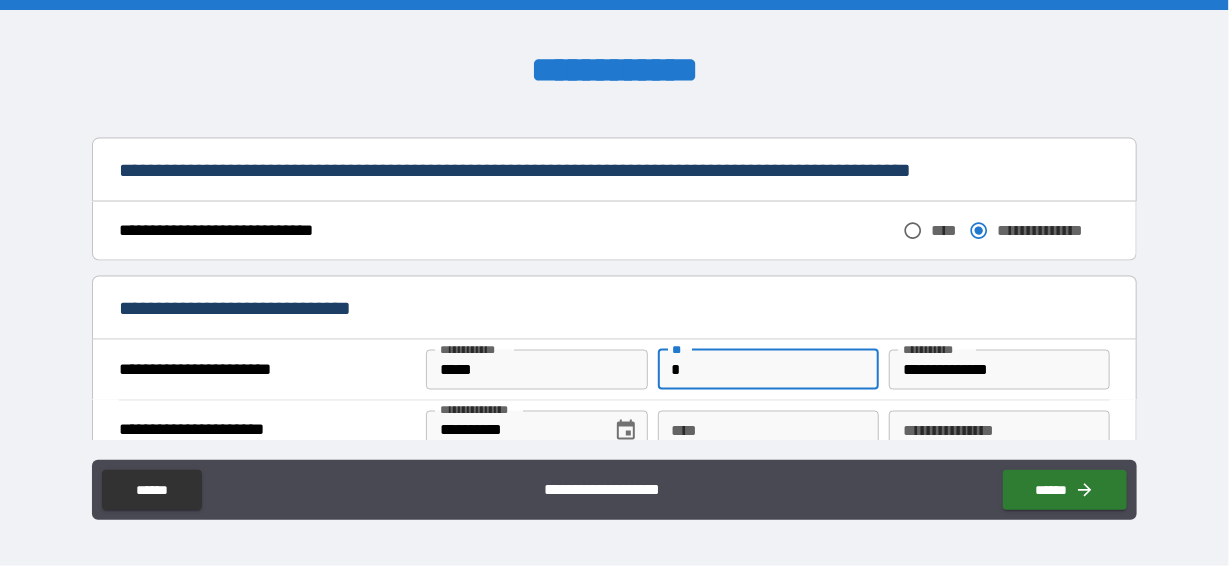 click on "****" at bounding box center [768, 431] 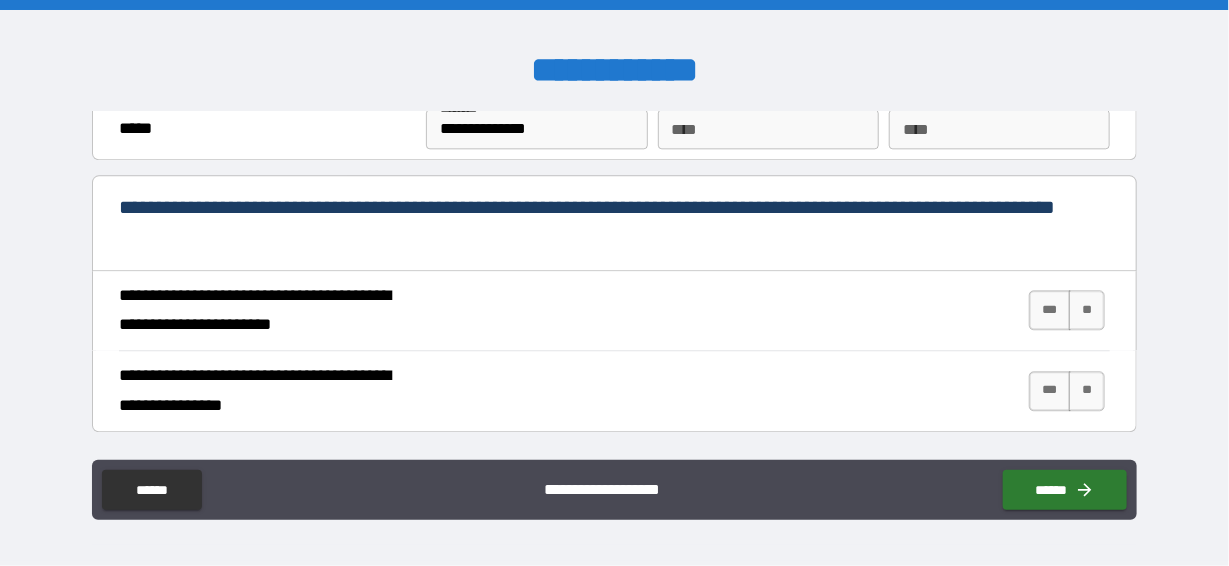 scroll, scrollTop: 1800, scrollLeft: 0, axis: vertical 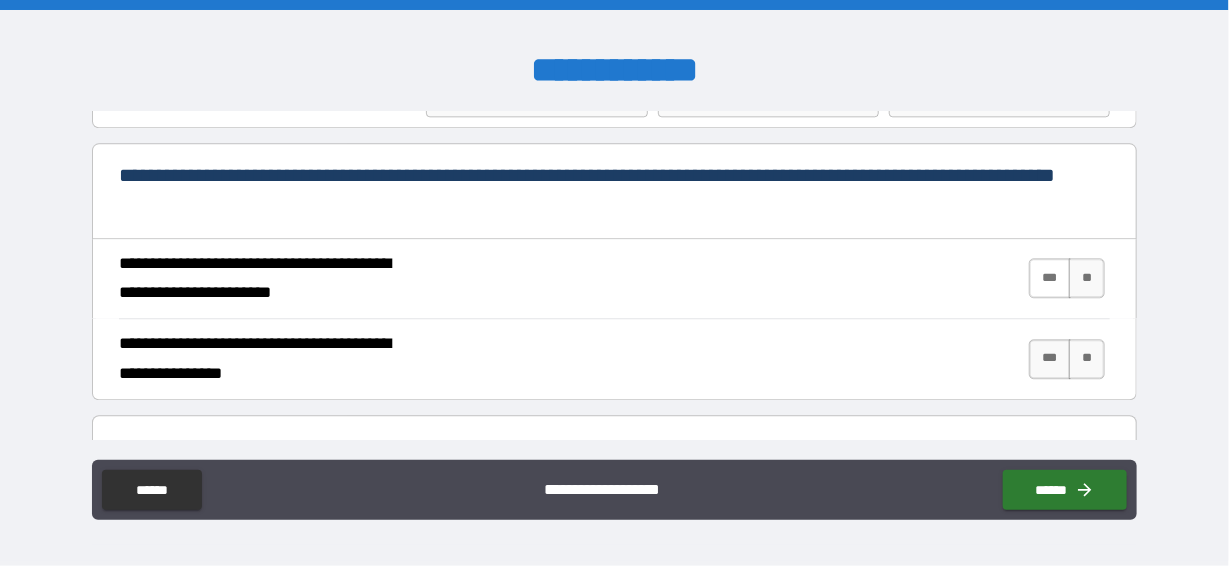 type on "**********" 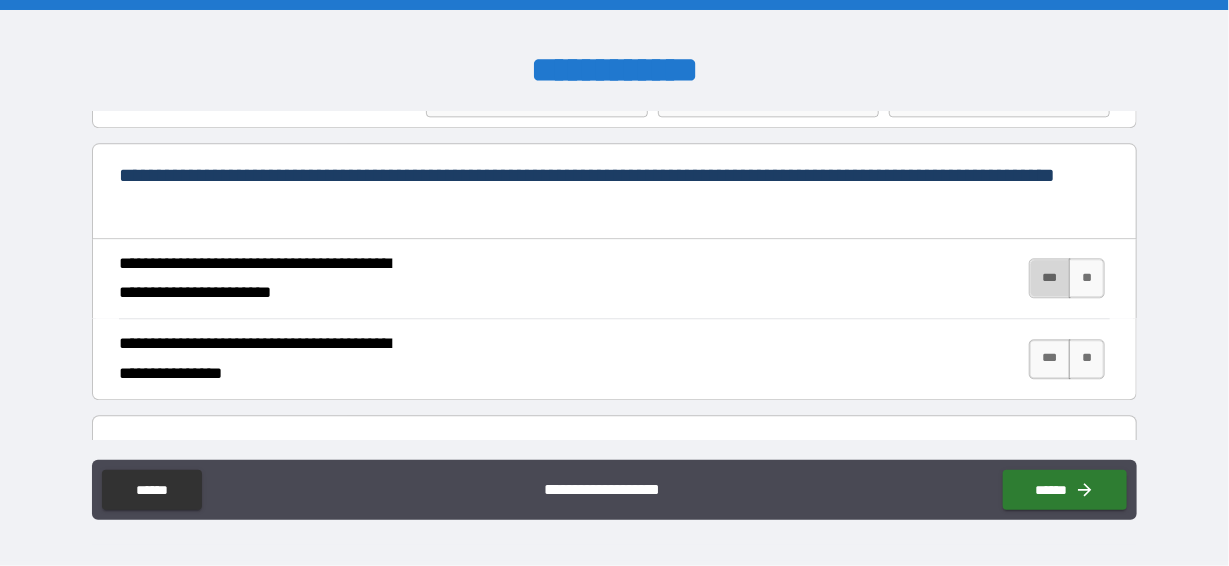 click on "***" at bounding box center (1050, 278) 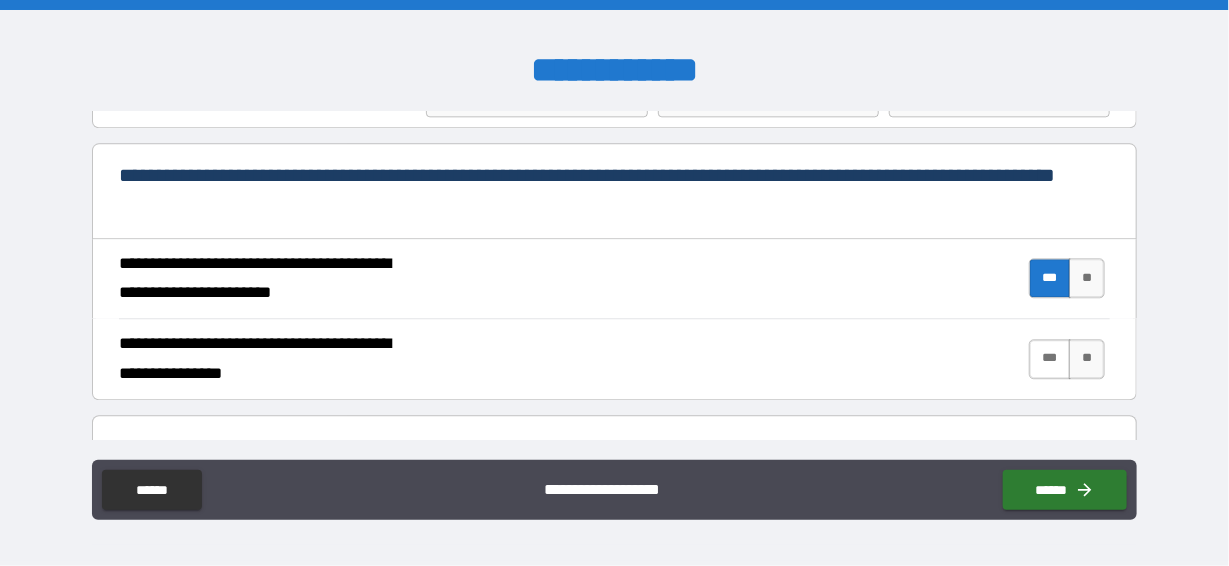 click on "***" at bounding box center [1050, 359] 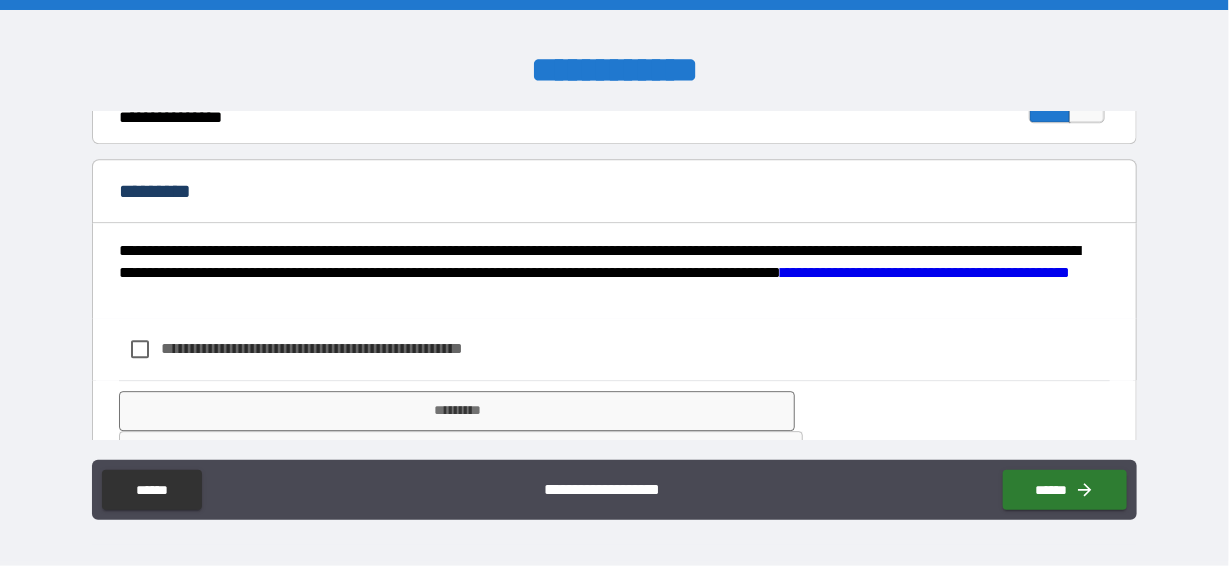 scroll, scrollTop: 2099, scrollLeft: 0, axis: vertical 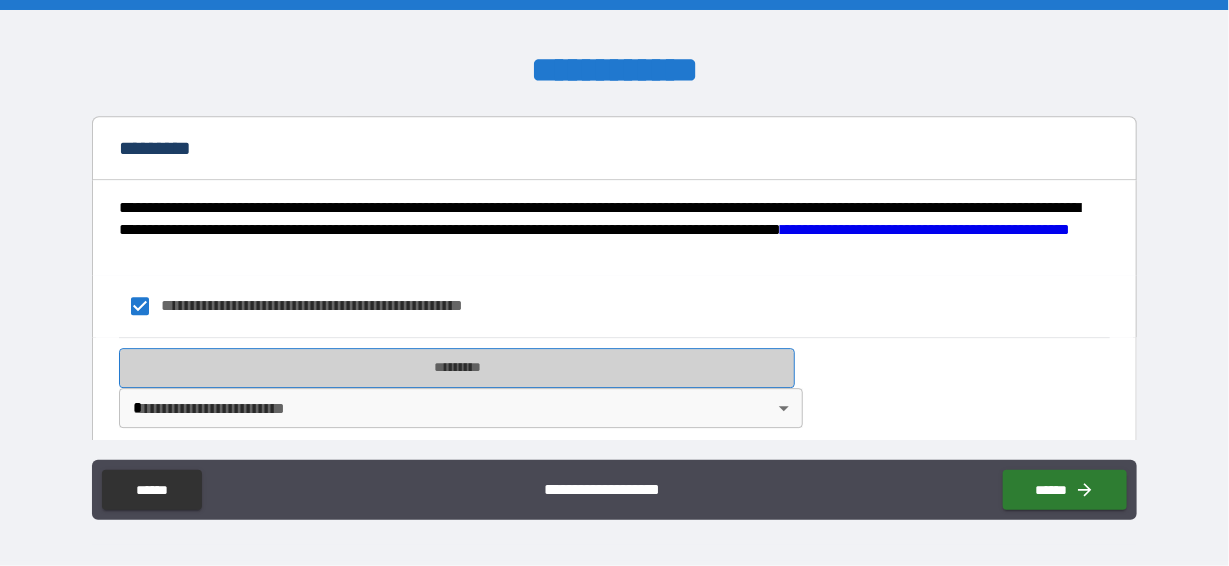 click on "*********" at bounding box center [457, 368] 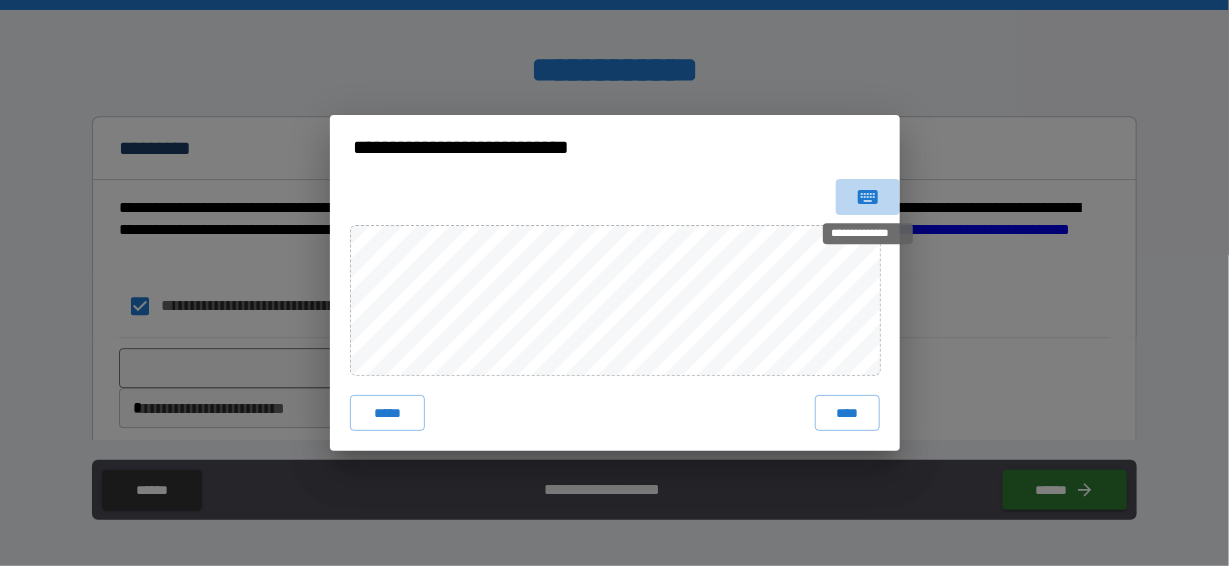 click 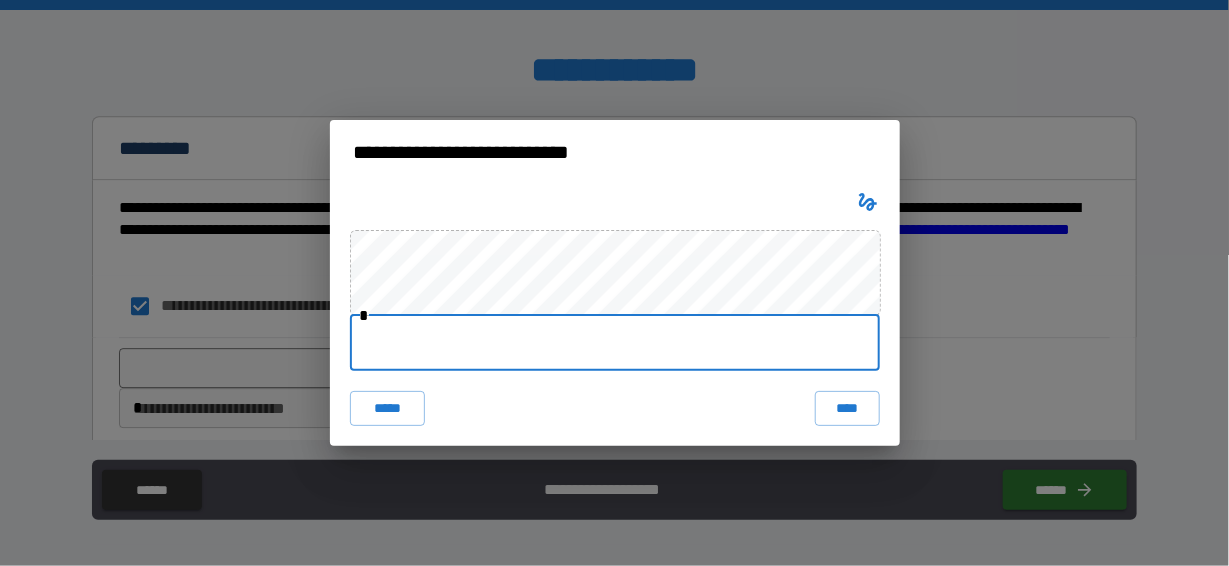 click at bounding box center [615, 343] 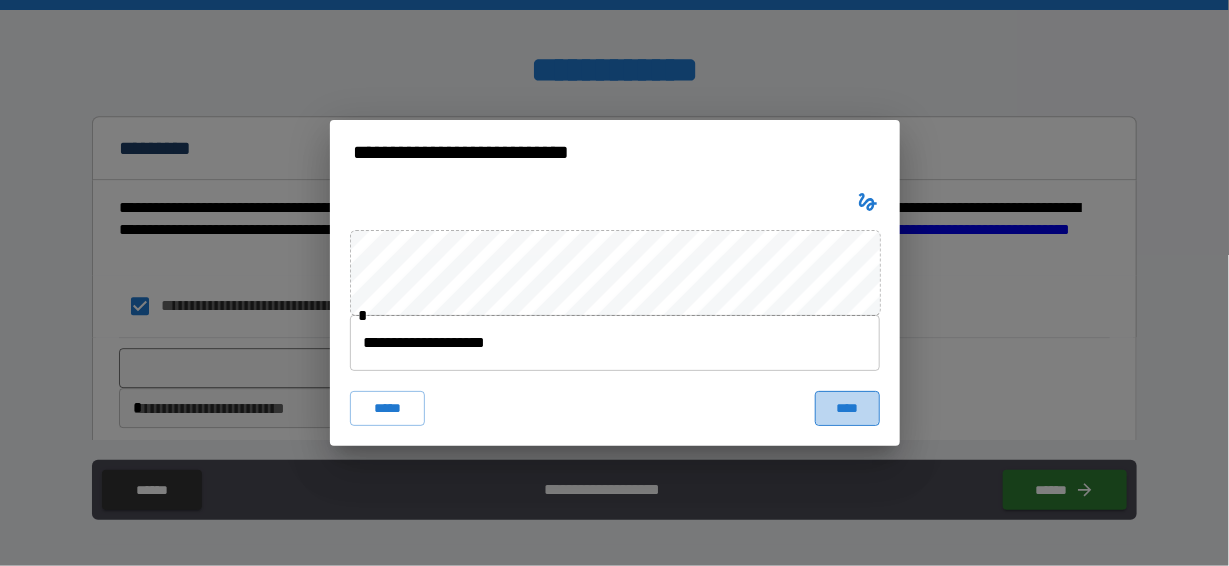 click on "****" at bounding box center (847, 409) 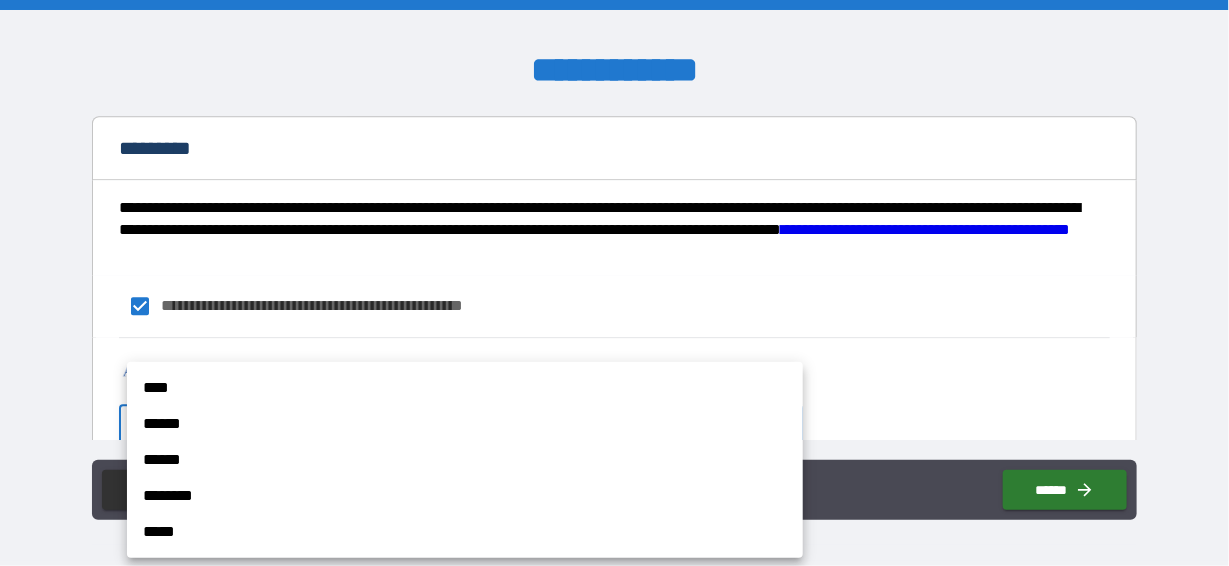 click on "[FIRST] [LAST] [STREET] [CITY], [STATE] [ZIP] [COUNTRY] [PHONE] [EMAIL] [DOB] [SSN] [DLN] [CCNUM]" at bounding box center [614, 283] 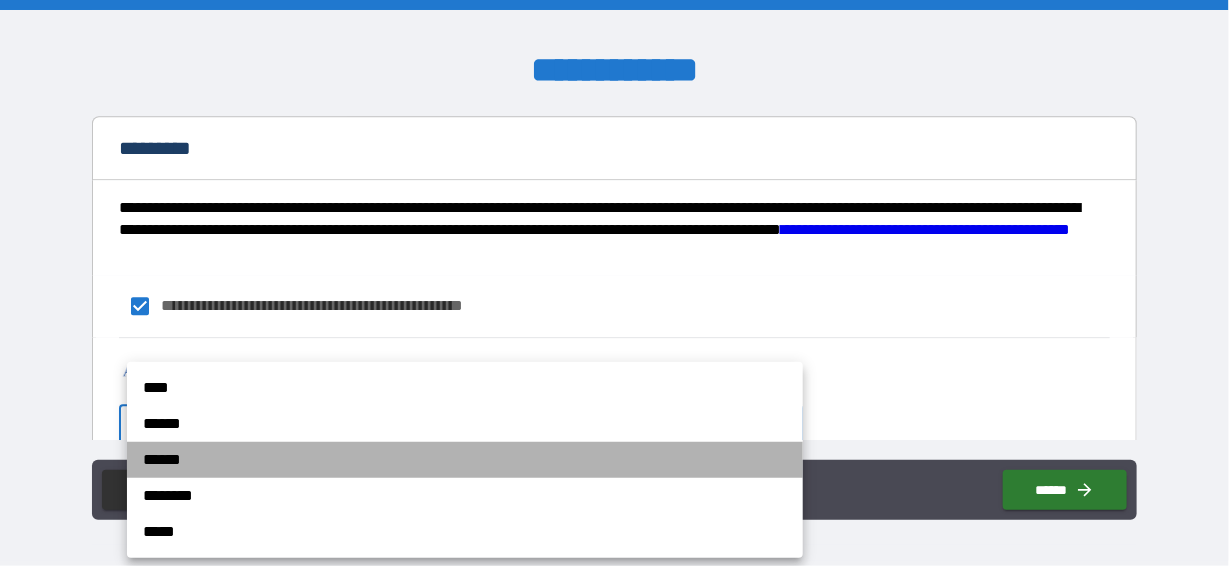 click on "******" at bounding box center [465, 460] 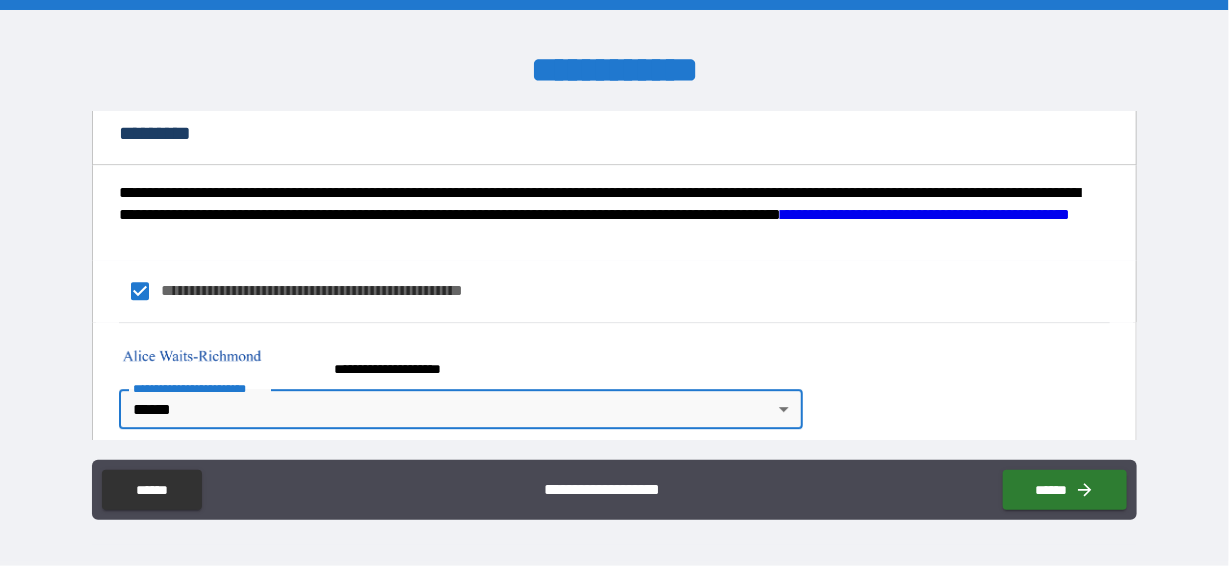 scroll, scrollTop: 2121, scrollLeft: 0, axis: vertical 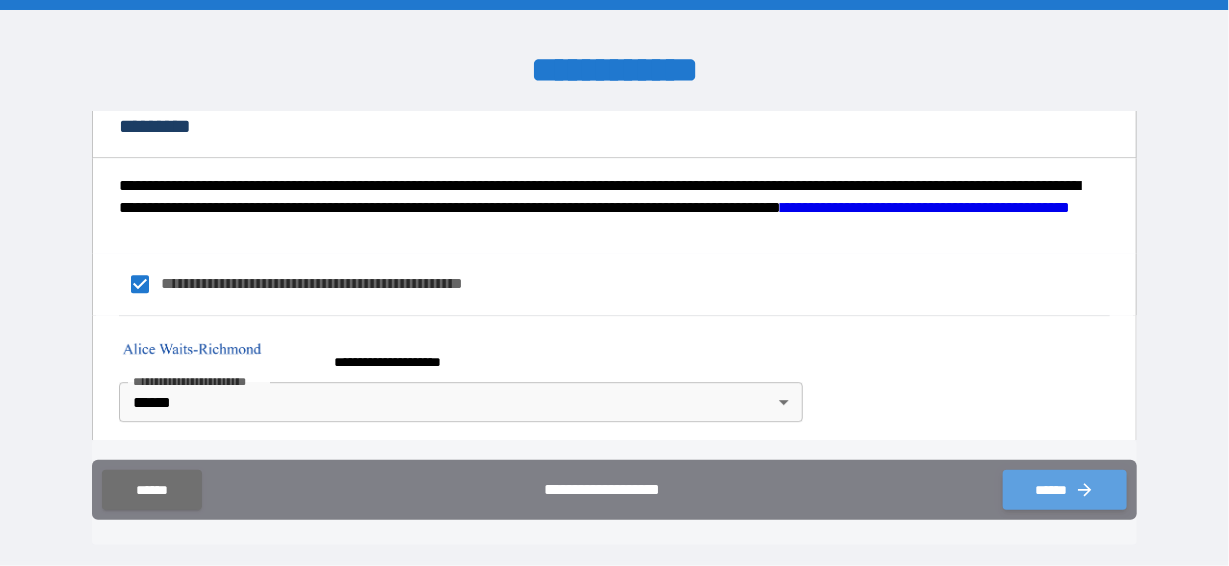 click on "******" at bounding box center [1065, 490] 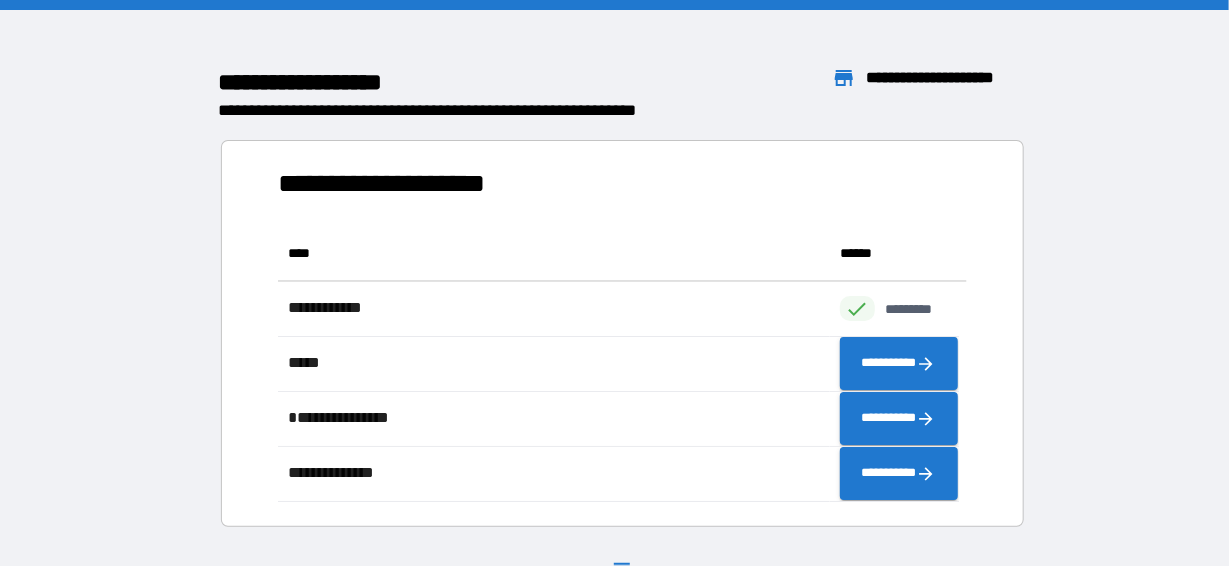 scroll, scrollTop: 16, scrollLeft: 16, axis: both 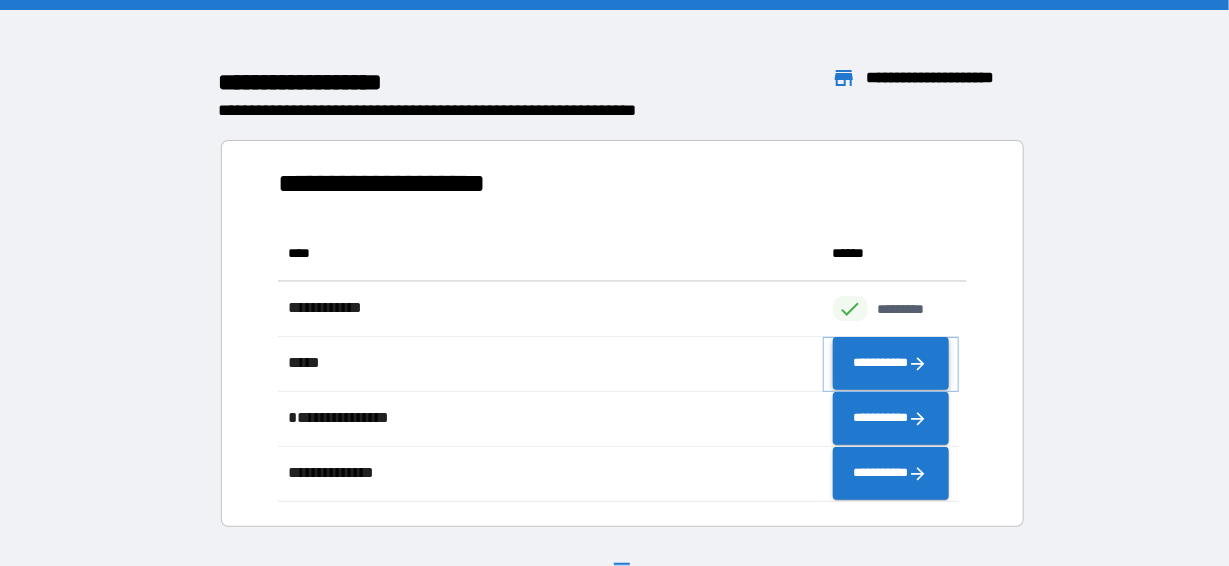 click on "**********" at bounding box center (891, 364) 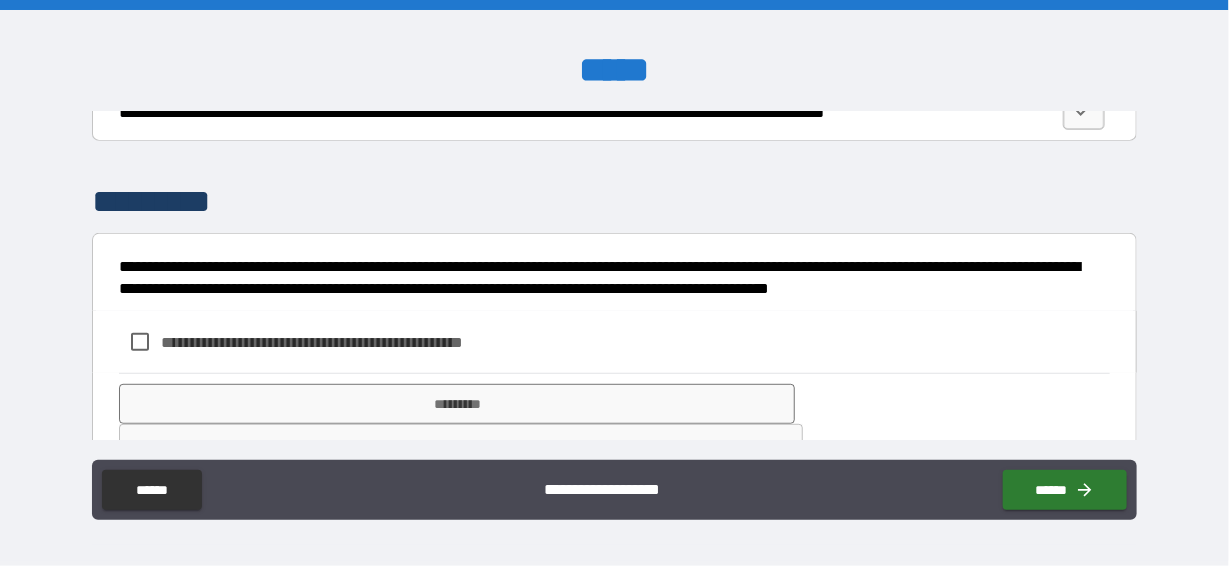 scroll, scrollTop: 3166, scrollLeft: 0, axis: vertical 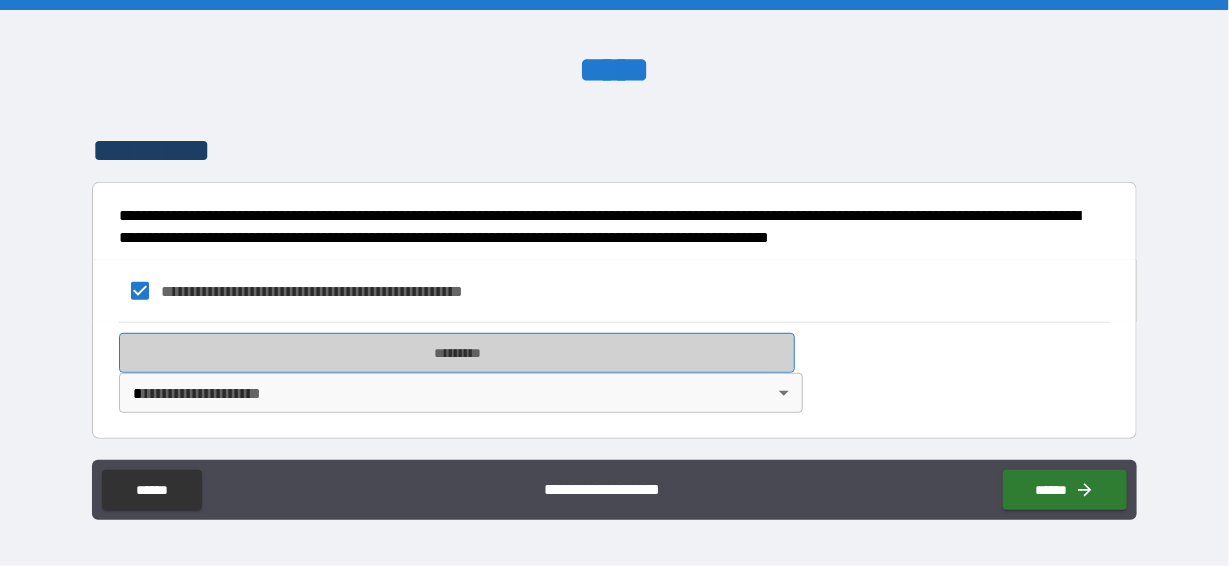 click on "*********" at bounding box center [457, 353] 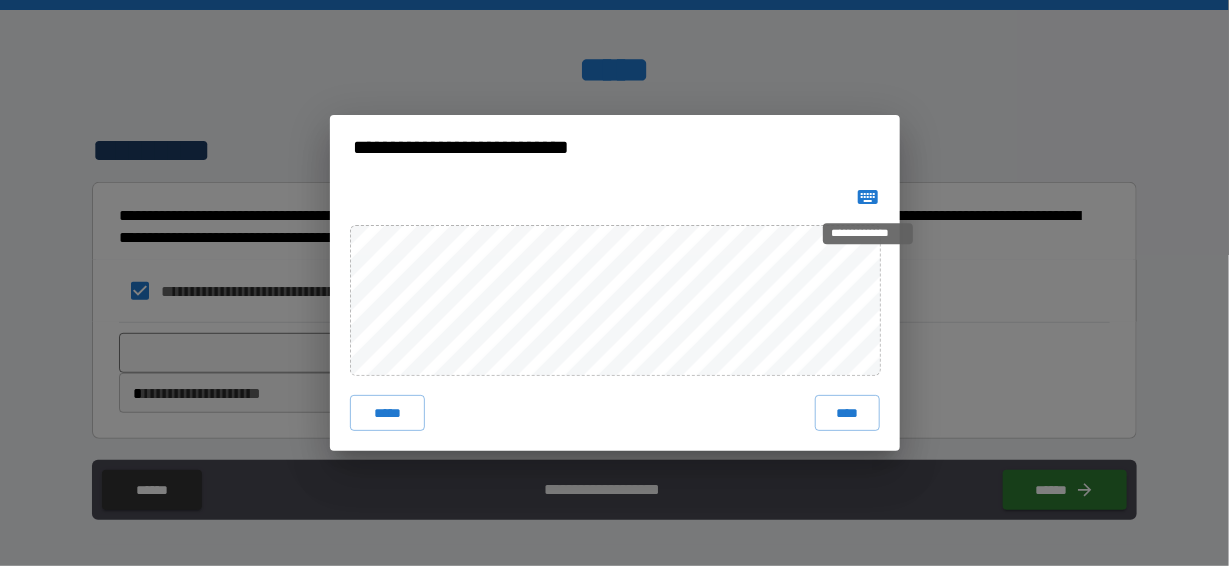click 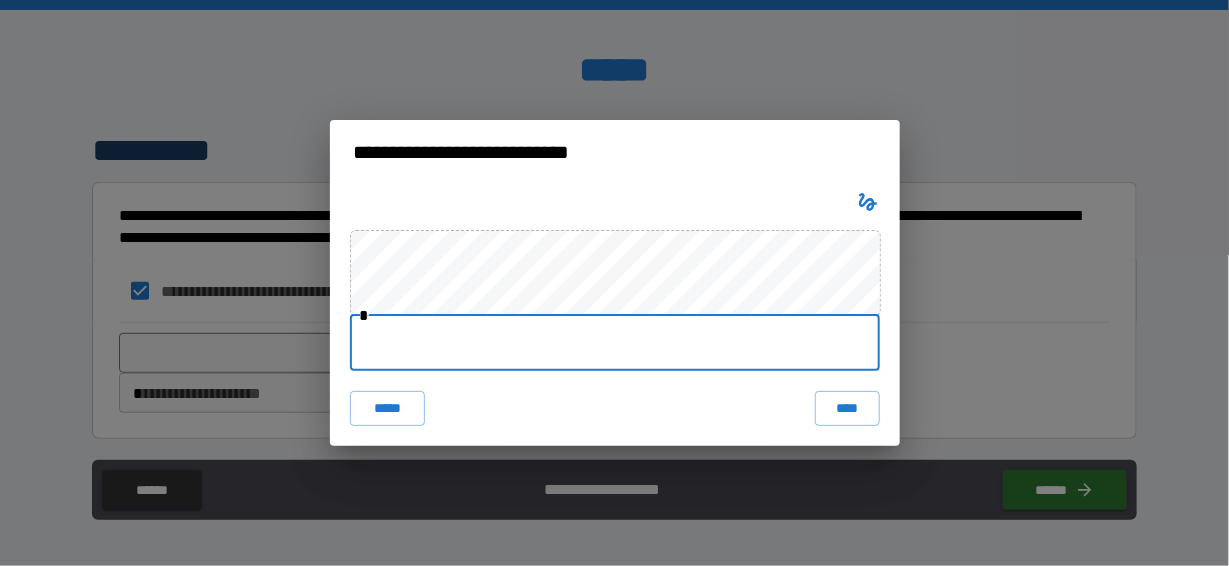 click at bounding box center [615, 343] 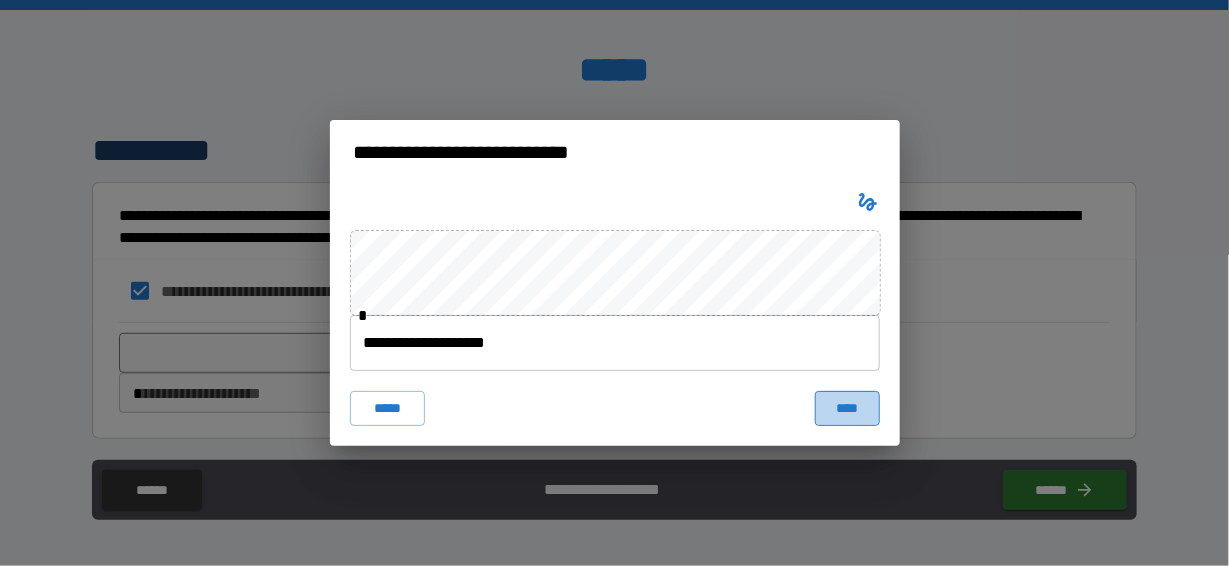 click on "****" at bounding box center (847, 409) 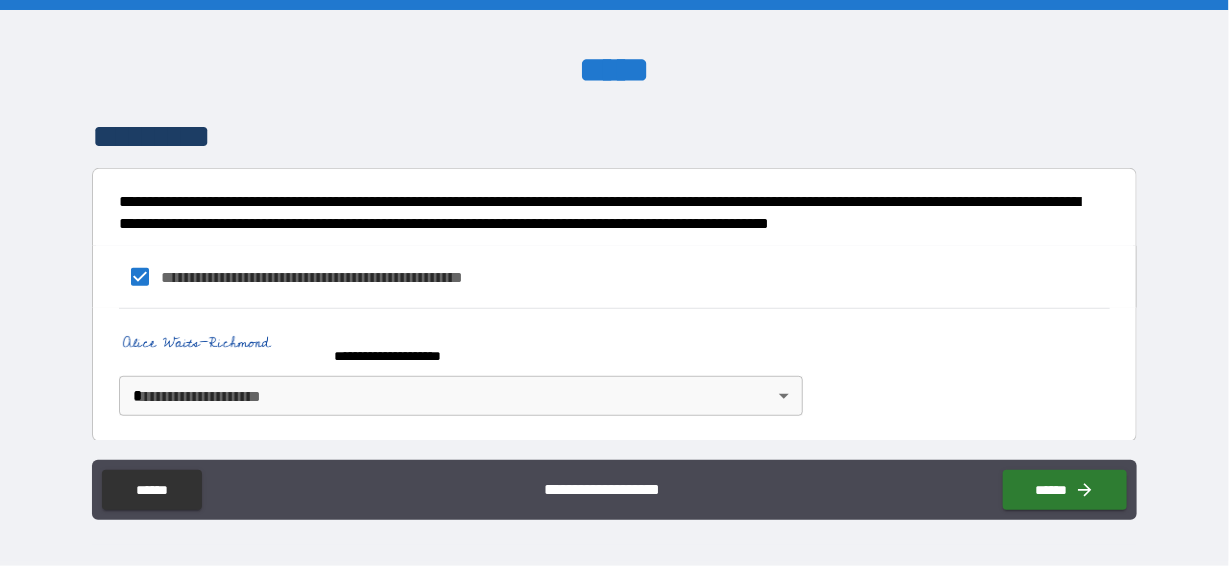 scroll, scrollTop: 3183, scrollLeft: 0, axis: vertical 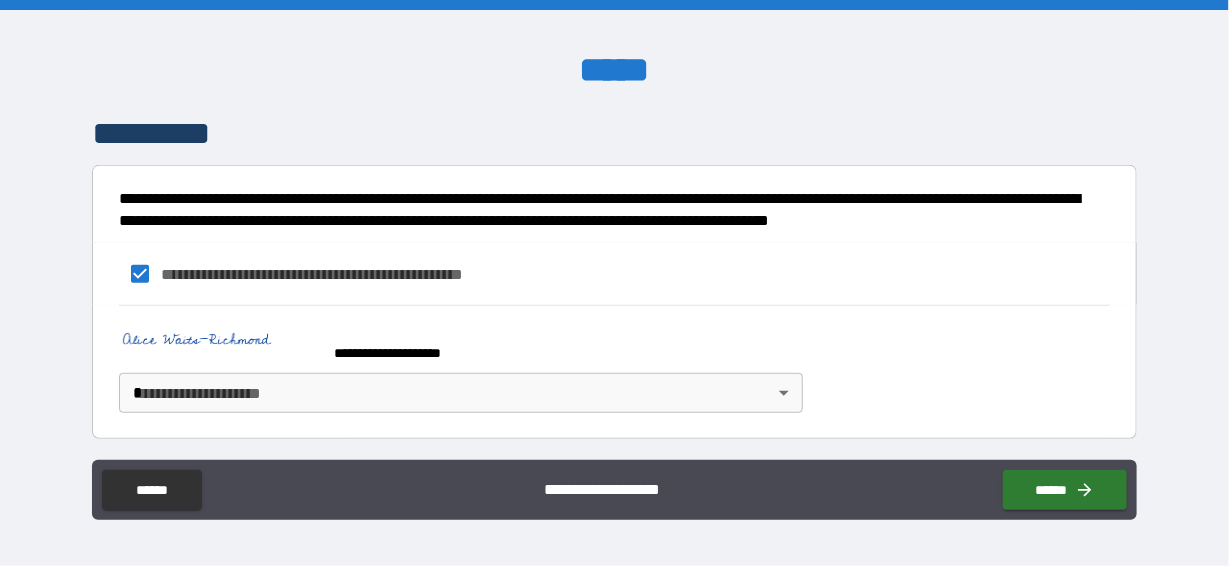 click on "[FIRST] [LAST] [STREET] [CITY], [STATE] [ZIP] [COUNTRY] [PHONE] [EMAIL] [DOB] [SSN] [DLN] [CCNUM]" at bounding box center (614, 283) 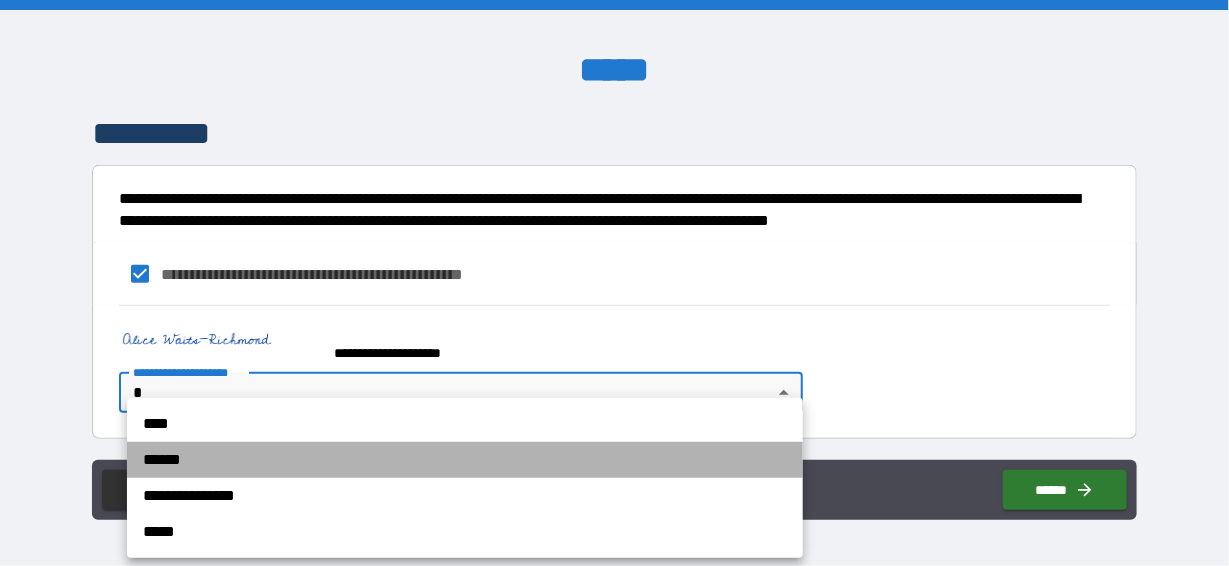 click on "******" at bounding box center (465, 460) 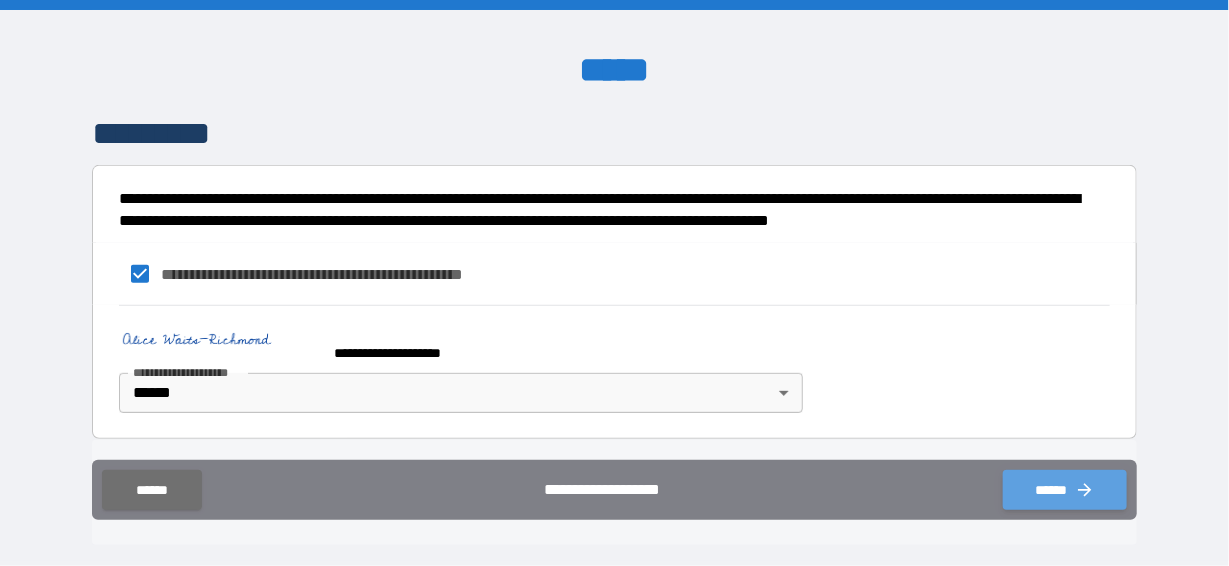 click on "******" at bounding box center [1065, 490] 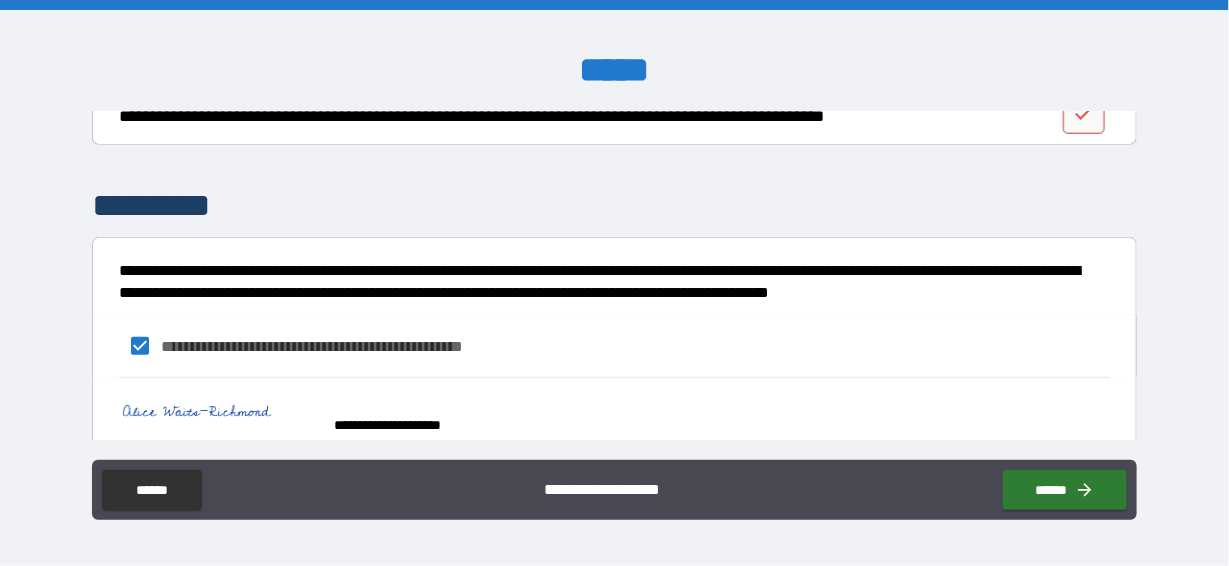scroll, scrollTop: 2983, scrollLeft: 0, axis: vertical 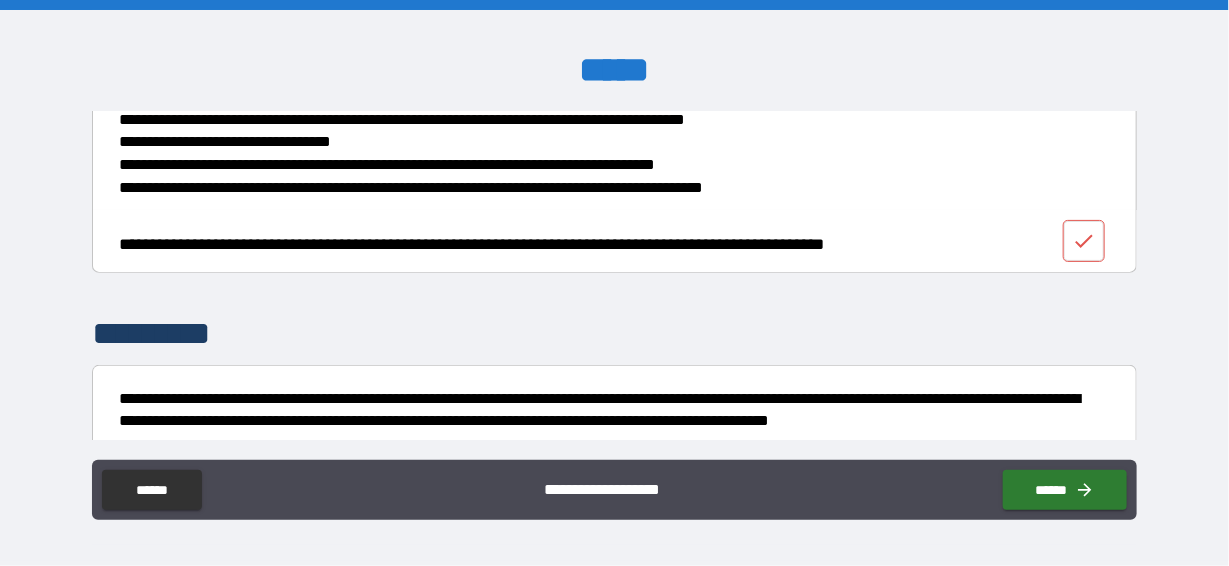 click 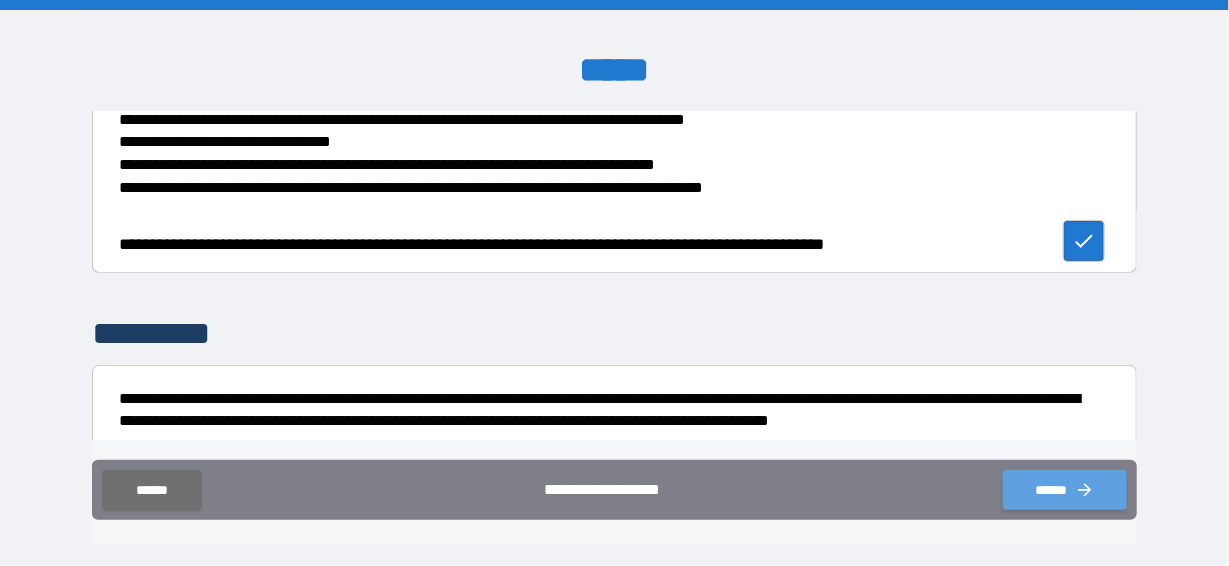 click on "******" at bounding box center [1065, 490] 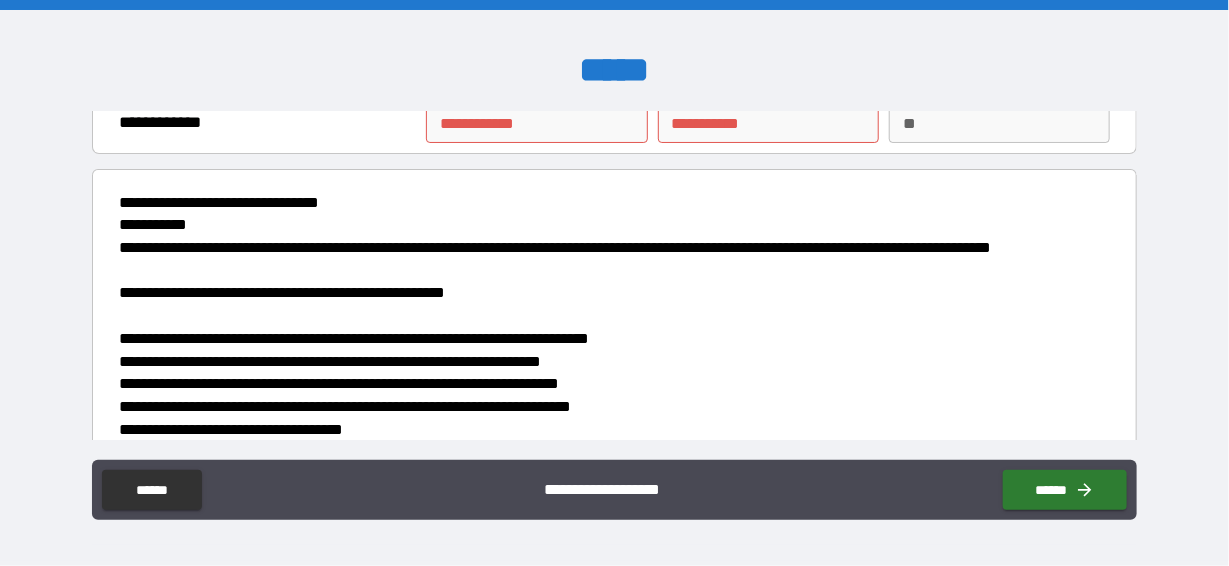 scroll, scrollTop: 0, scrollLeft: 0, axis: both 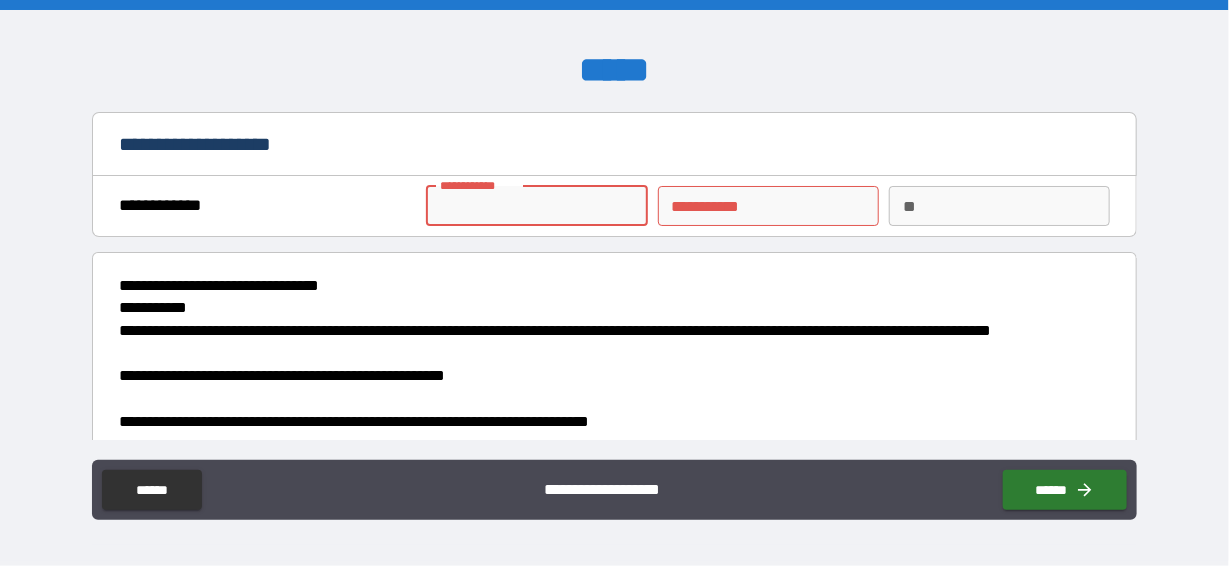 click on "**********" at bounding box center [536, 206] 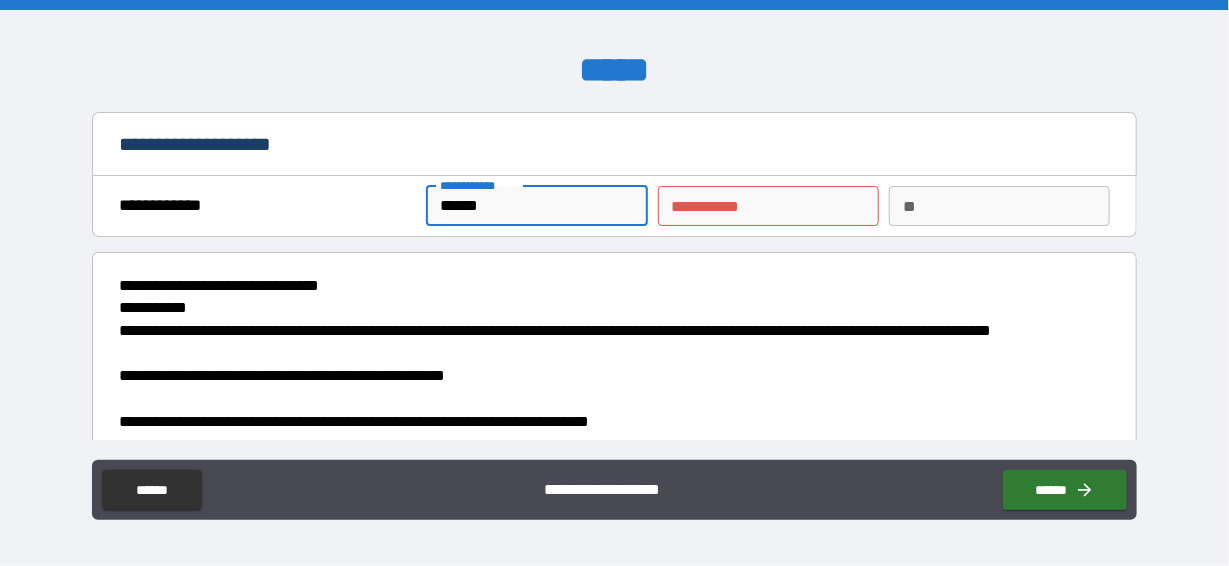 type on "******" 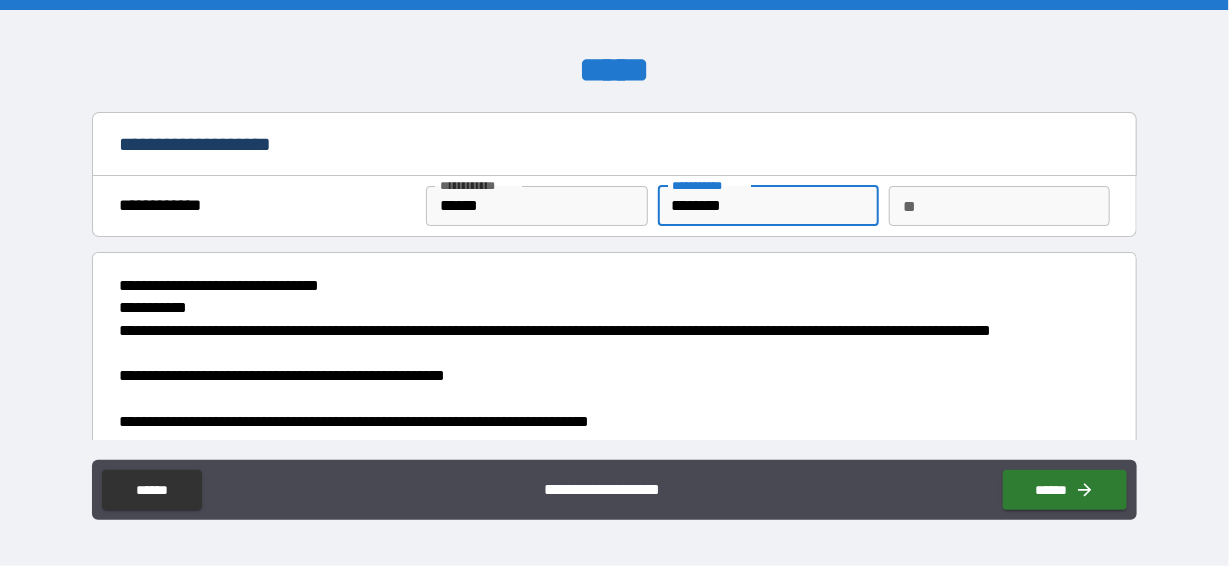 type on "********" 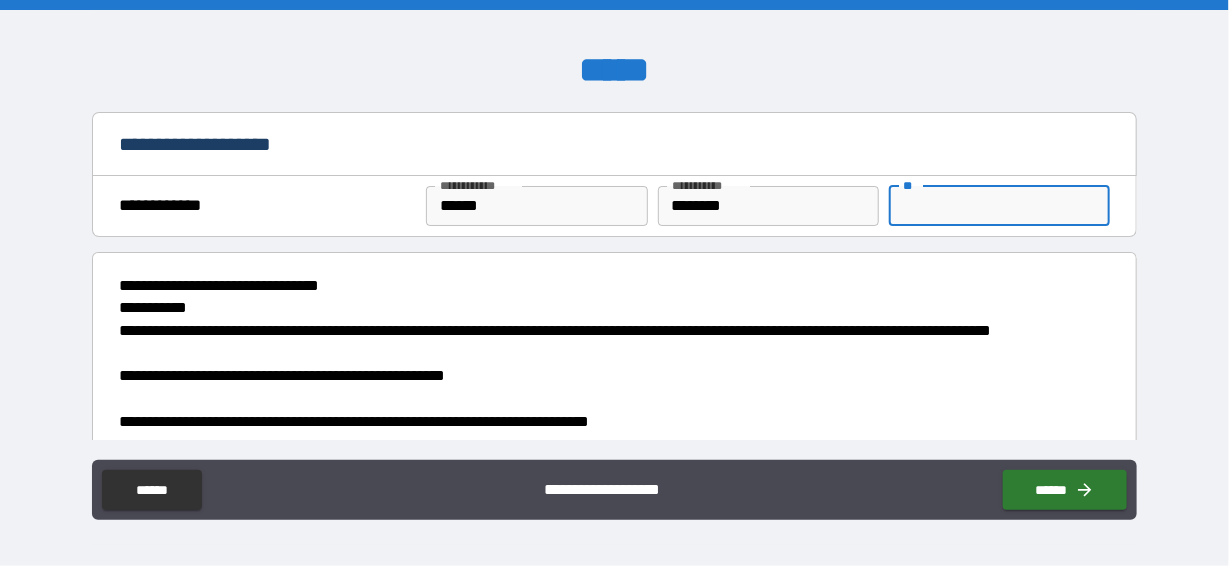 click on "**" at bounding box center (999, 206) 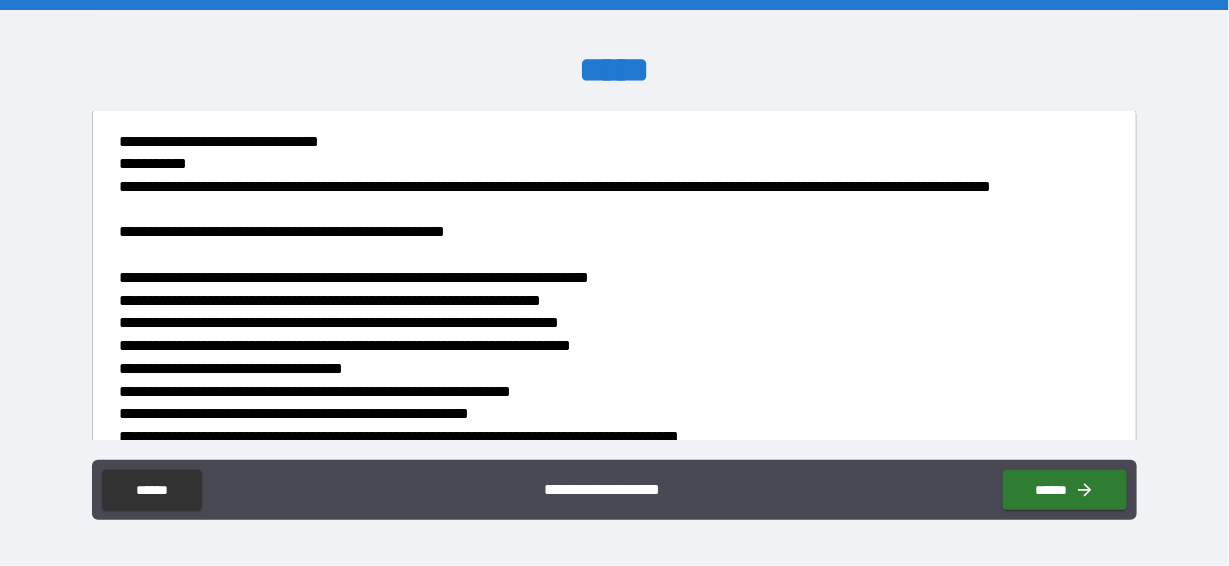 scroll, scrollTop: 499, scrollLeft: 0, axis: vertical 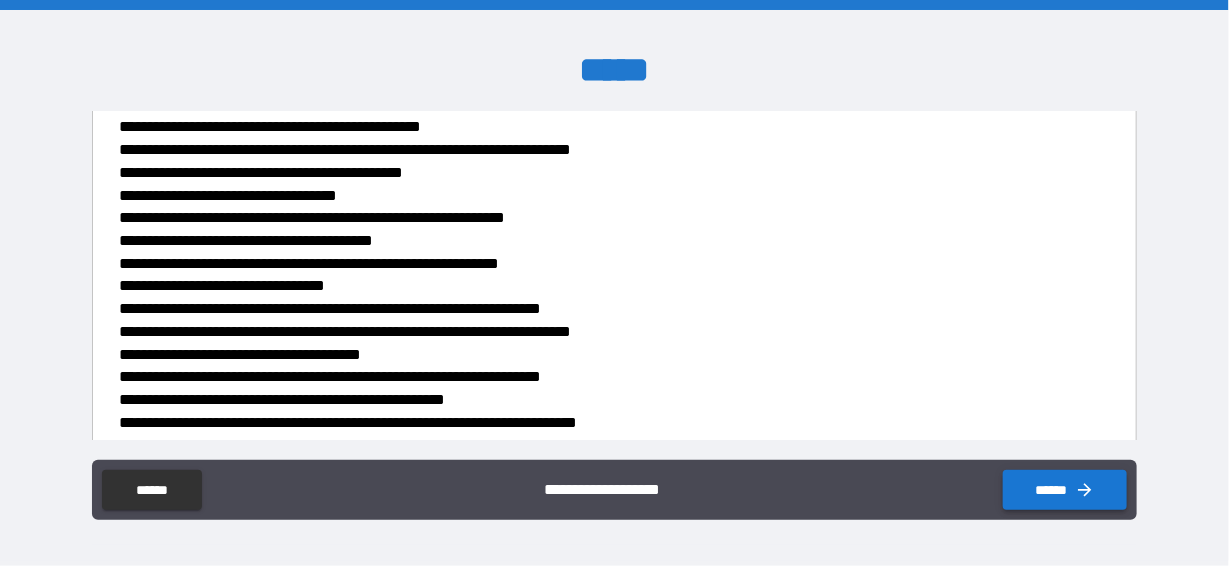 type on "*" 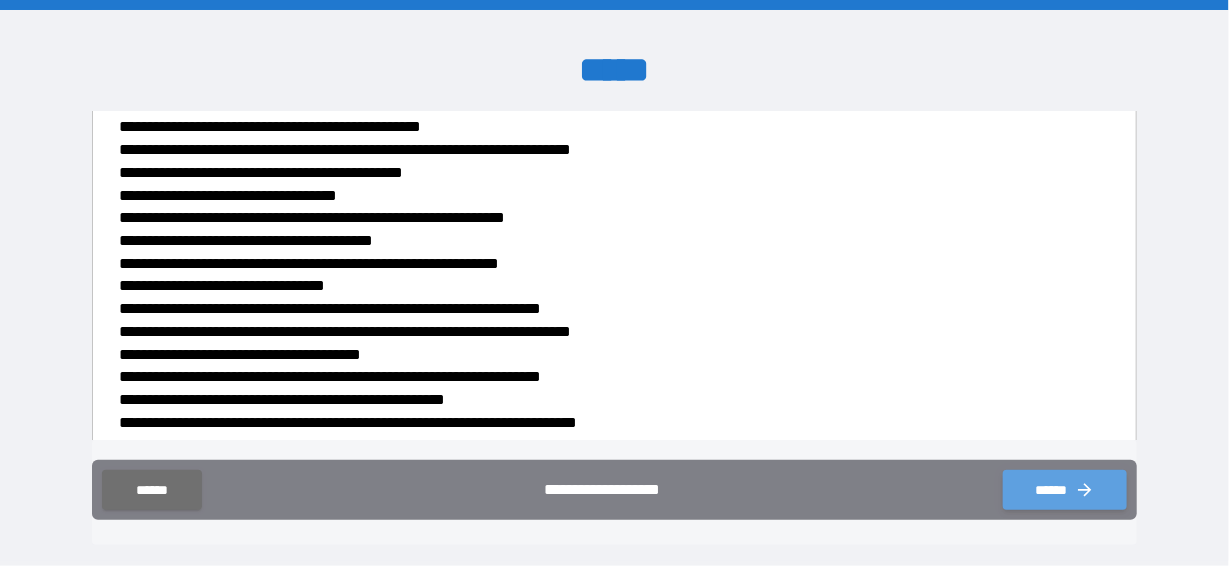click 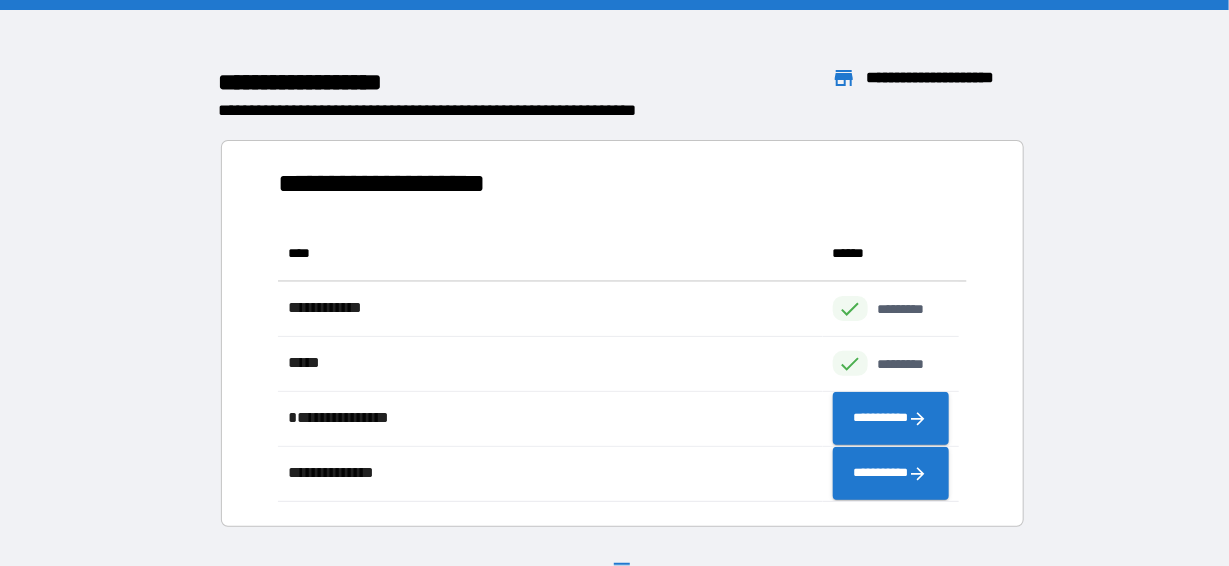 scroll, scrollTop: 16, scrollLeft: 16, axis: both 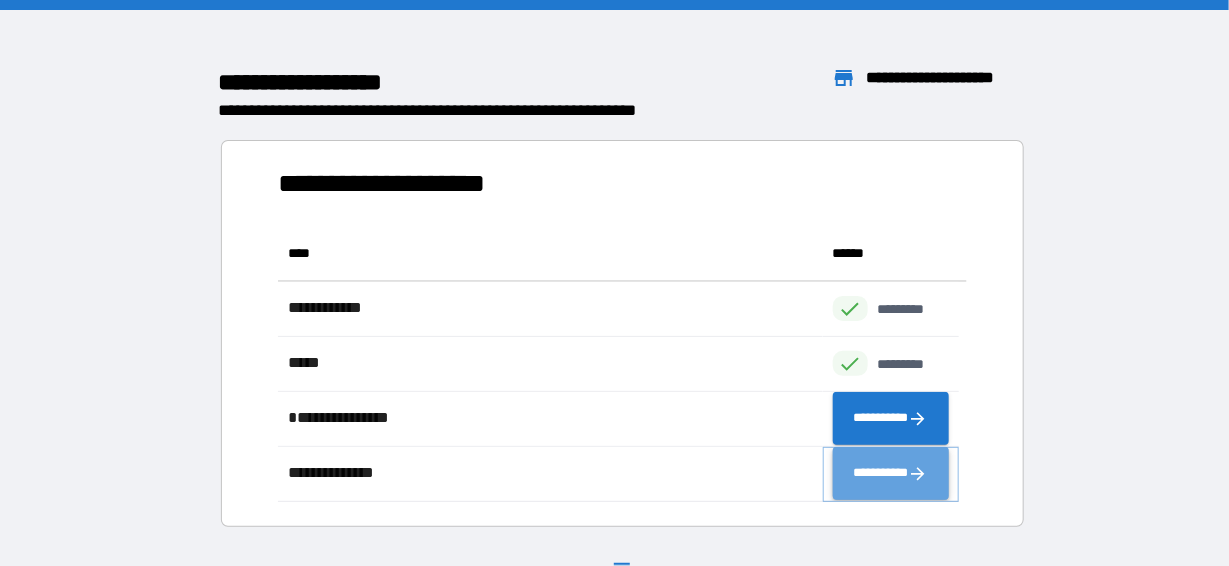 click on "**********" at bounding box center [891, 474] 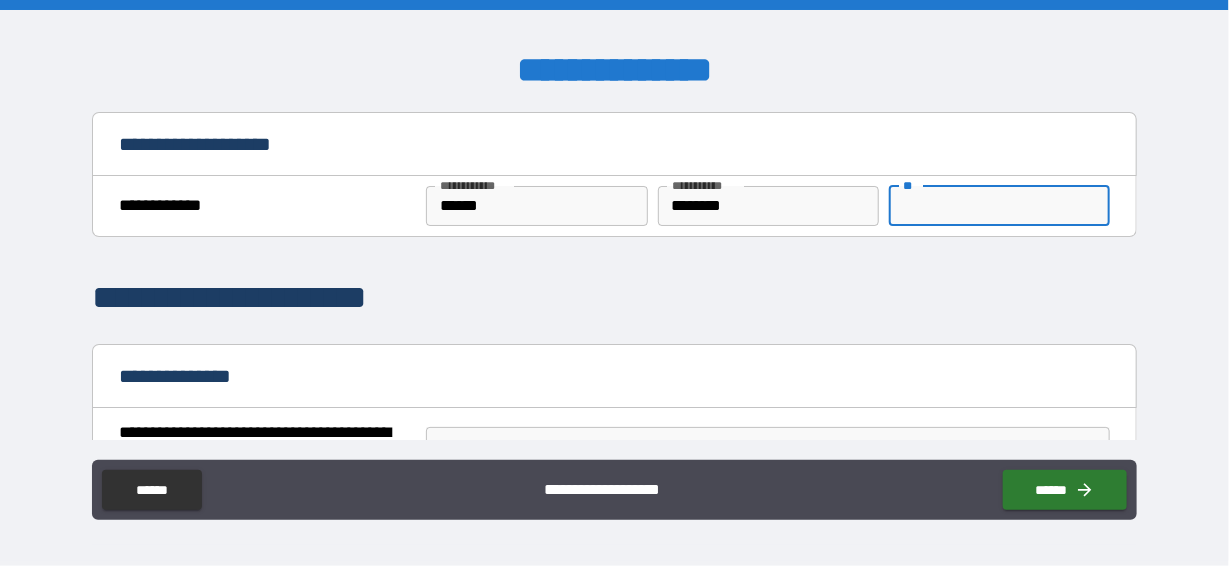 click on "**" at bounding box center (999, 206) 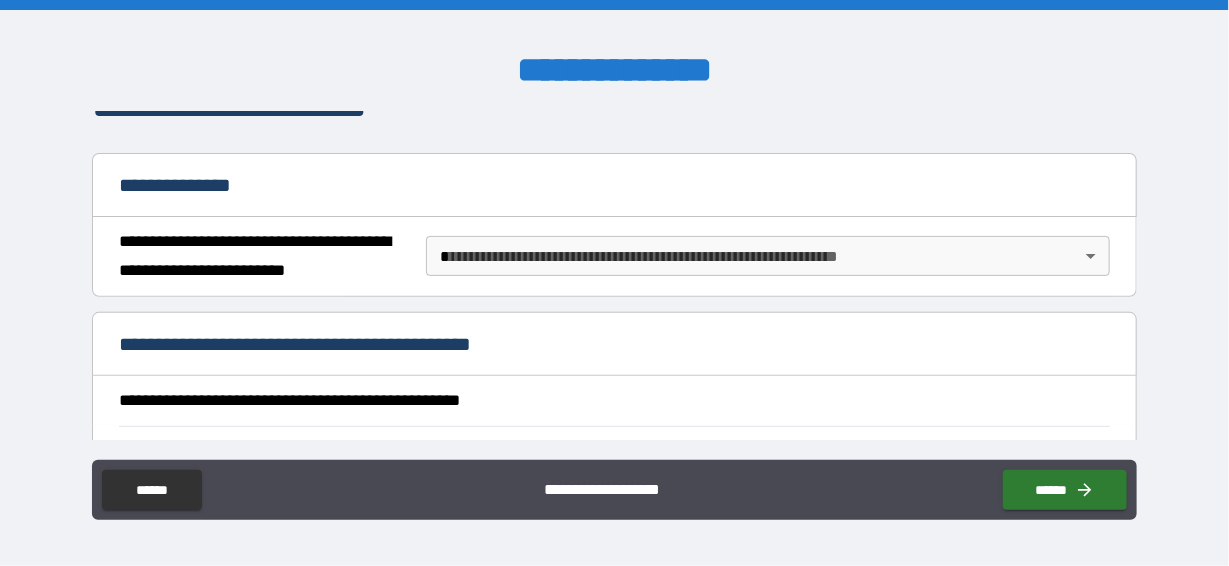 scroll, scrollTop: 200, scrollLeft: 0, axis: vertical 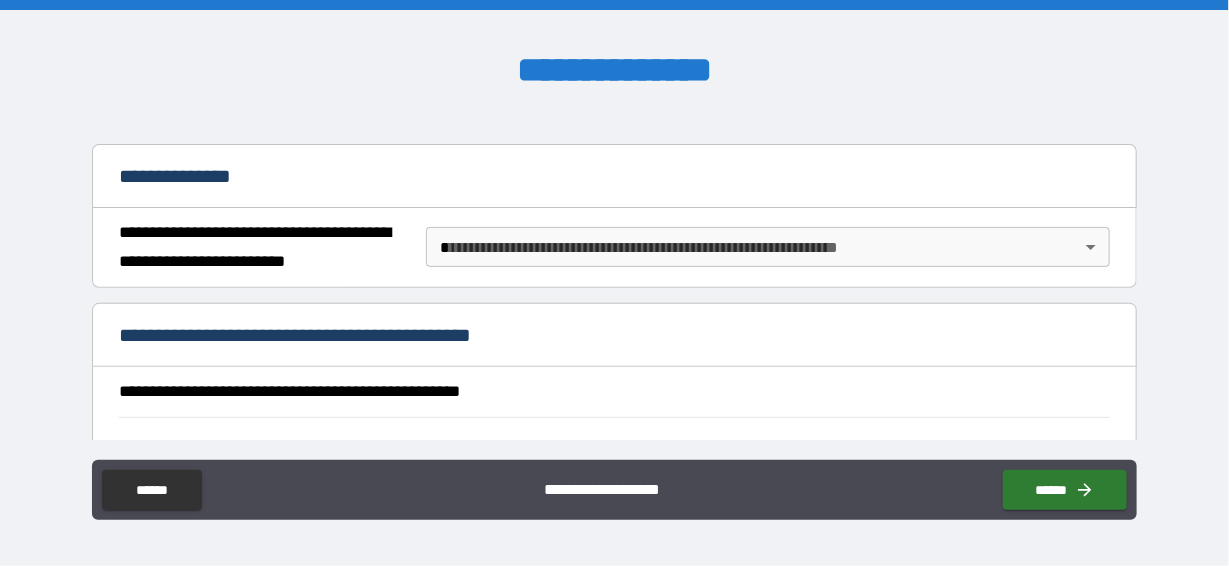 type on "*" 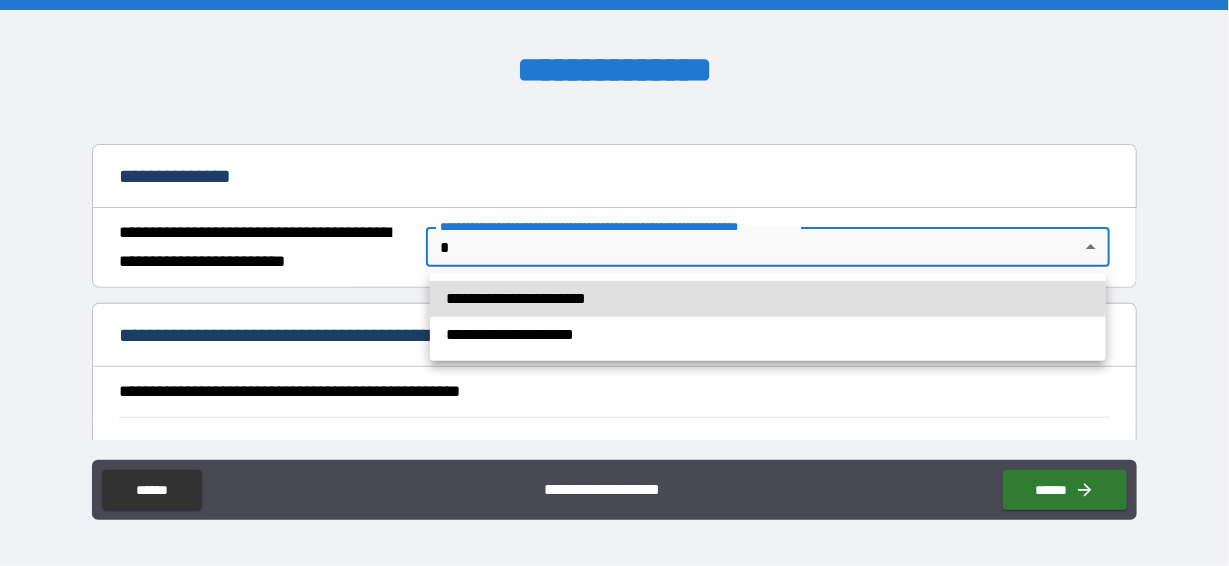 click on "[FIRST] [LAST] [STREET] [CITY], [STATE] [ZIP] [COUNTRY] [PHONE] [EMAIL] [DOB] [SSN] [DLN] [CCNUM]" at bounding box center (614, 283) 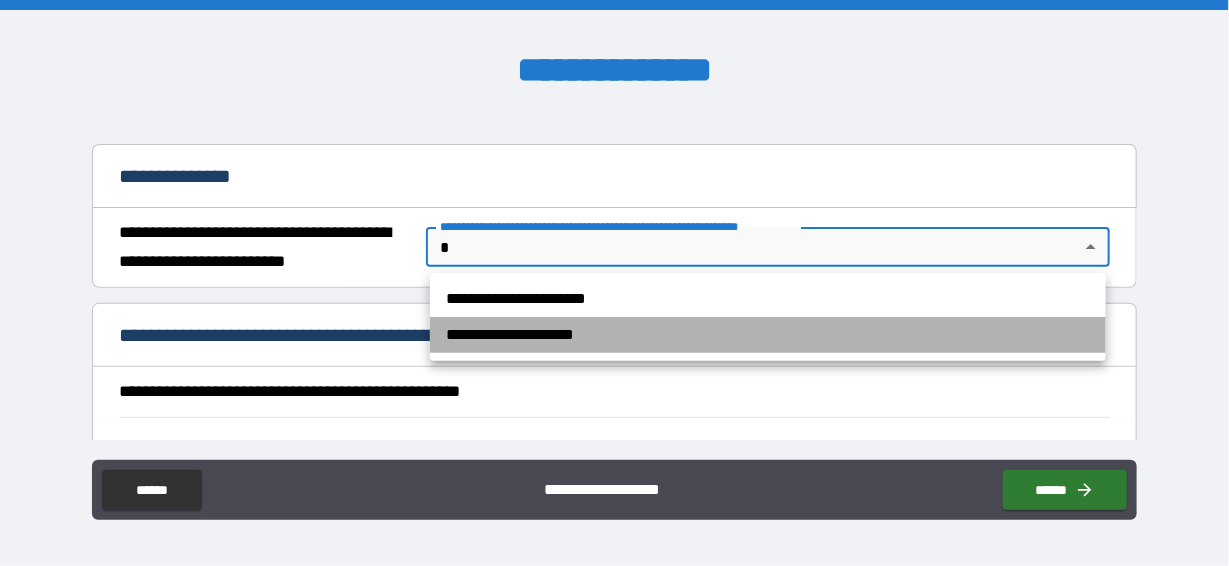click on "**********" at bounding box center [768, 335] 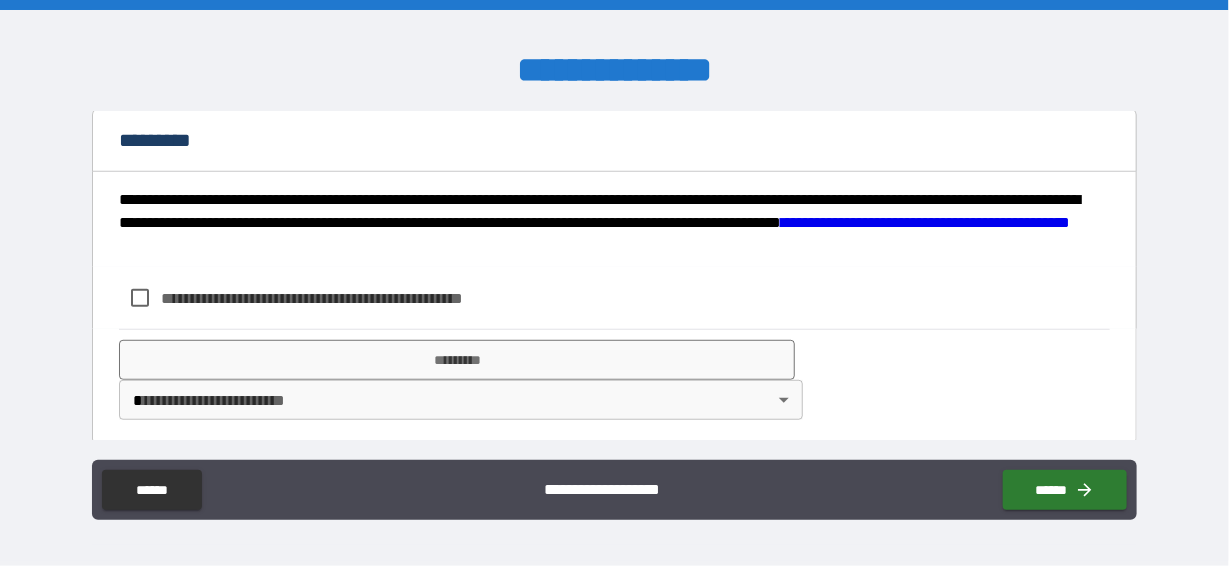 scroll, scrollTop: 400, scrollLeft: 0, axis: vertical 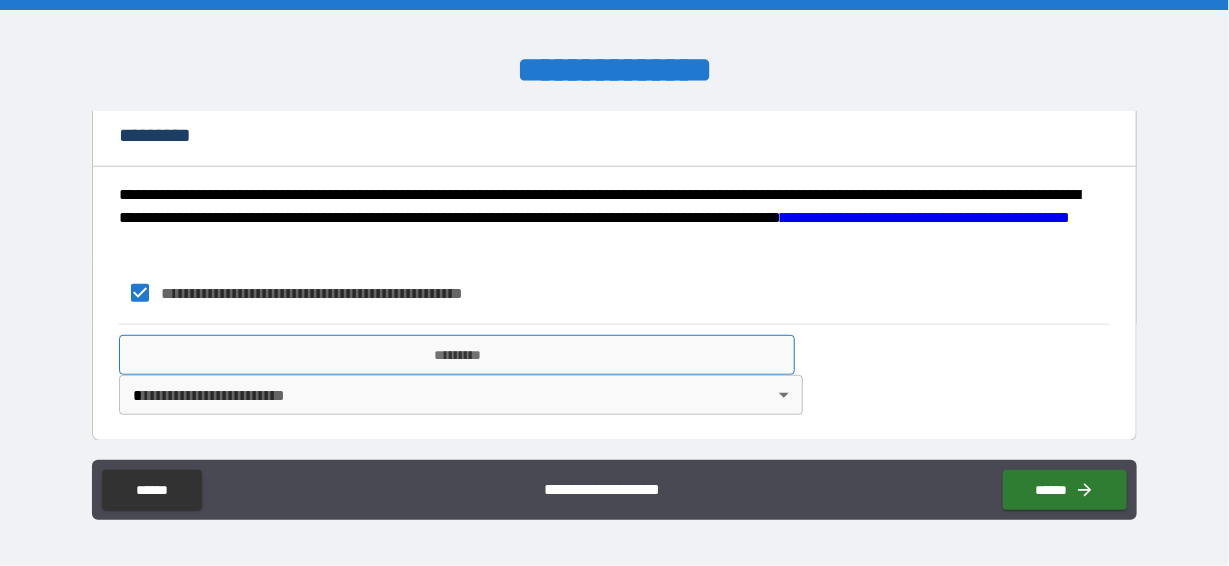 click on "*********" at bounding box center (457, 355) 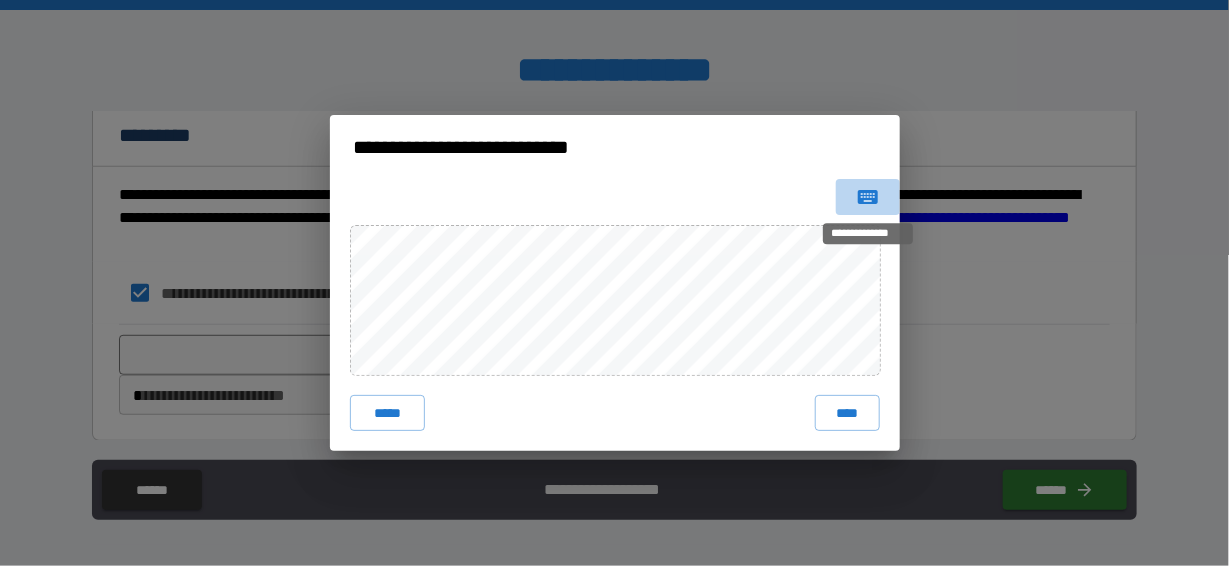 click 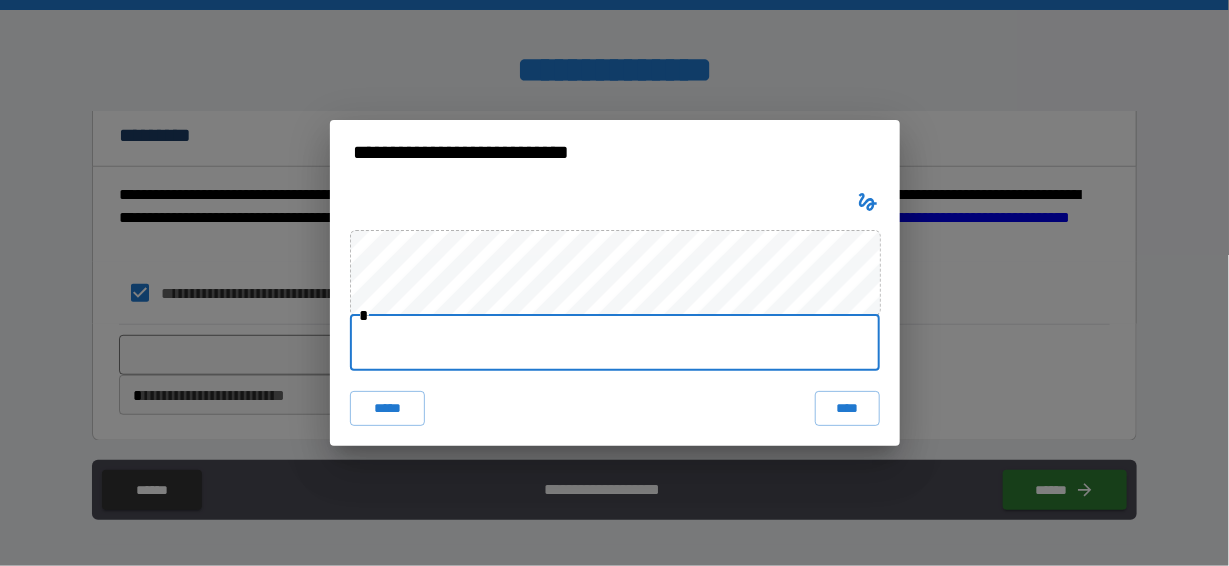 click at bounding box center [615, 343] 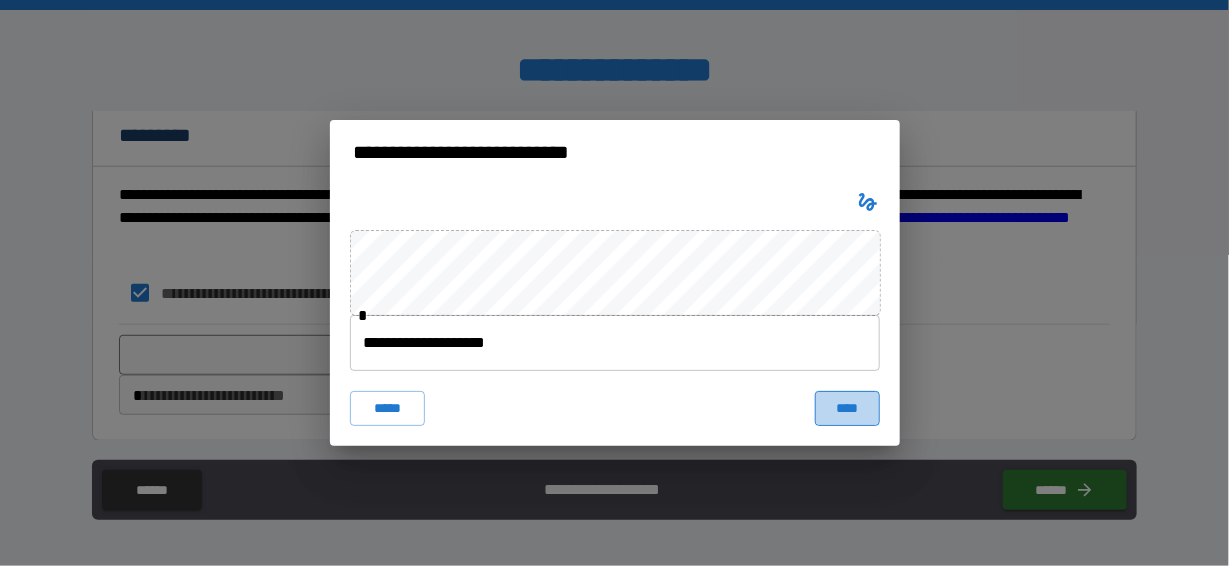 click on "****" at bounding box center (847, 409) 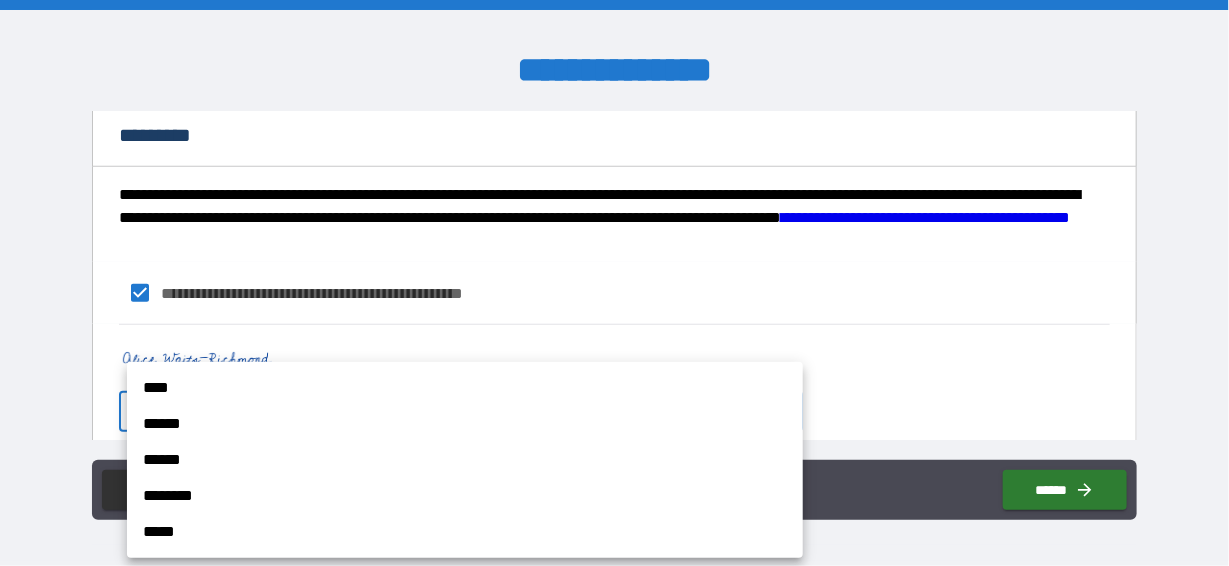 click on "[FIRST] [LAST] [STREET] [CITY], [STATE] [ZIP] [COUNTRY] [PHONE] [EMAIL] [DOB] [SSN] [DLN] [CCNUM]" at bounding box center (614, 283) 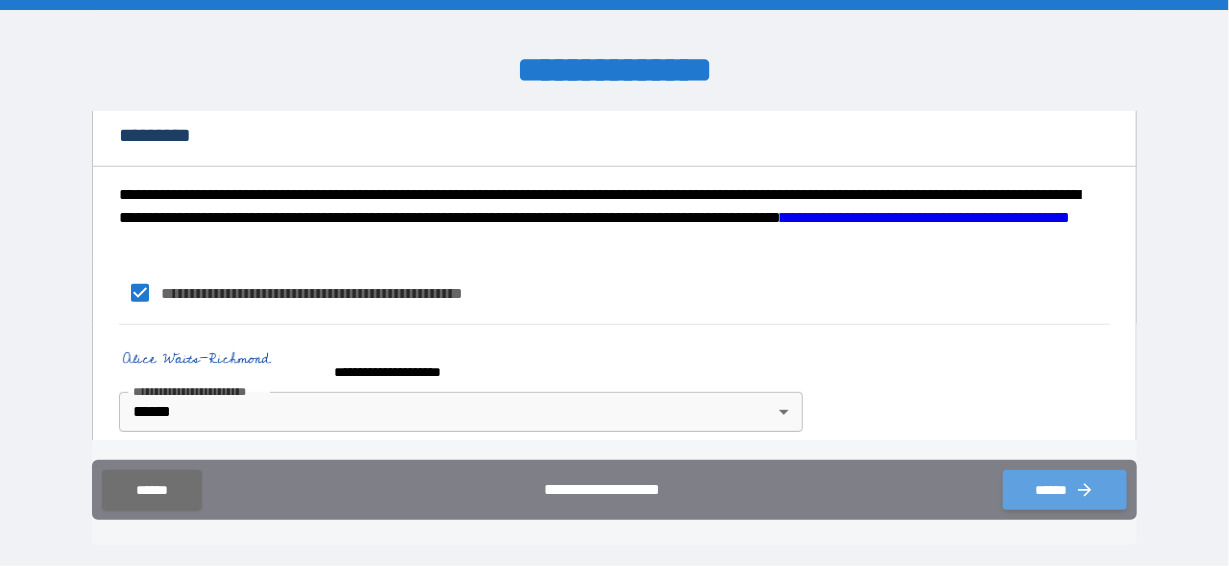click on "******" at bounding box center [1065, 490] 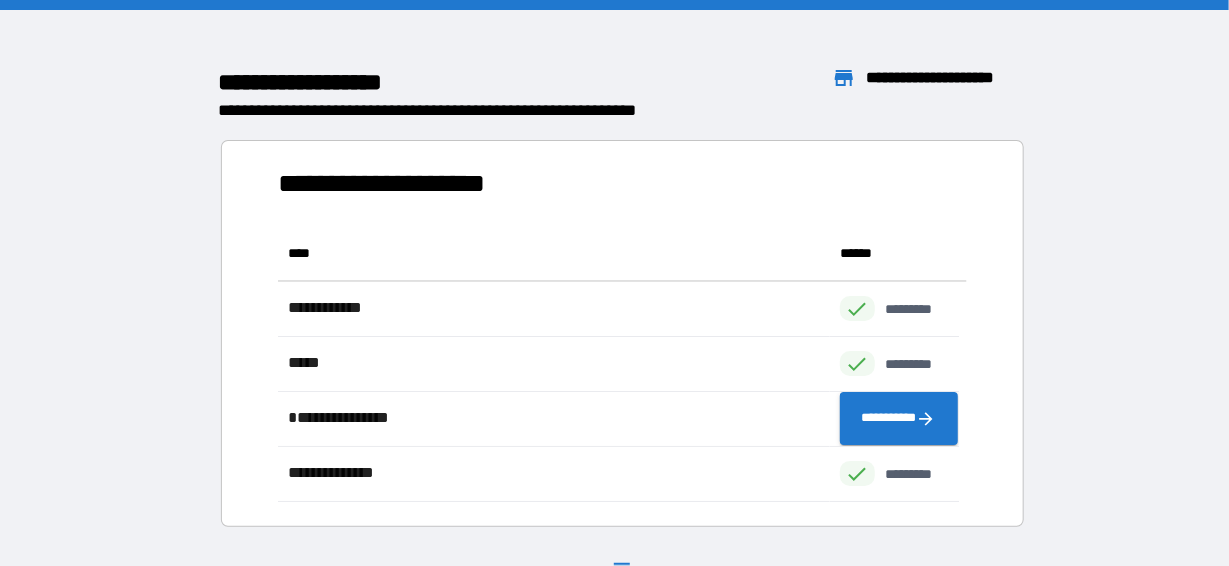scroll, scrollTop: 16, scrollLeft: 16, axis: both 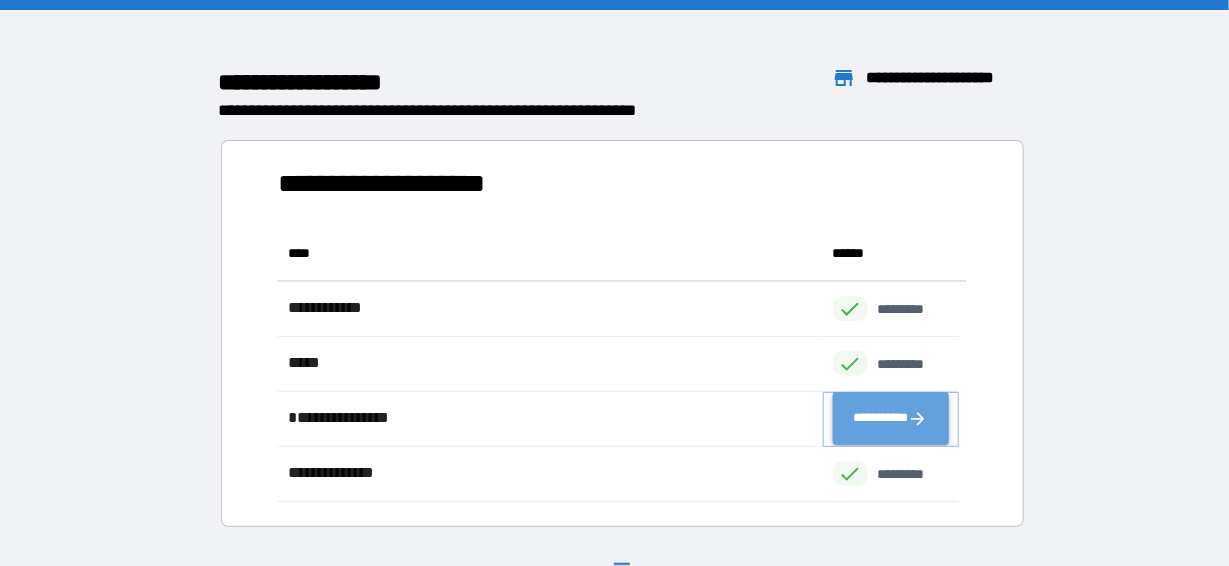 click on "**********" at bounding box center (891, 419) 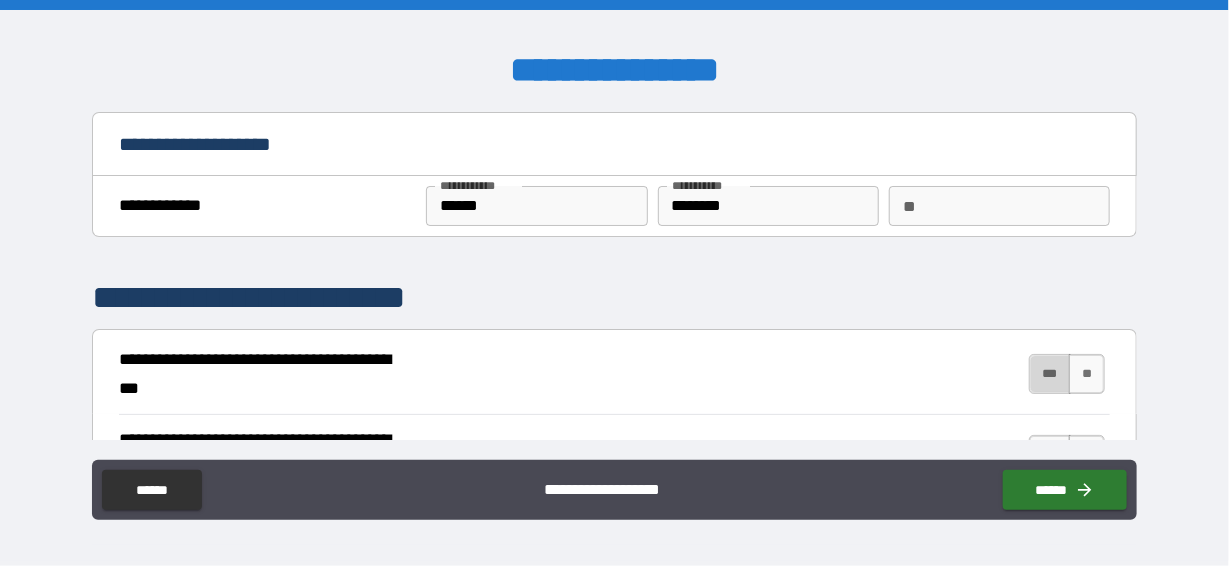 click on "***" at bounding box center [1050, 374] 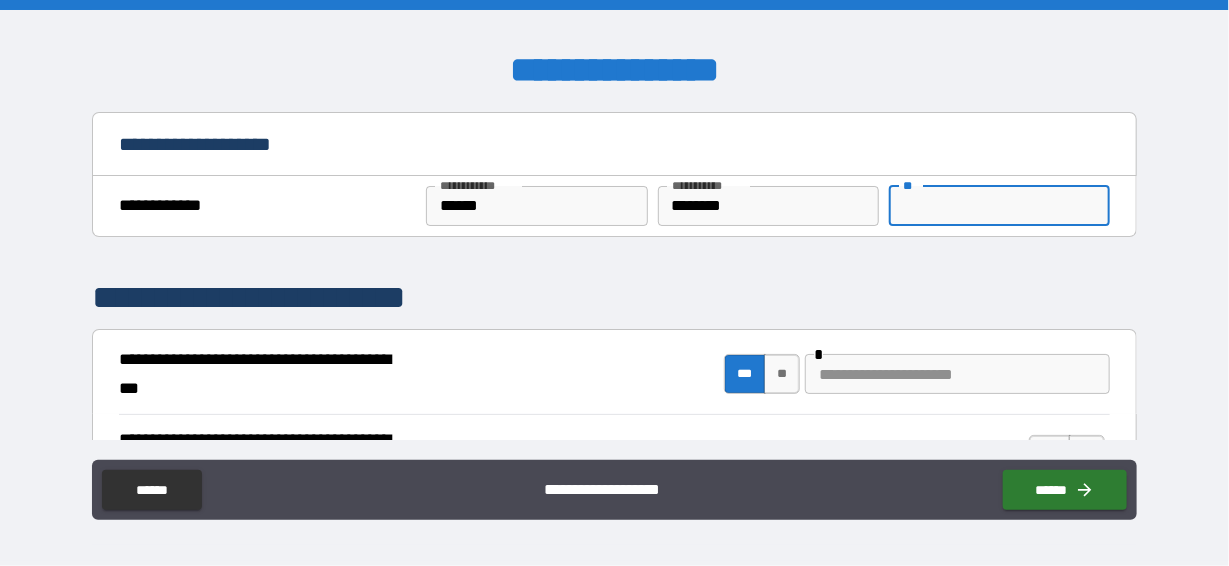 click on "**" at bounding box center [999, 206] 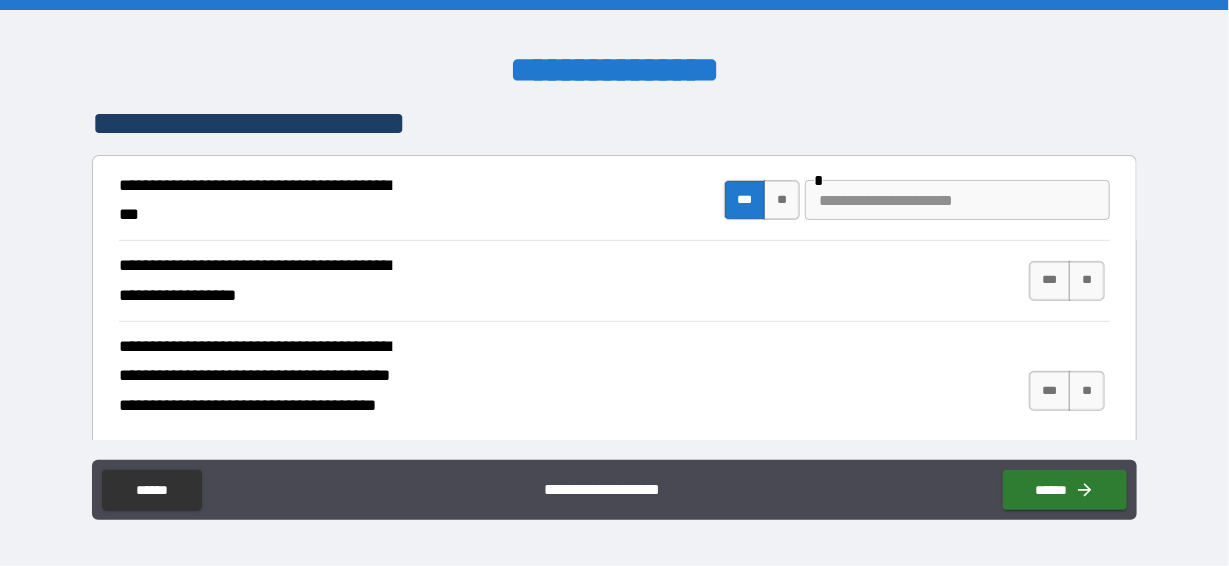 scroll, scrollTop: 200, scrollLeft: 0, axis: vertical 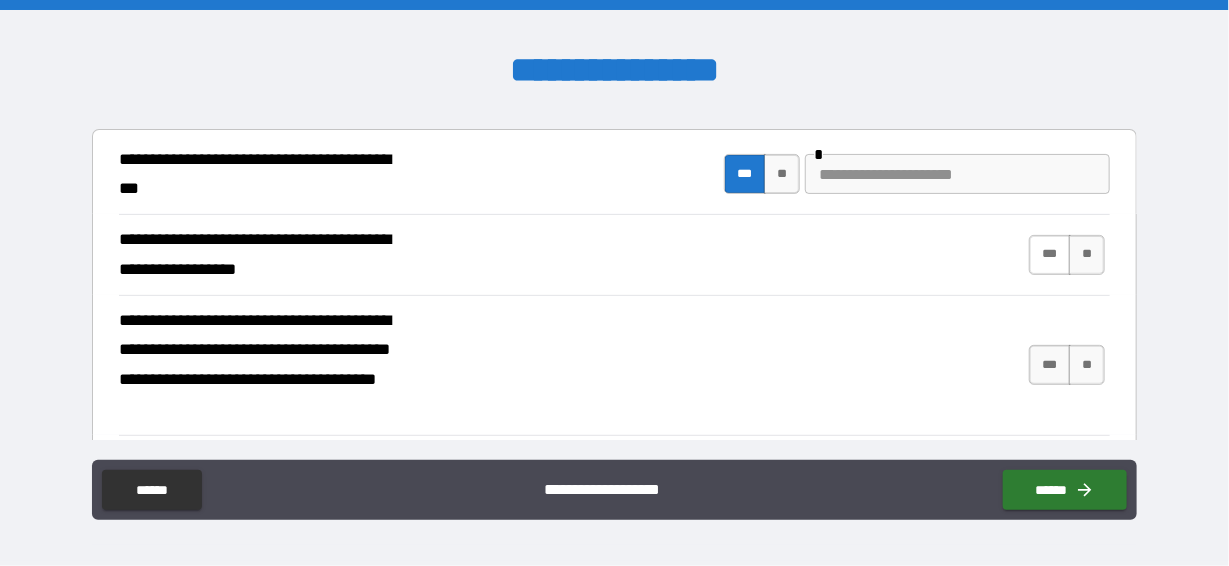type on "*" 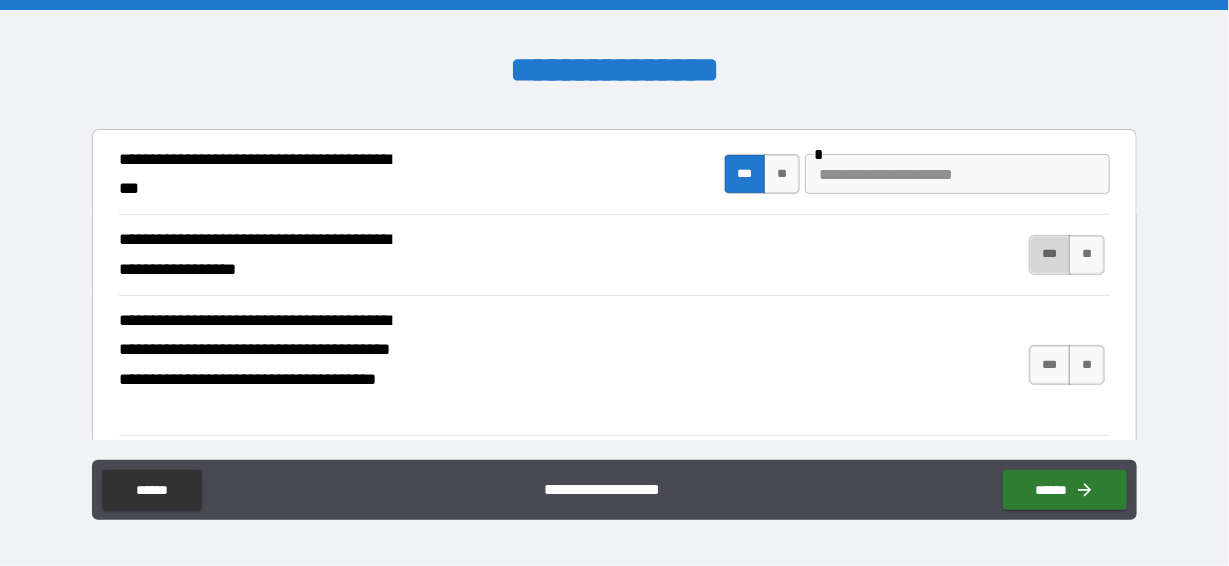 click on "***" at bounding box center (1050, 255) 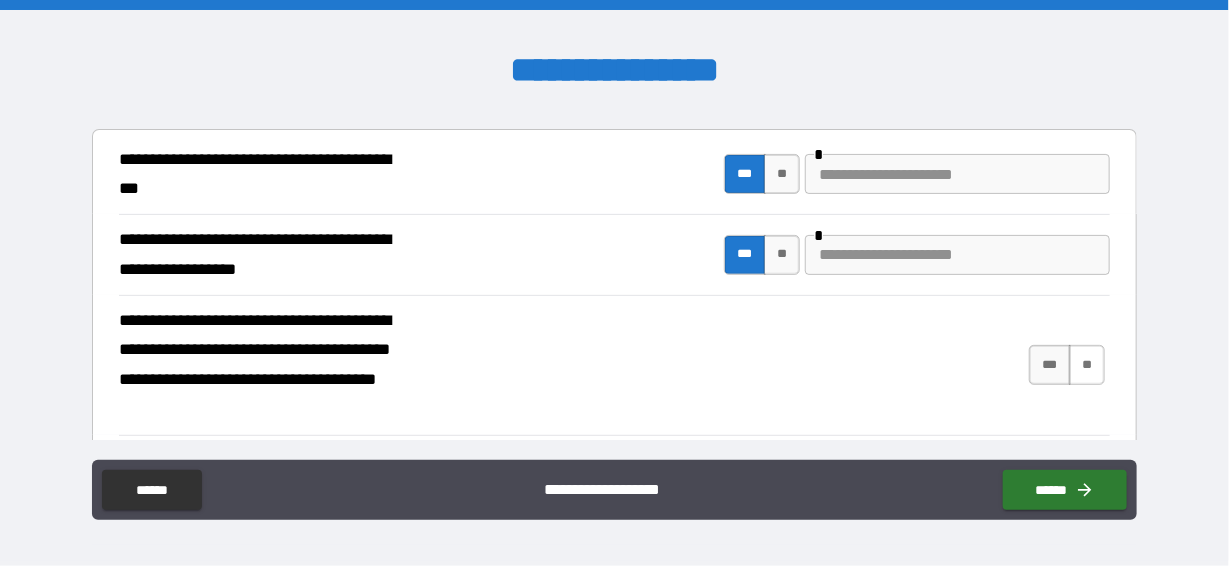 click on "**" at bounding box center [1087, 365] 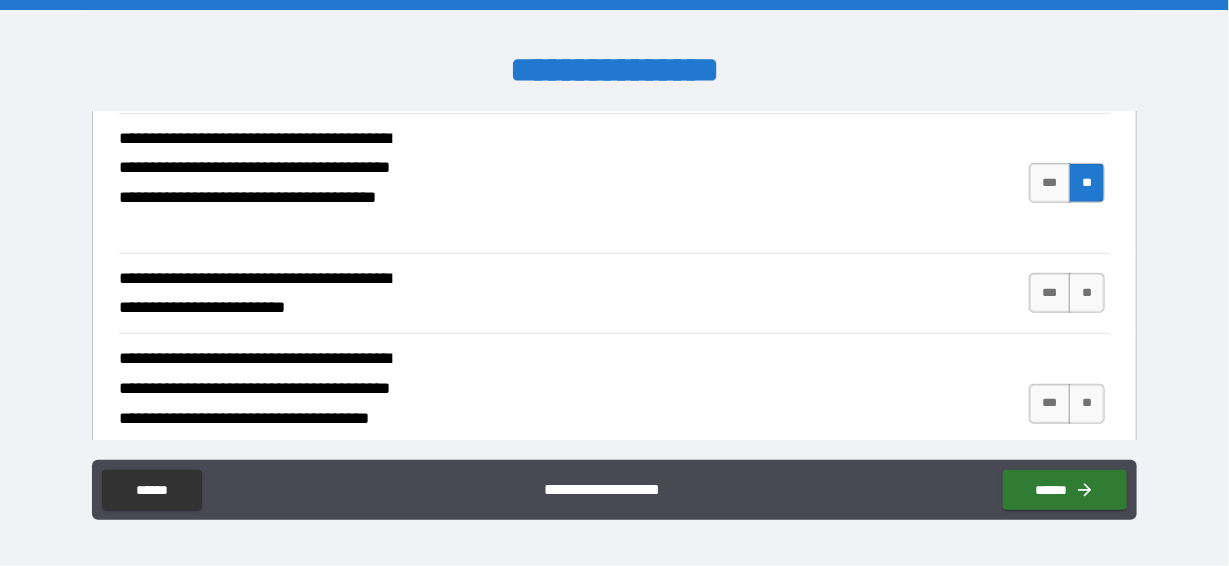 scroll, scrollTop: 400, scrollLeft: 0, axis: vertical 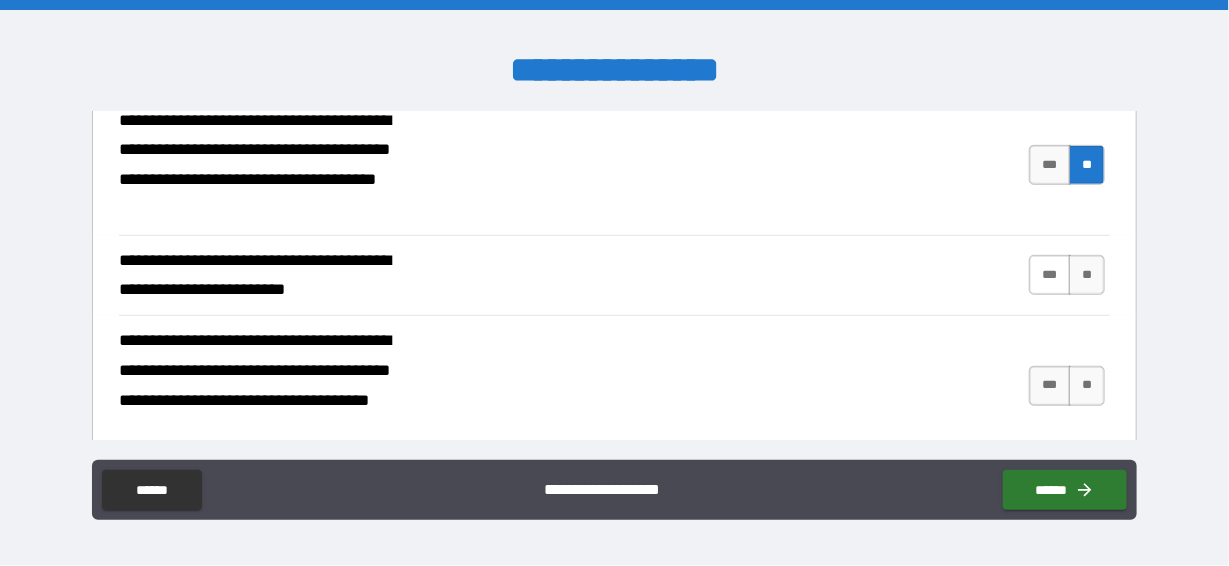 click on "***" at bounding box center (1050, 275) 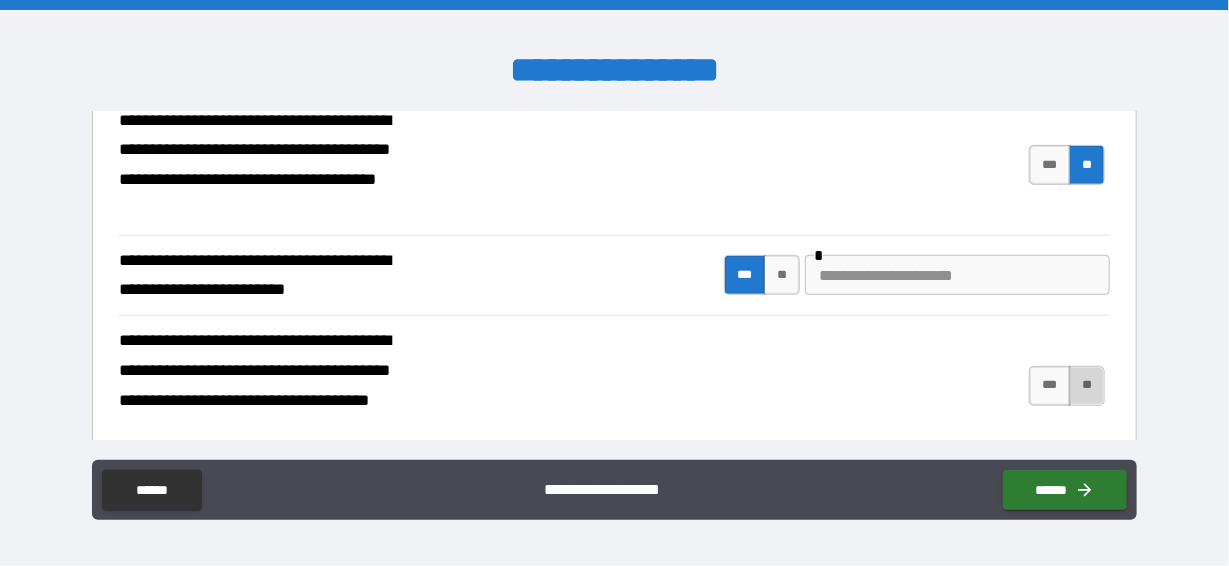 click on "**" at bounding box center [1087, 386] 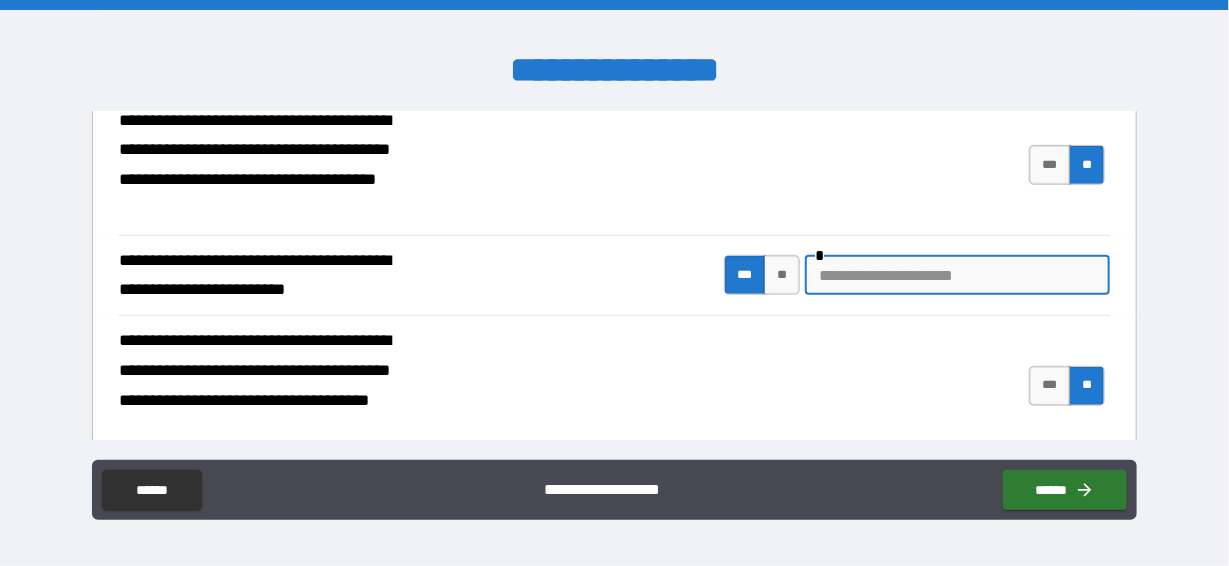 click at bounding box center [957, 275] 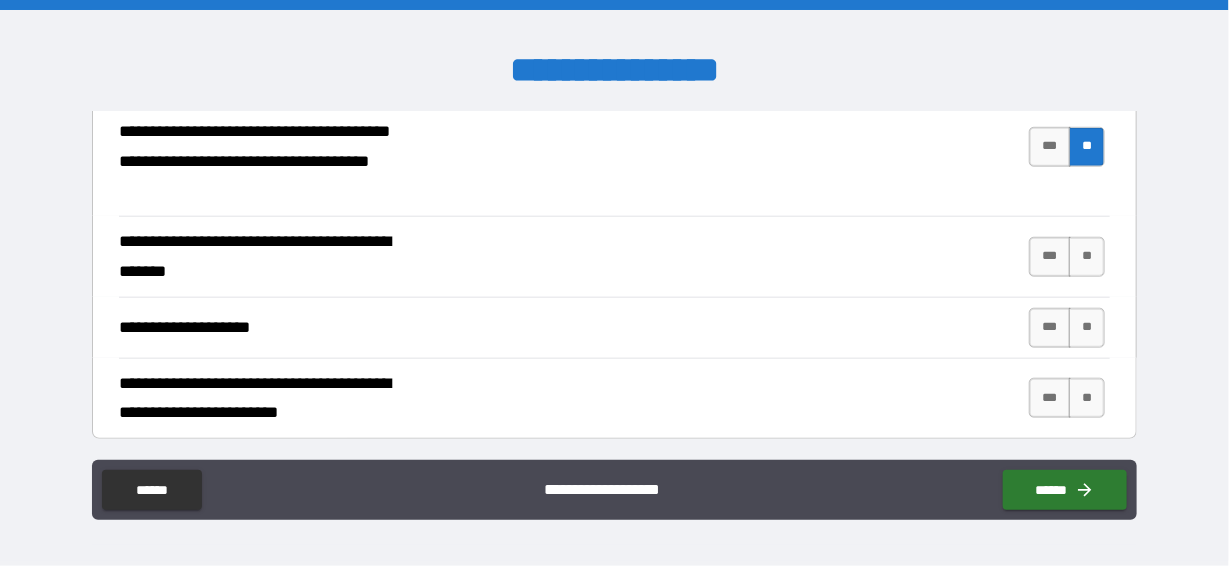 scroll, scrollTop: 700, scrollLeft: 0, axis: vertical 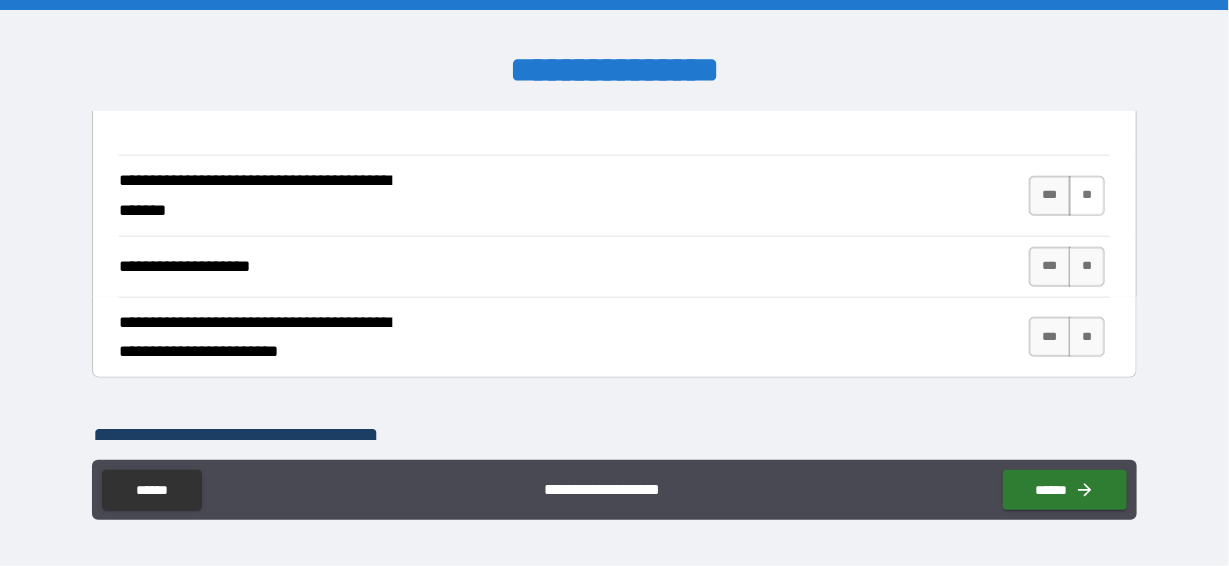type on "**********" 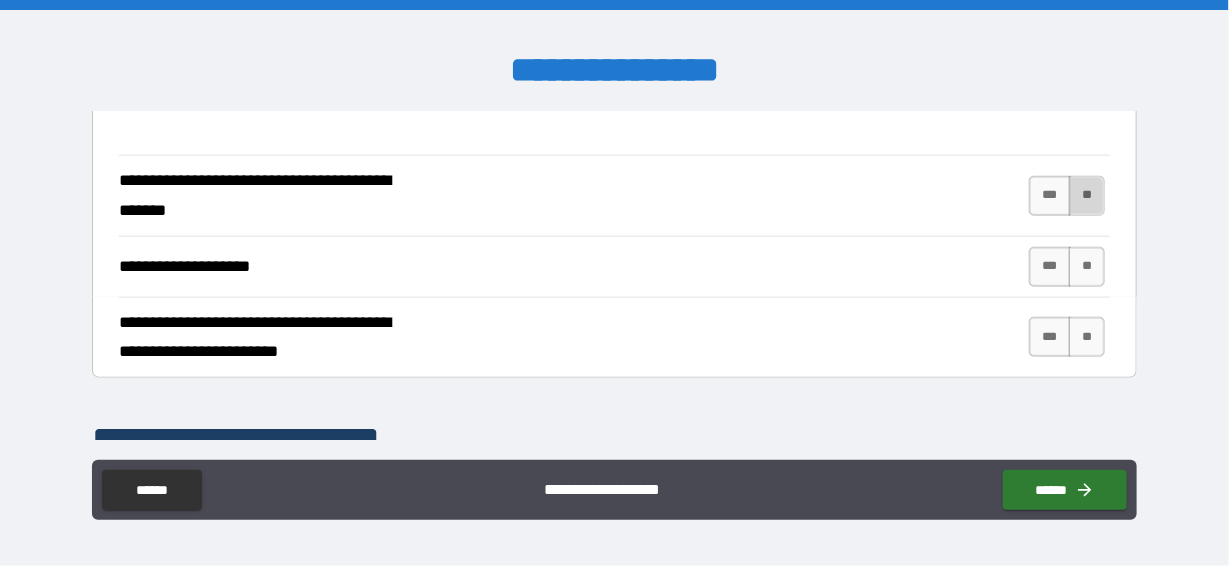 click on "**" at bounding box center (1087, 196) 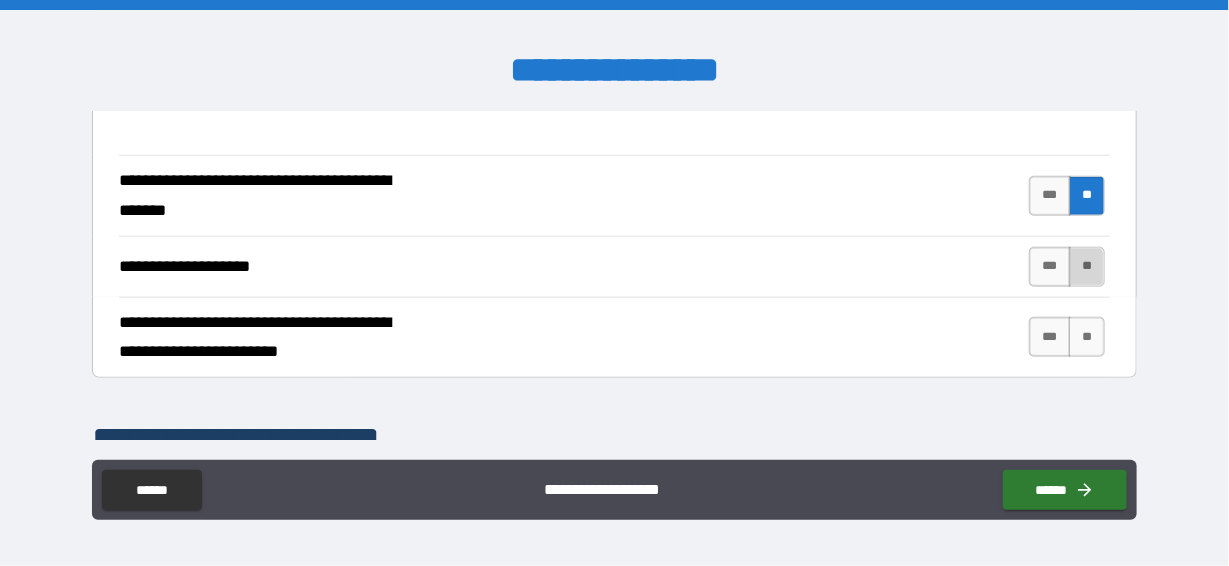 click on "**" at bounding box center [1087, 267] 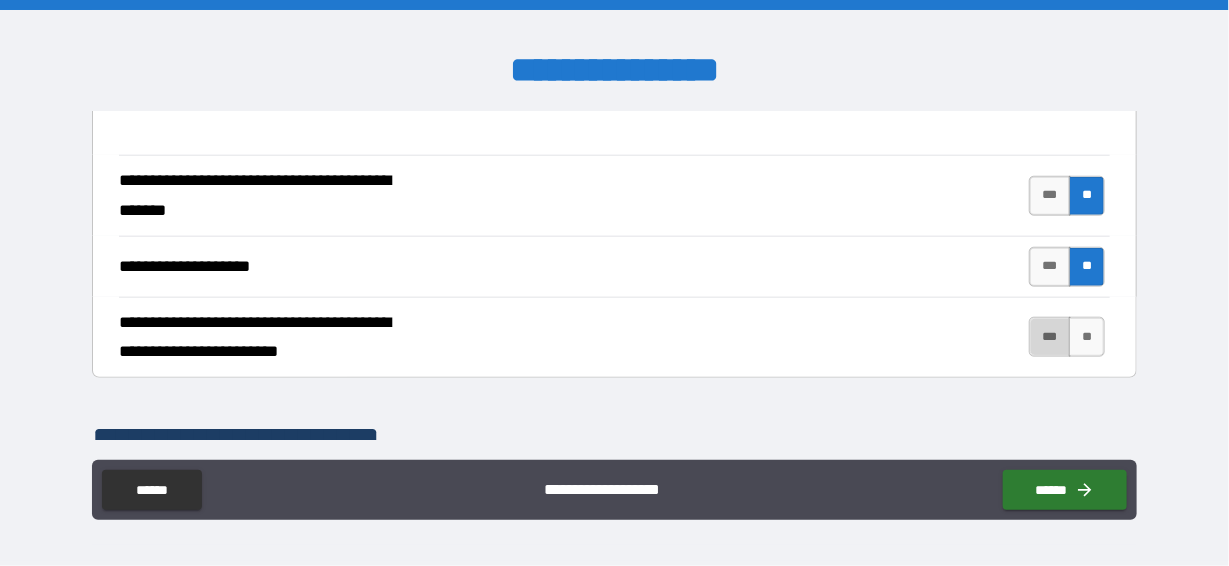 click on "***" at bounding box center [1050, 337] 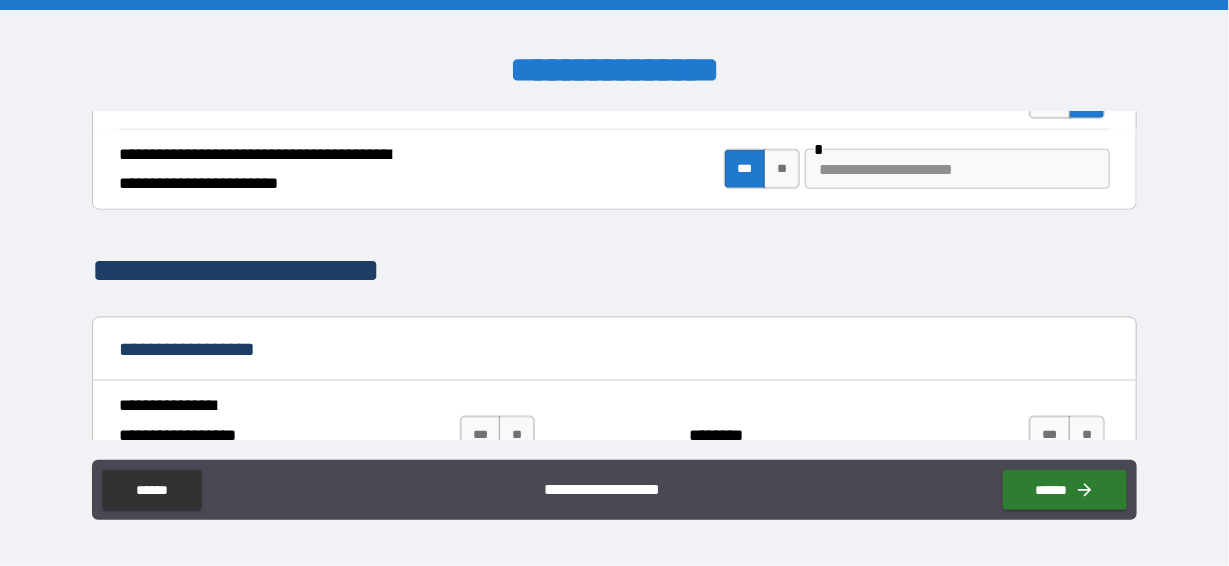 scroll, scrollTop: 899, scrollLeft: 0, axis: vertical 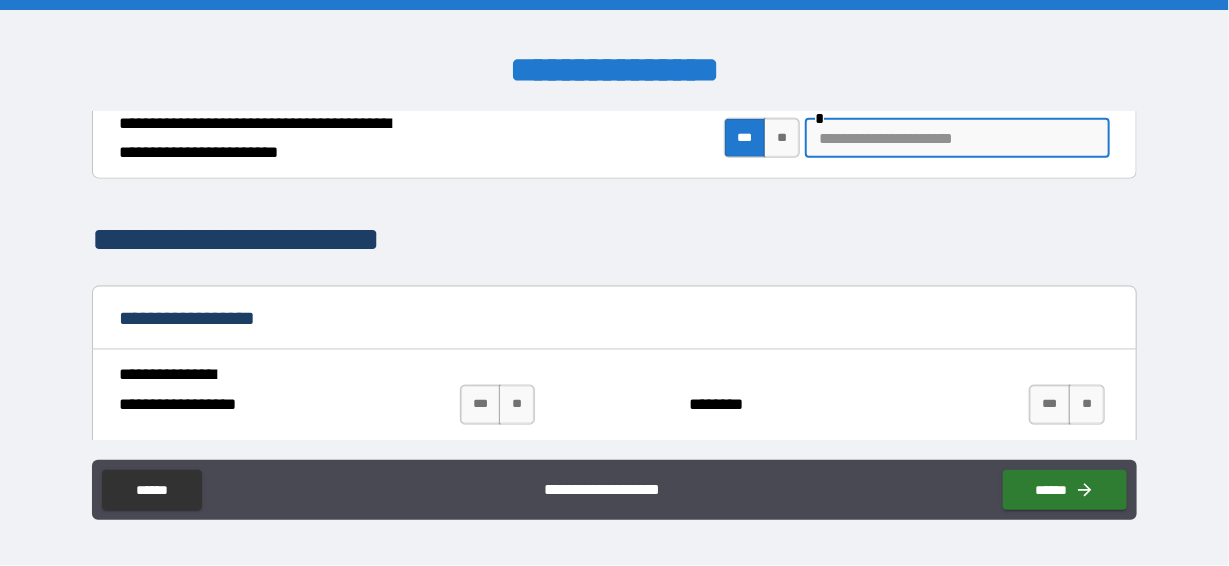 click at bounding box center [957, 138] 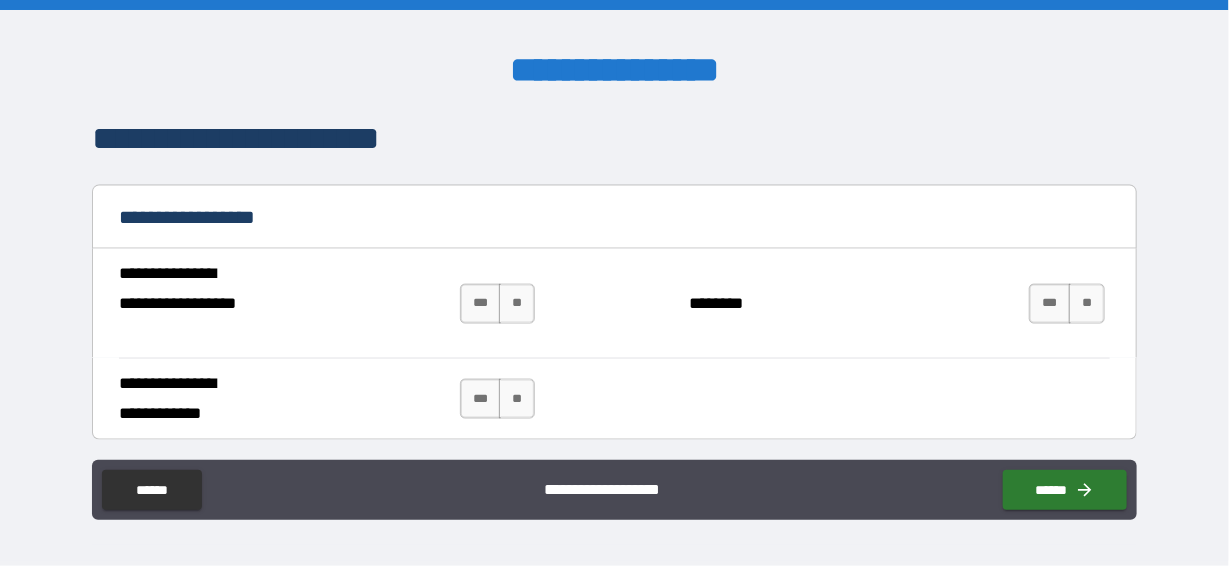 scroll, scrollTop: 1100, scrollLeft: 0, axis: vertical 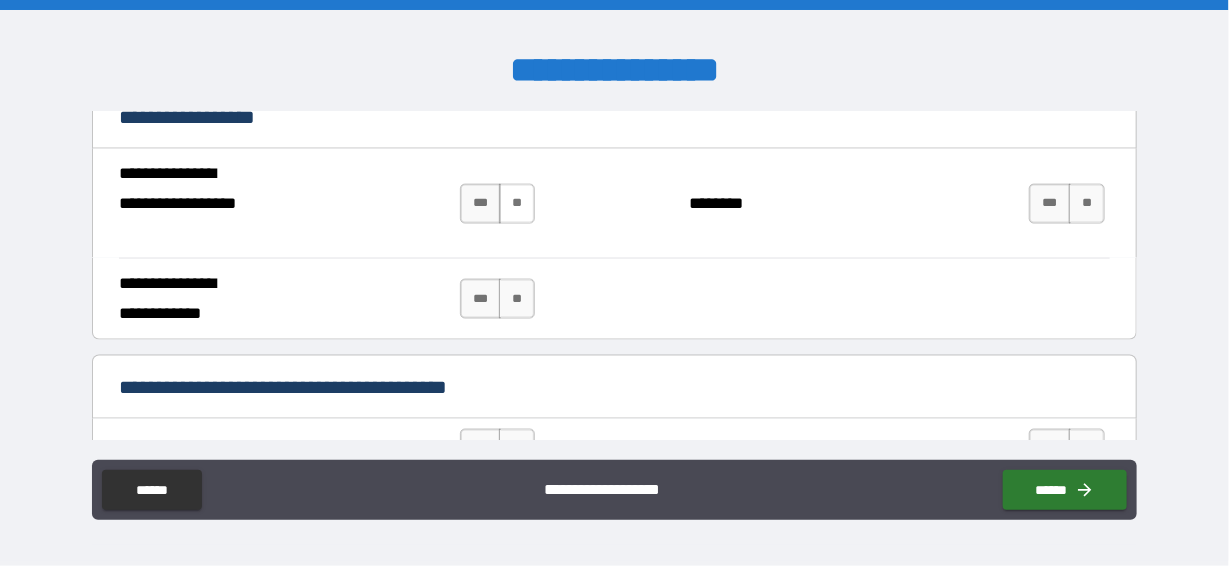 type on "**********" 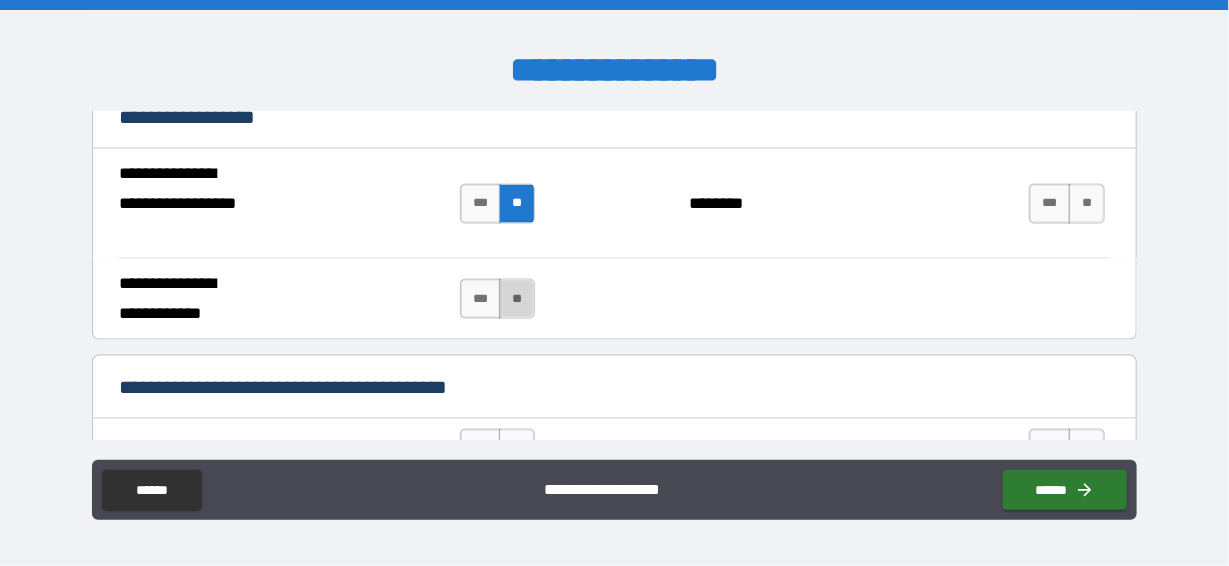 click on "**" at bounding box center (517, 299) 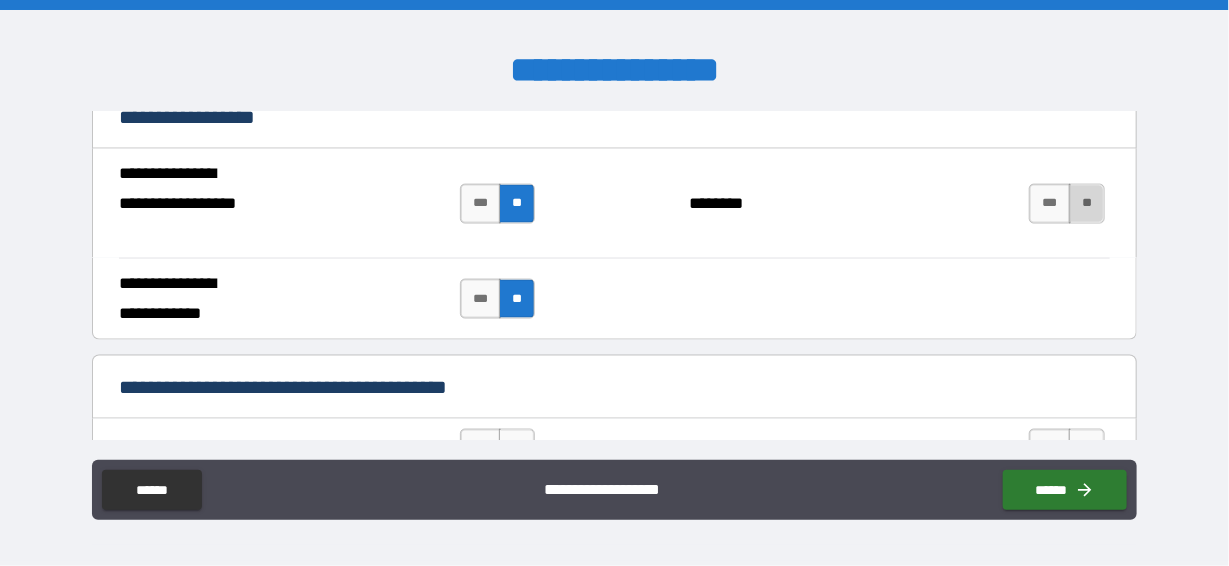 click on "**" at bounding box center [1087, 204] 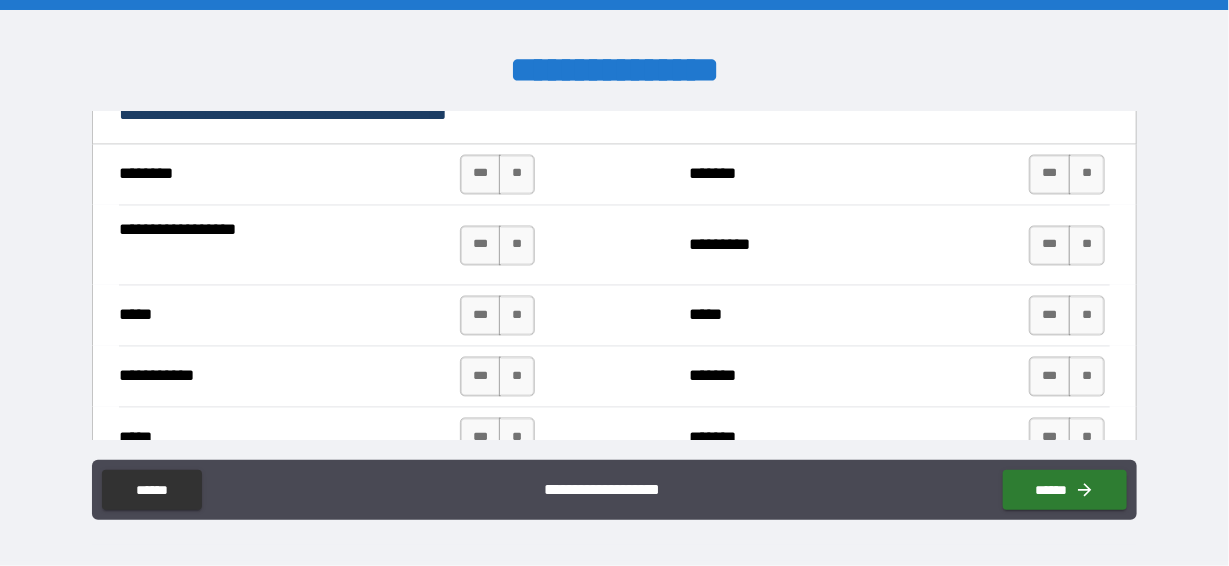 scroll, scrollTop: 1400, scrollLeft: 0, axis: vertical 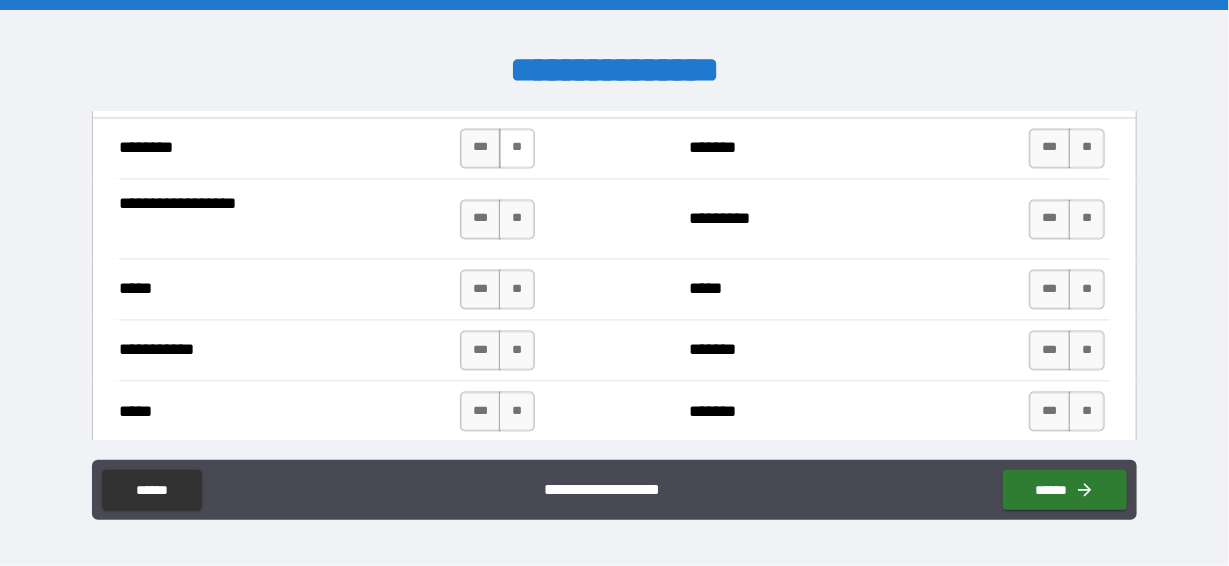 click on "**" at bounding box center (517, 149) 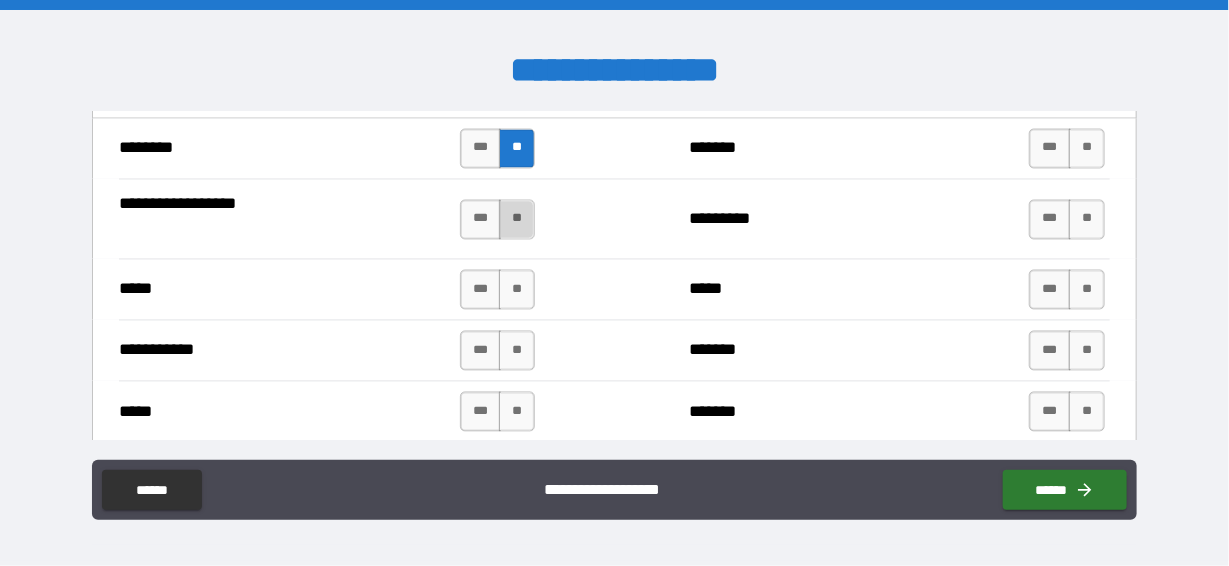 click on "**" at bounding box center (517, 220) 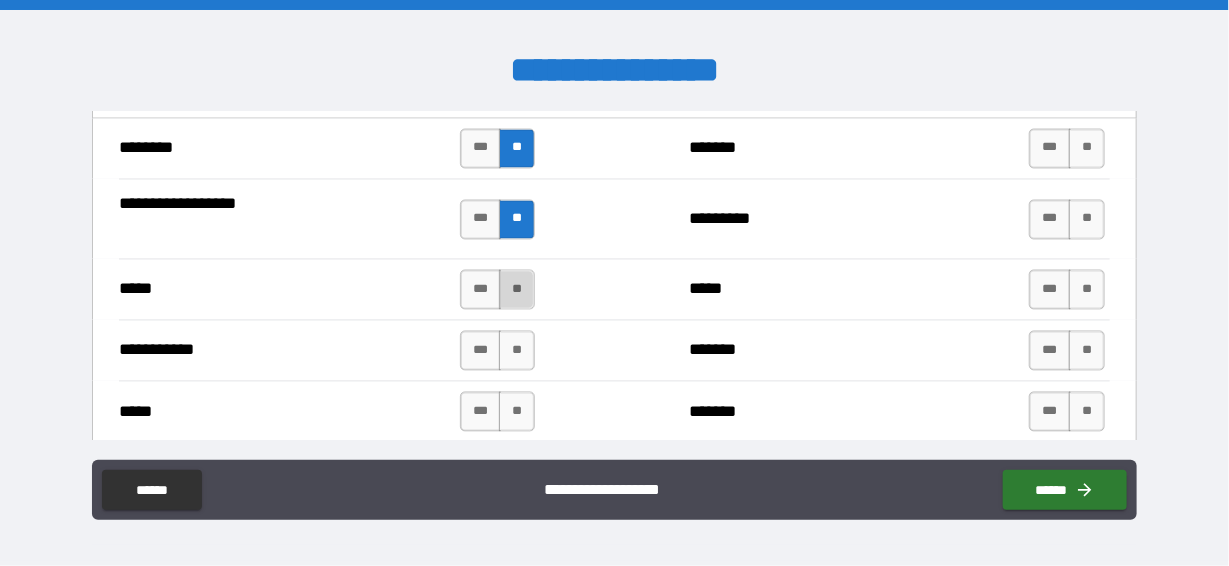 click on "**" at bounding box center [517, 290] 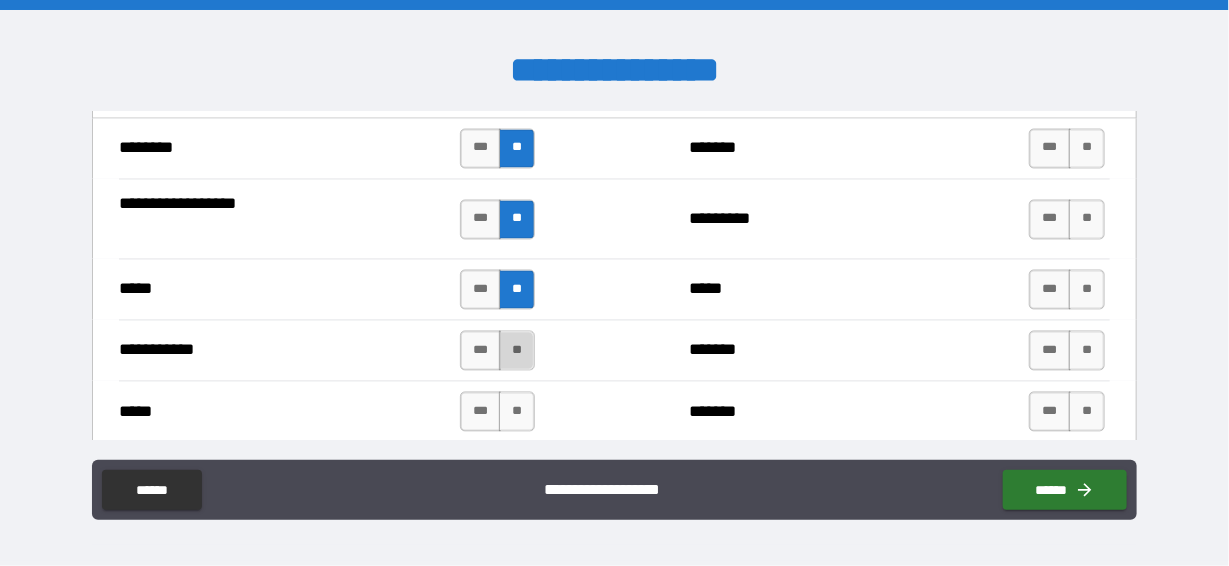 click on "**" at bounding box center (517, 351) 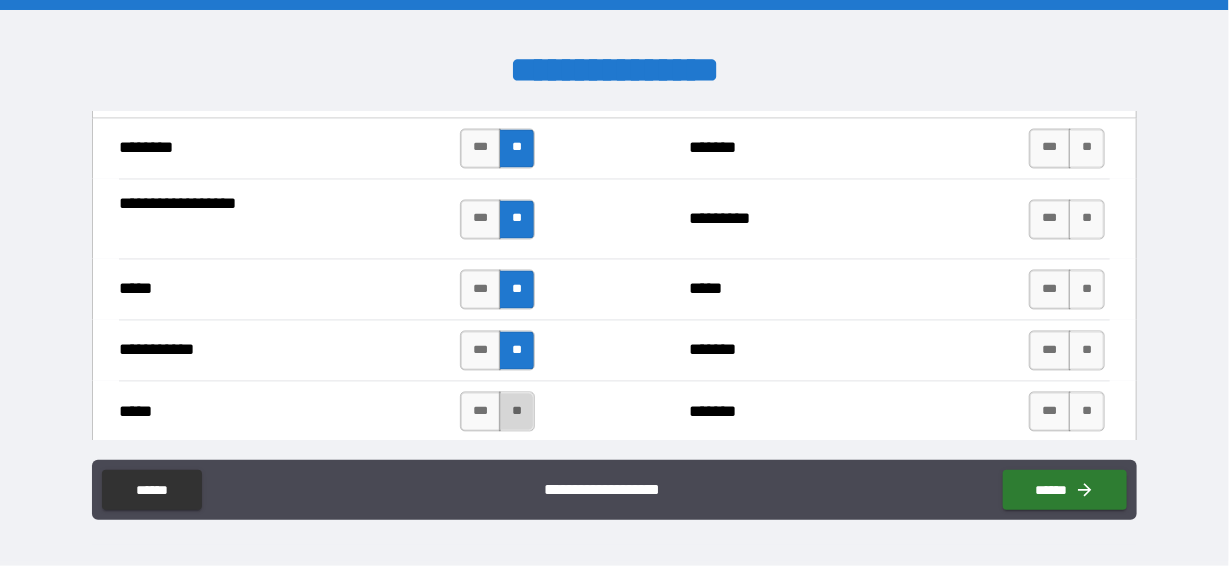 click on "**" at bounding box center [517, 412] 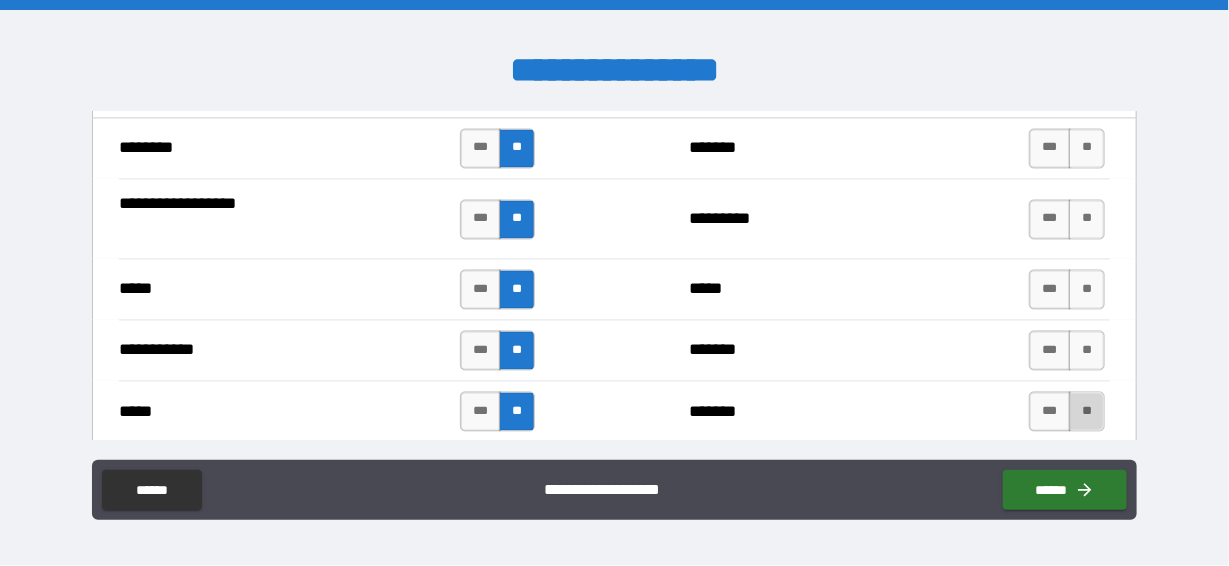 click on "**" at bounding box center (1087, 412) 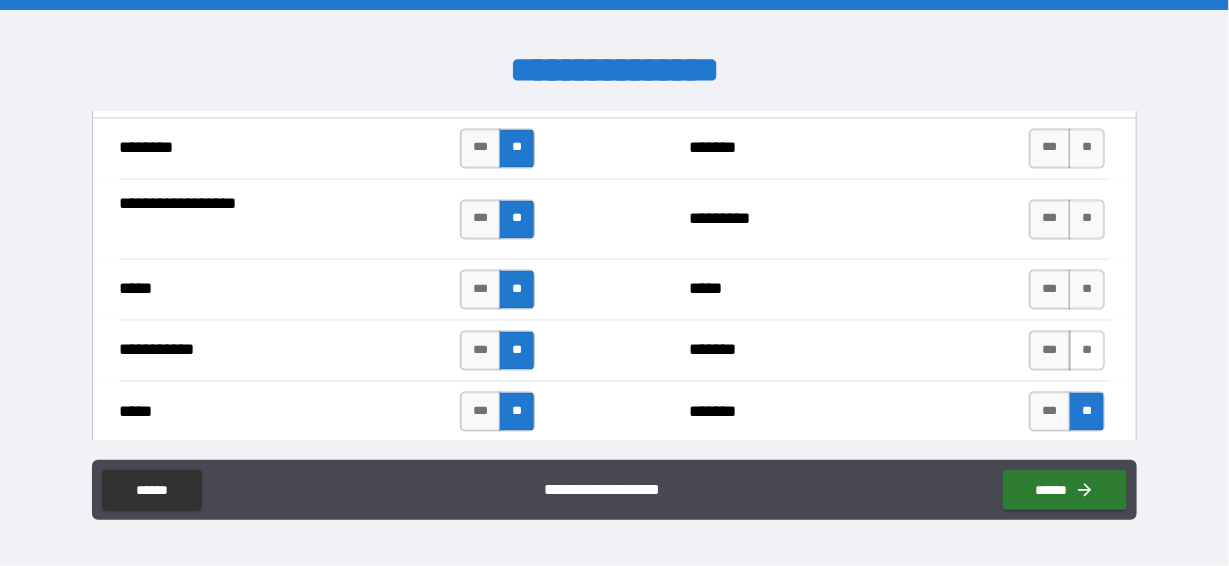 click on "**" at bounding box center (1087, 351) 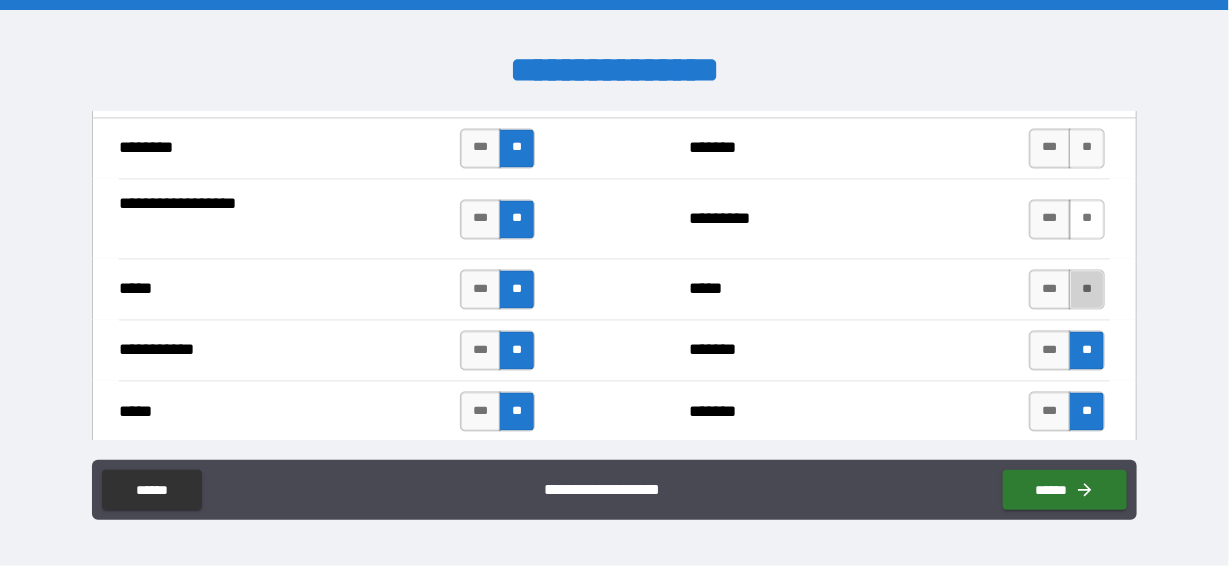 drag, startPoint x: 1071, startPoint y: 272, endPoint x: 1072, endPoint y: 225, distance: 47.010635 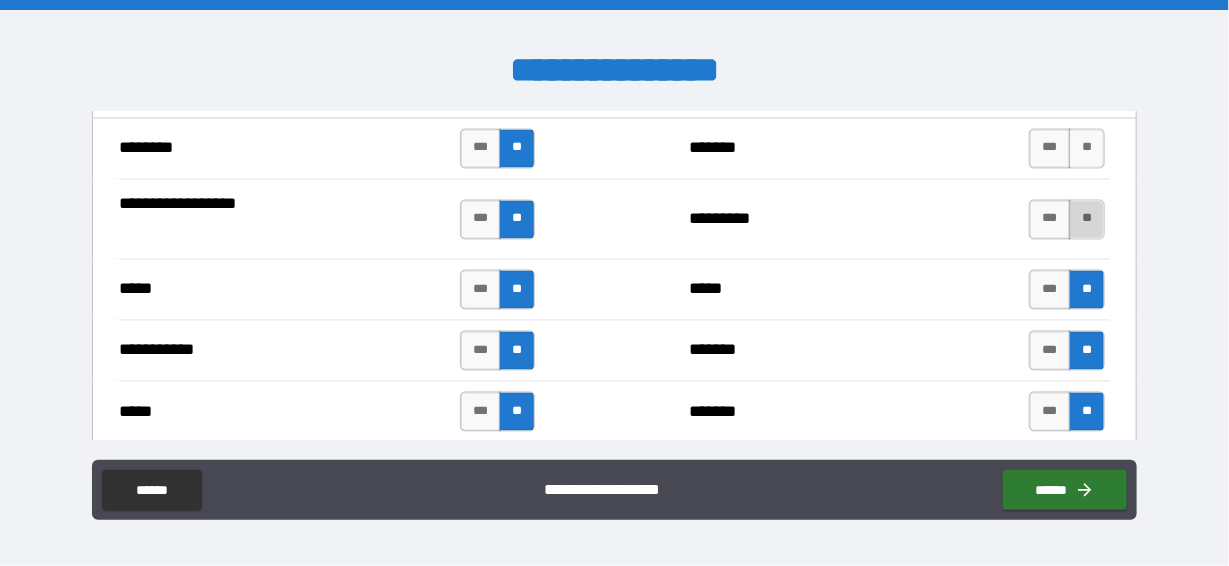 click on "**" at bounding box center [1087, 220] 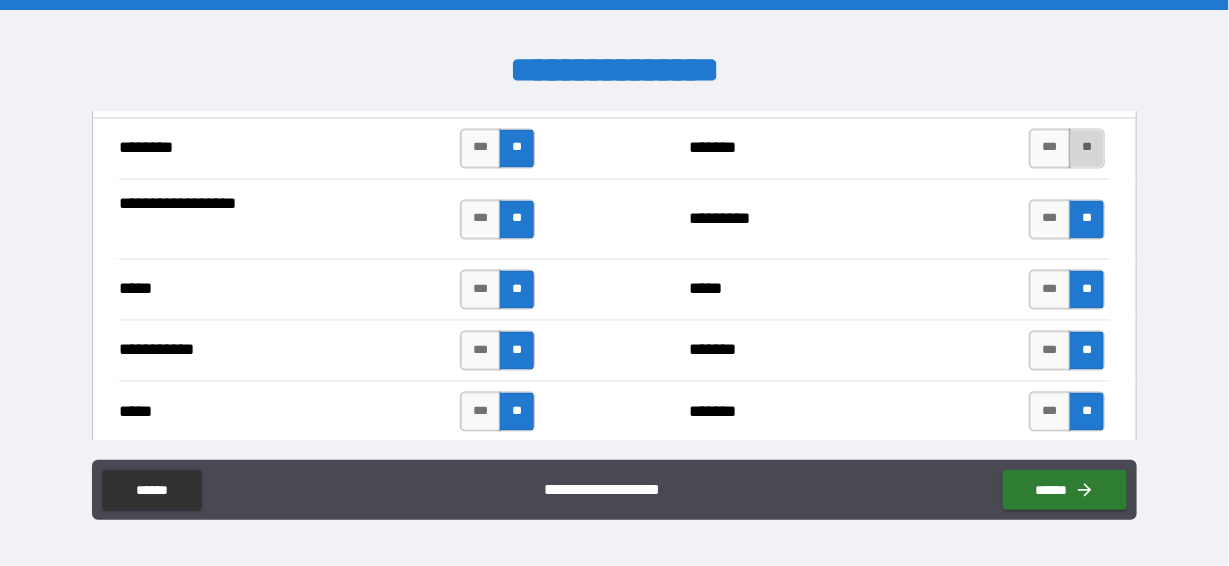 click on "**" at bounding box center [1087, 149] 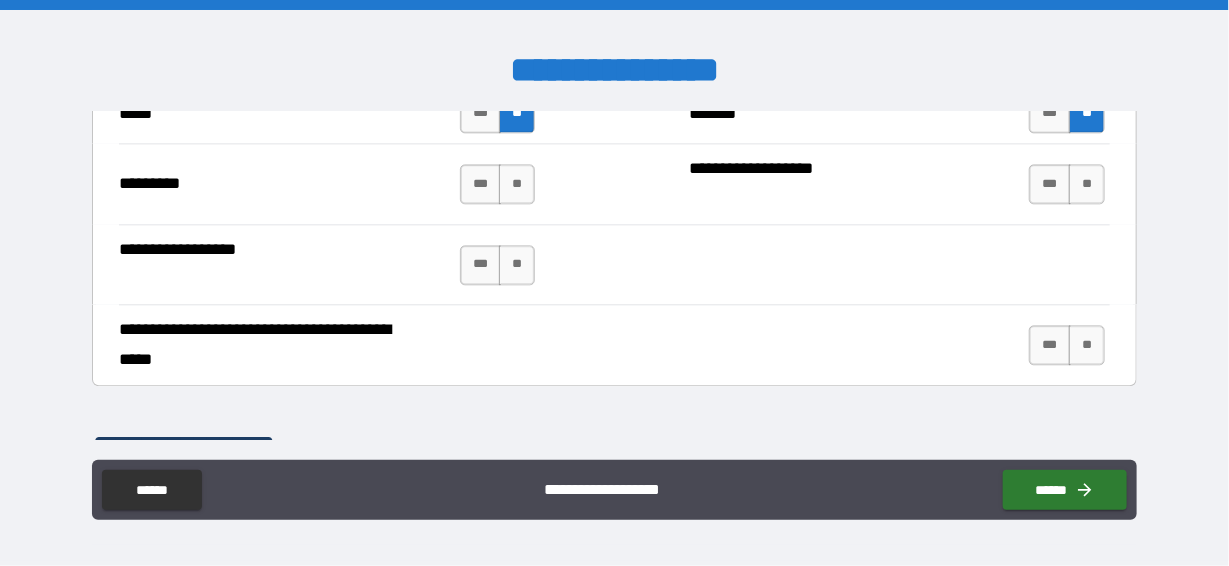 scroll, scrollTop: 1699, scrollLeft: 0, axis: vertical 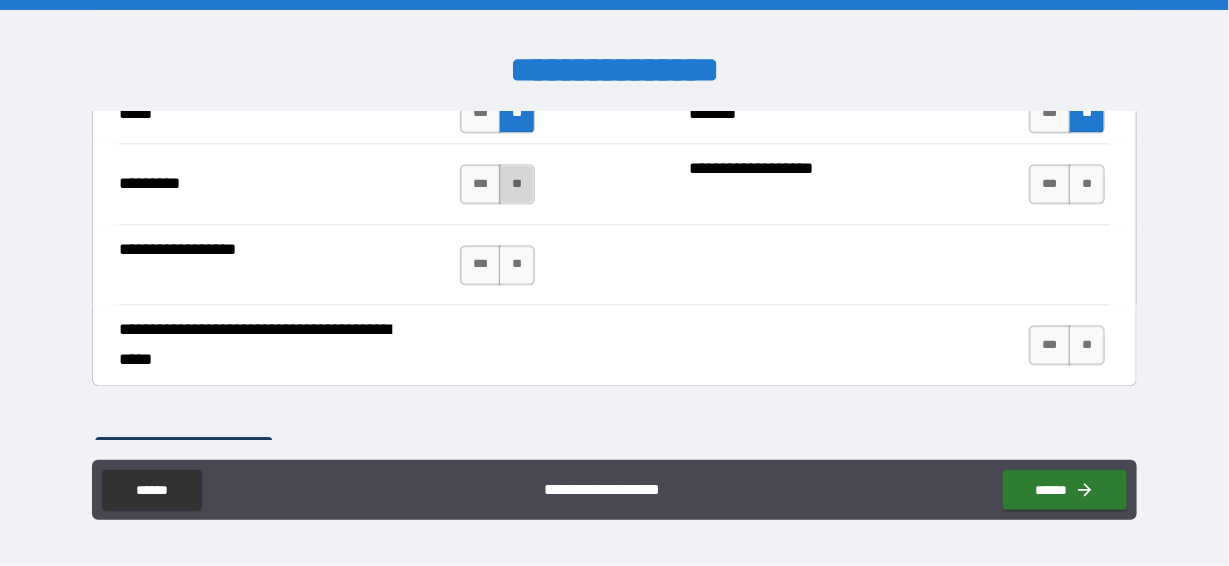 click on "**" at bounding box center [517, 184] 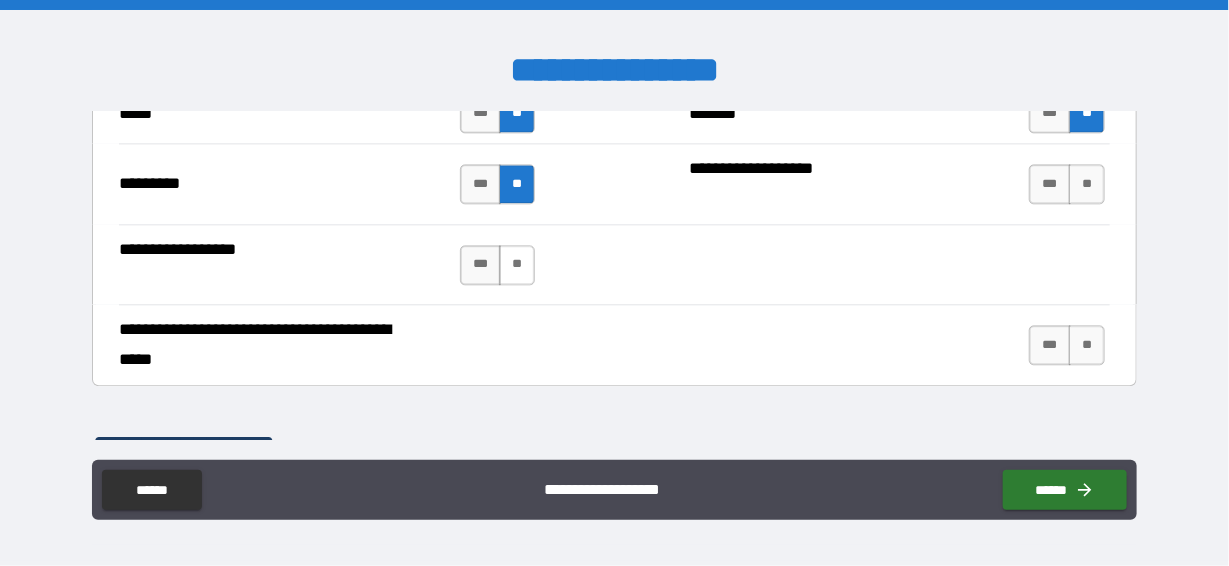 click on "**" at bounding box center [517, 265] 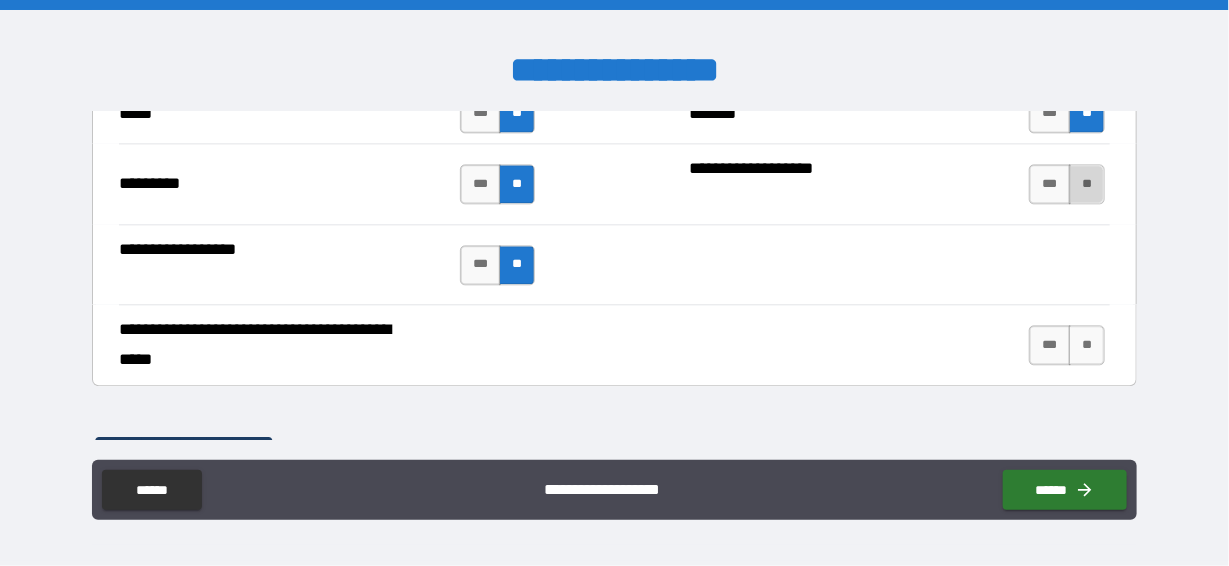 click on "**" at bounding box center (1087, 184) 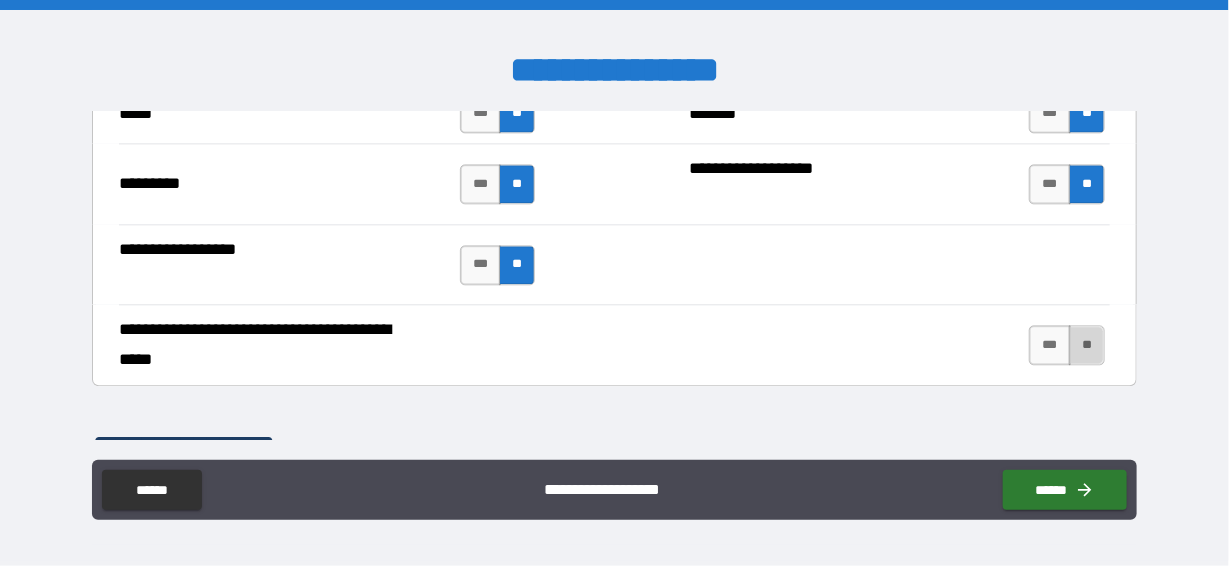 click on "**" at bounding box center [1087, 345] 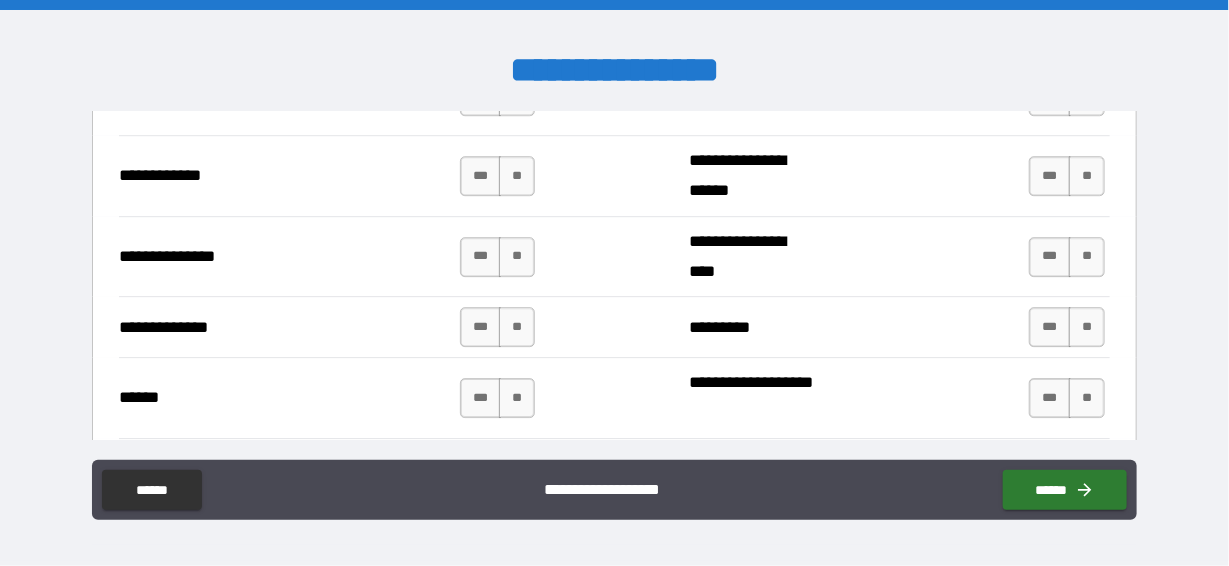 scroll, scrollTop: 2099, scrollLeft: 0, axis: vertical 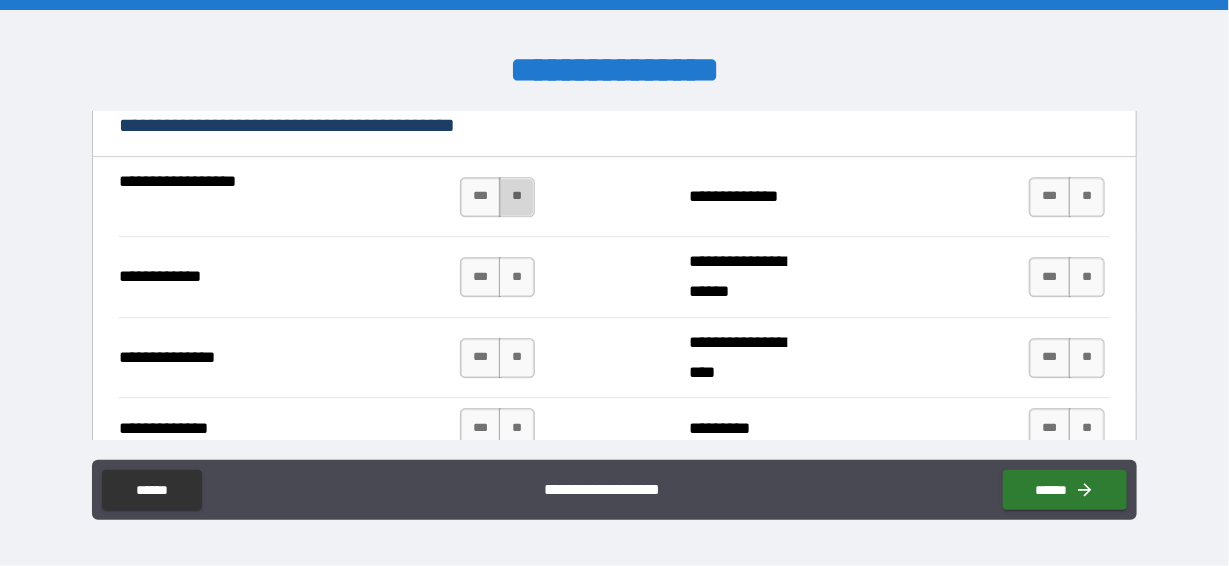 click on "**" at bounding box center [517, 197] 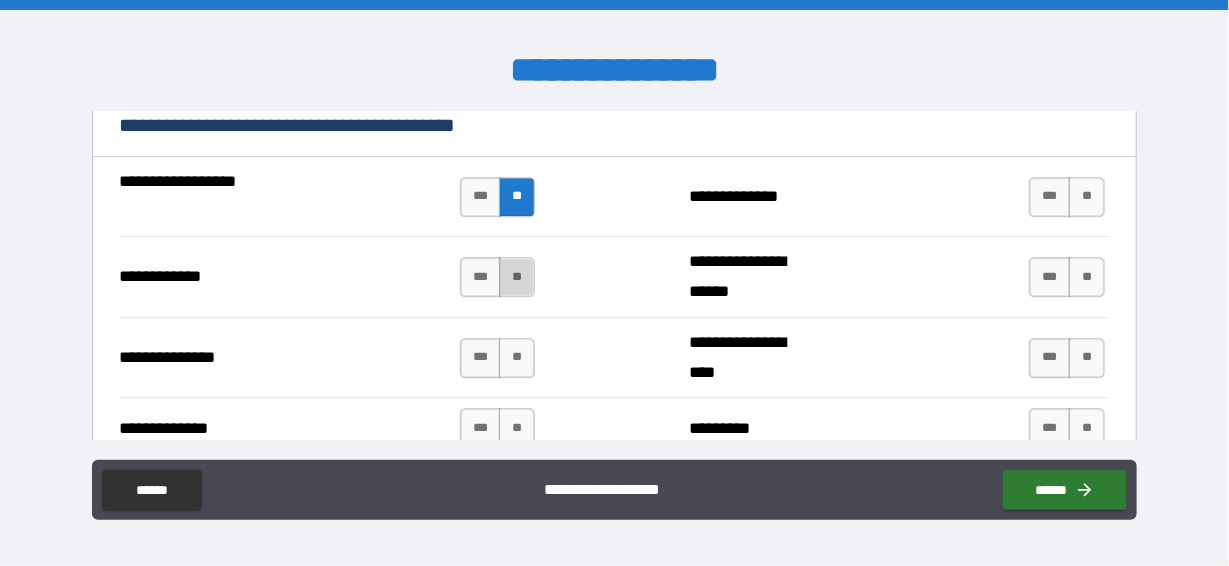 click on "**" at bounding box center (517, 277) 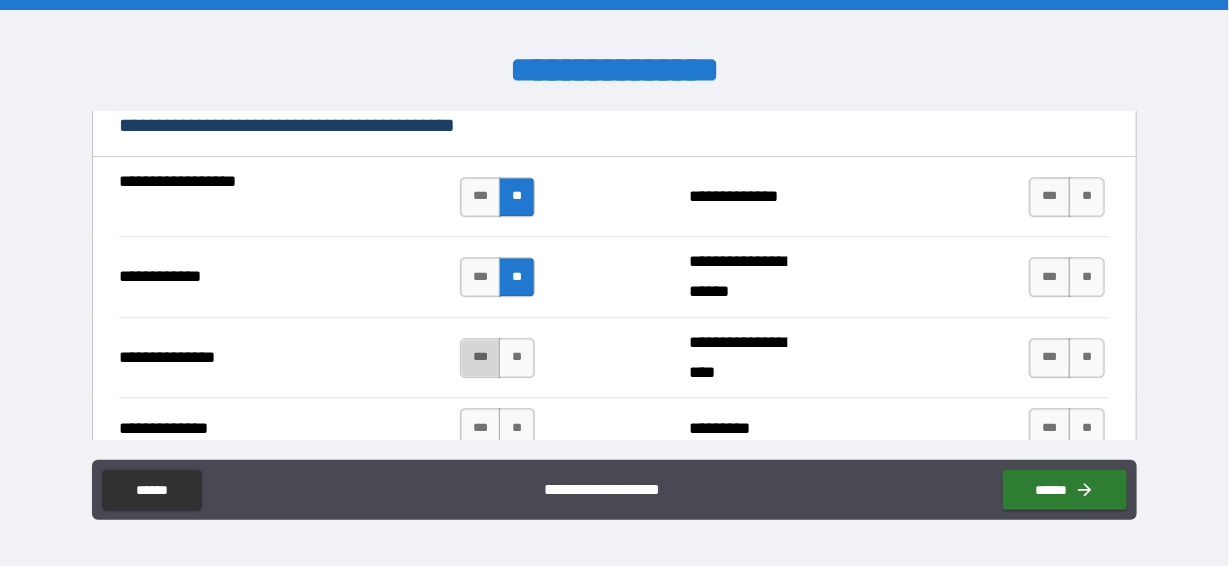 click on "***" at bounding box center [481, 358] 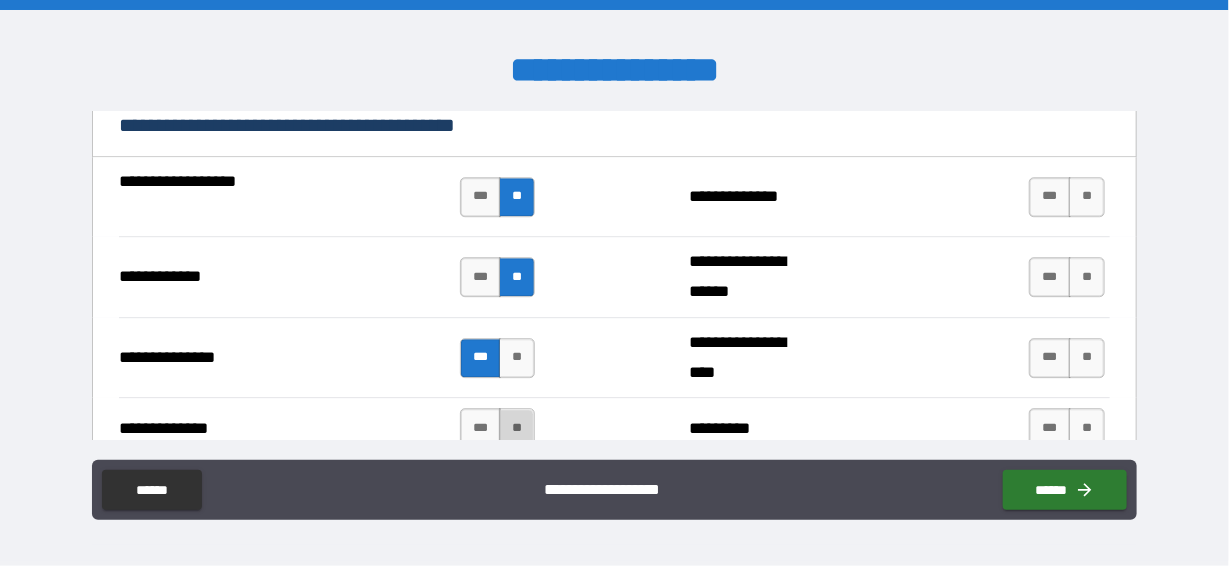 click on "**" at bounding box center [517, 428] 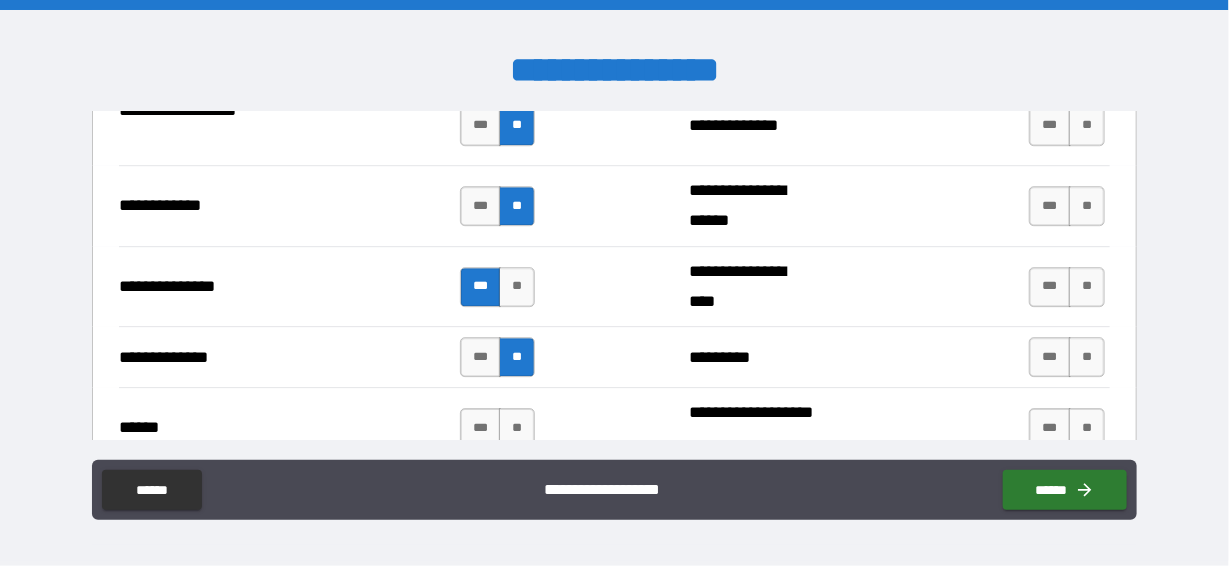 scroll, scrollTop: 2300, scrollLeft: 0, axis: vertical 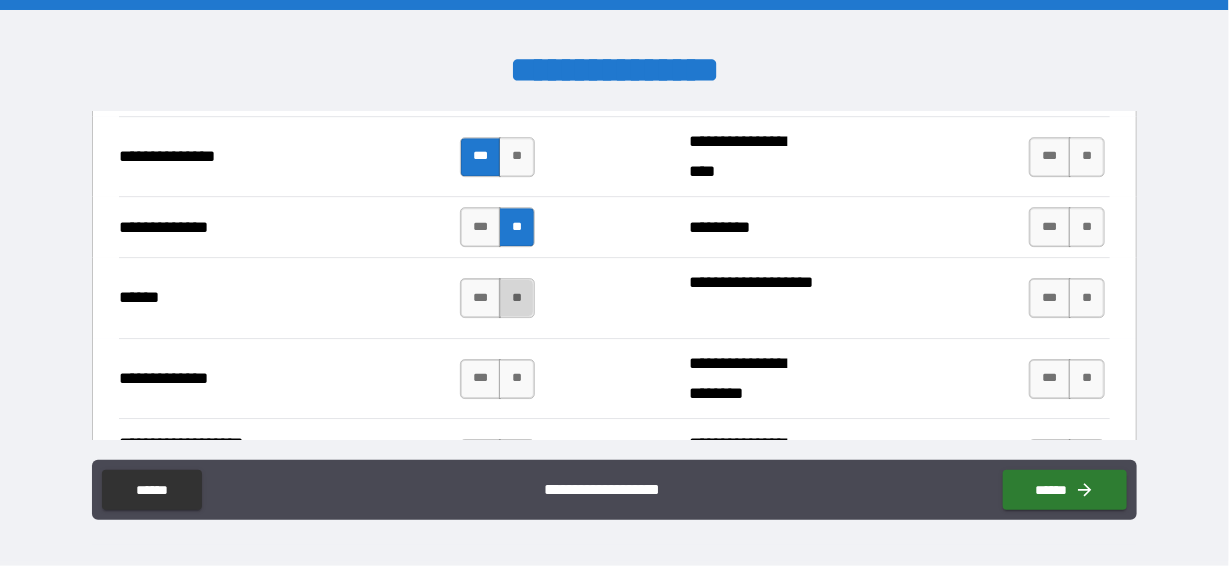 click on "**" at bounding box center [517, 298] 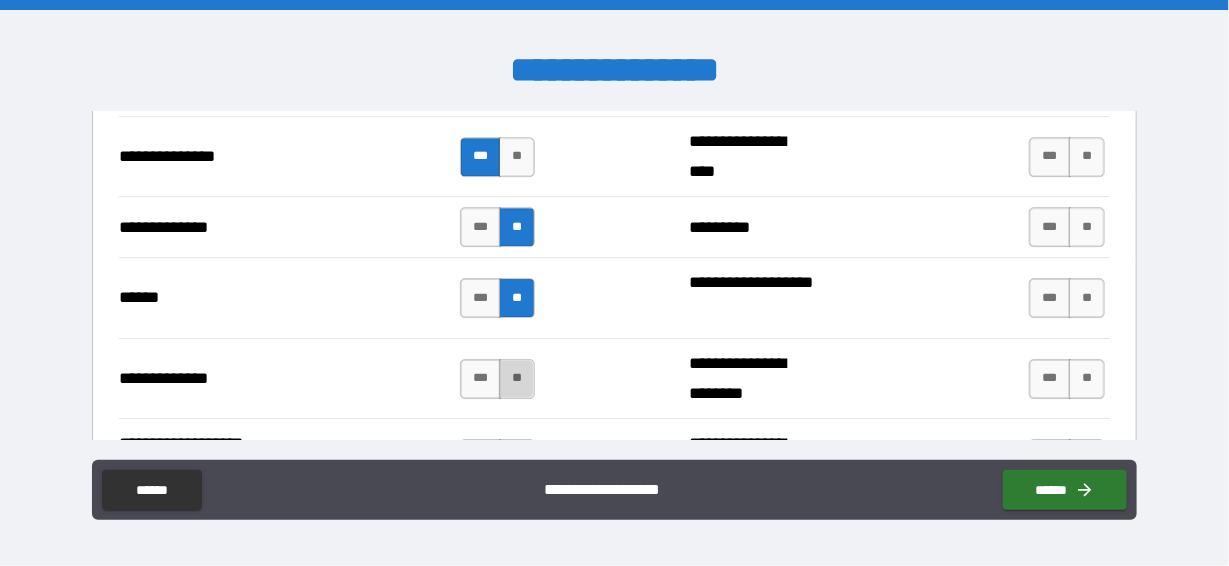 click on "**" at bounding box center [517, 379] 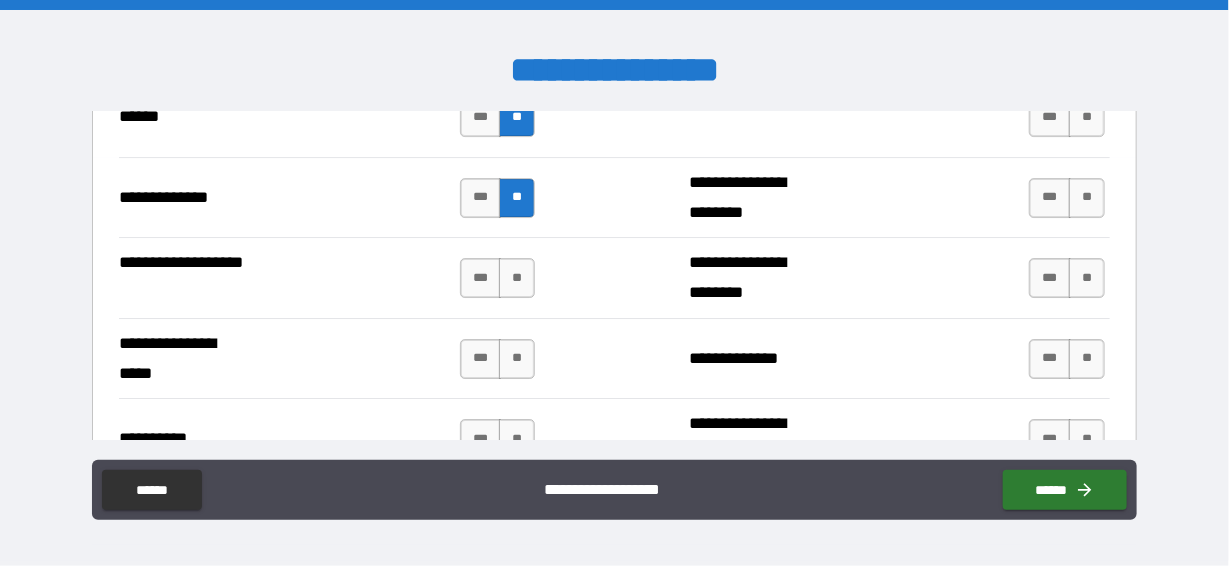 scroll, scrollTop: 2499, scrollLeft: 0, axis: vertical 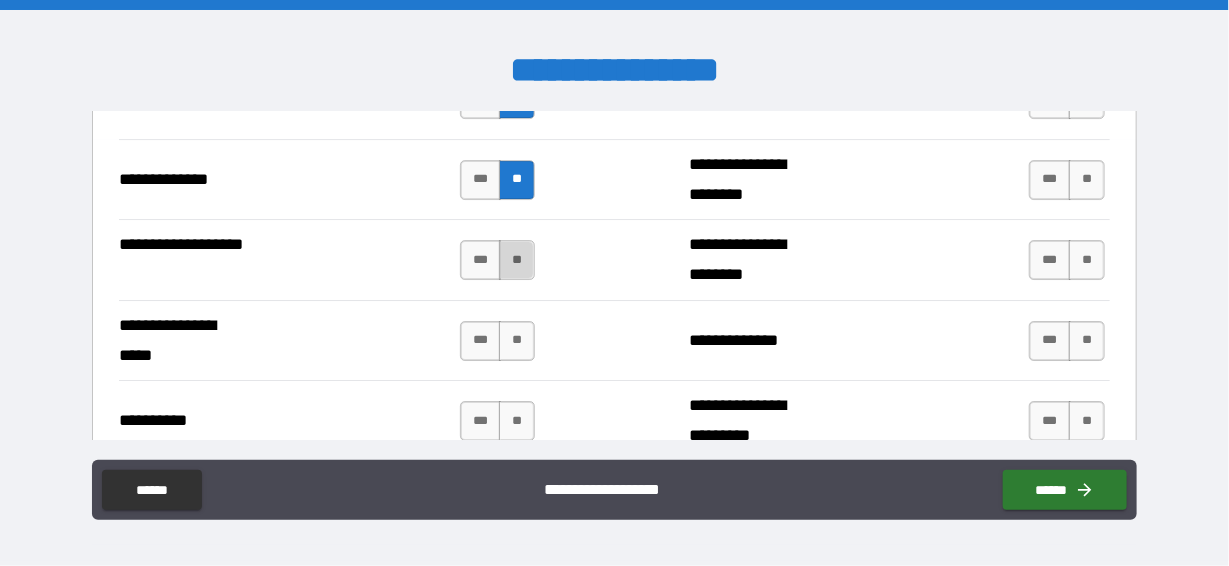 click on "**" at bounding box center [517, 260] 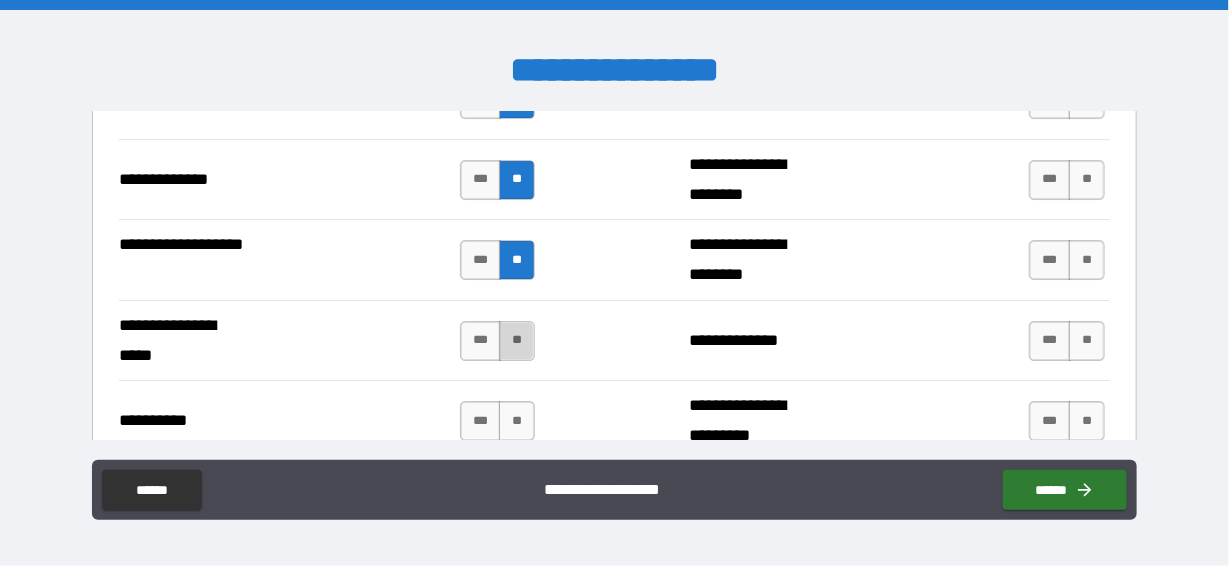click on "**" at bounding box center [517, 341] 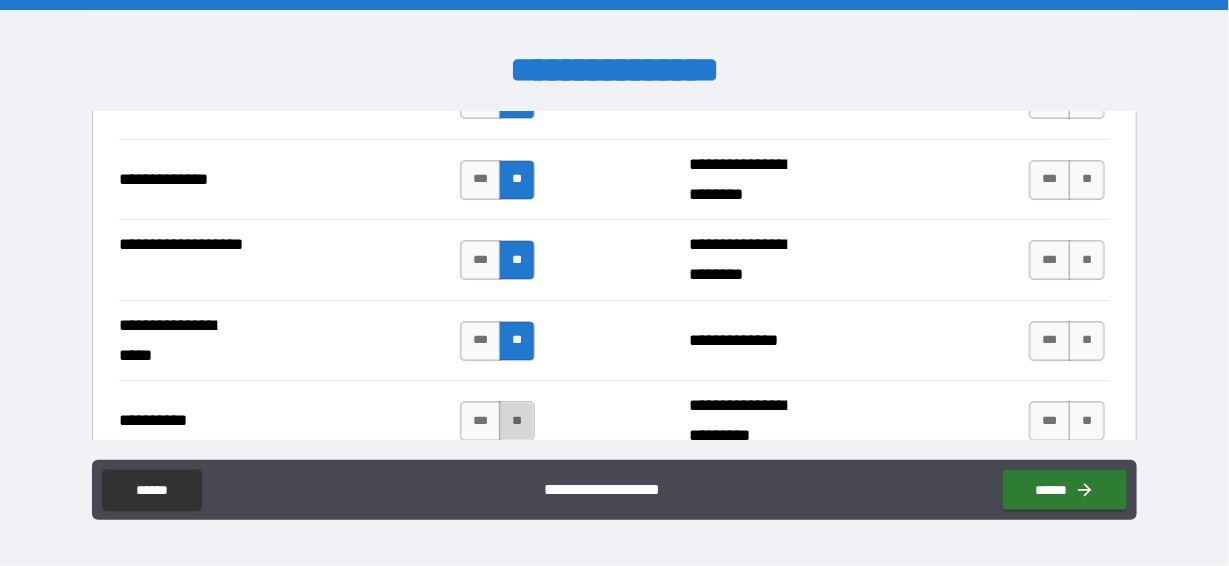 click on "**" at bounding box center (517, 421) 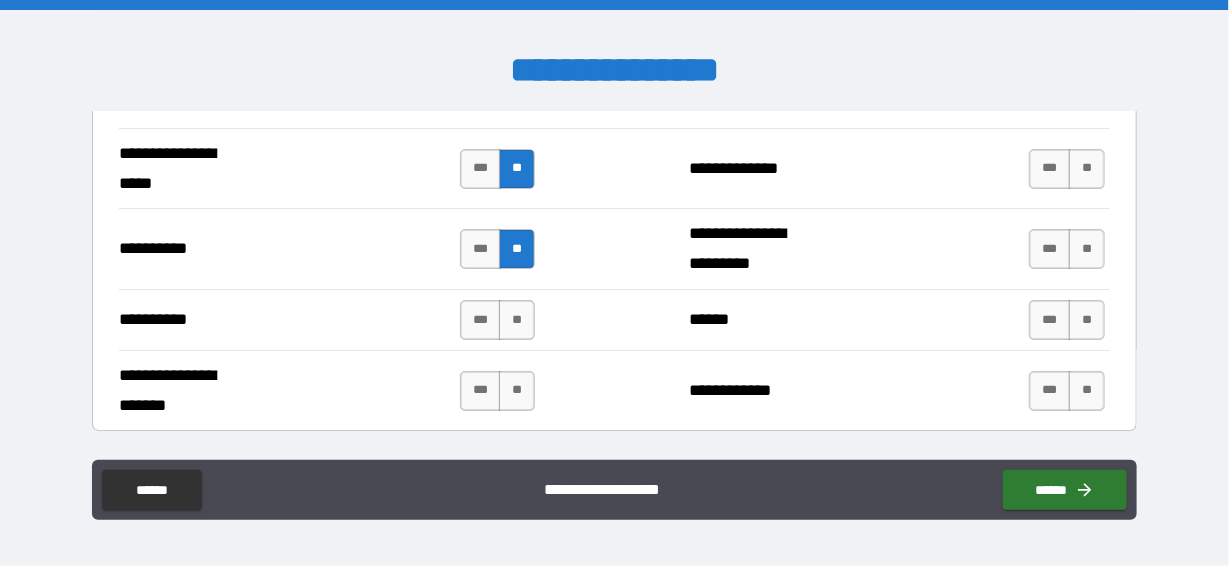 scroll, scrollTop: 2700, scrollLeft: 0, axis: vertical 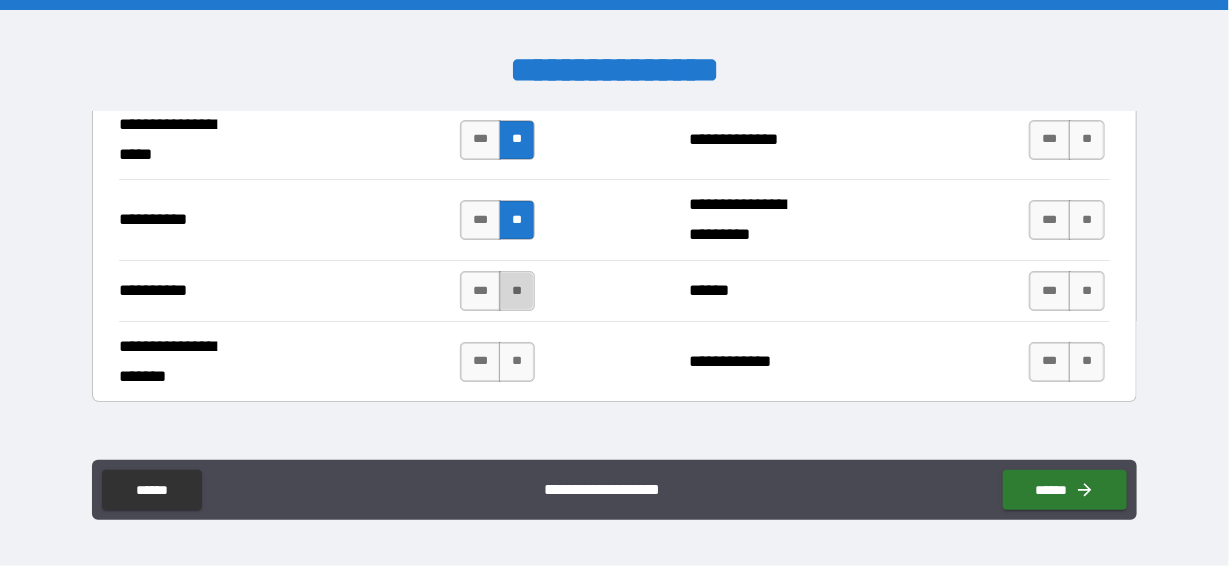click on "**" at bounding box center [517, 291] 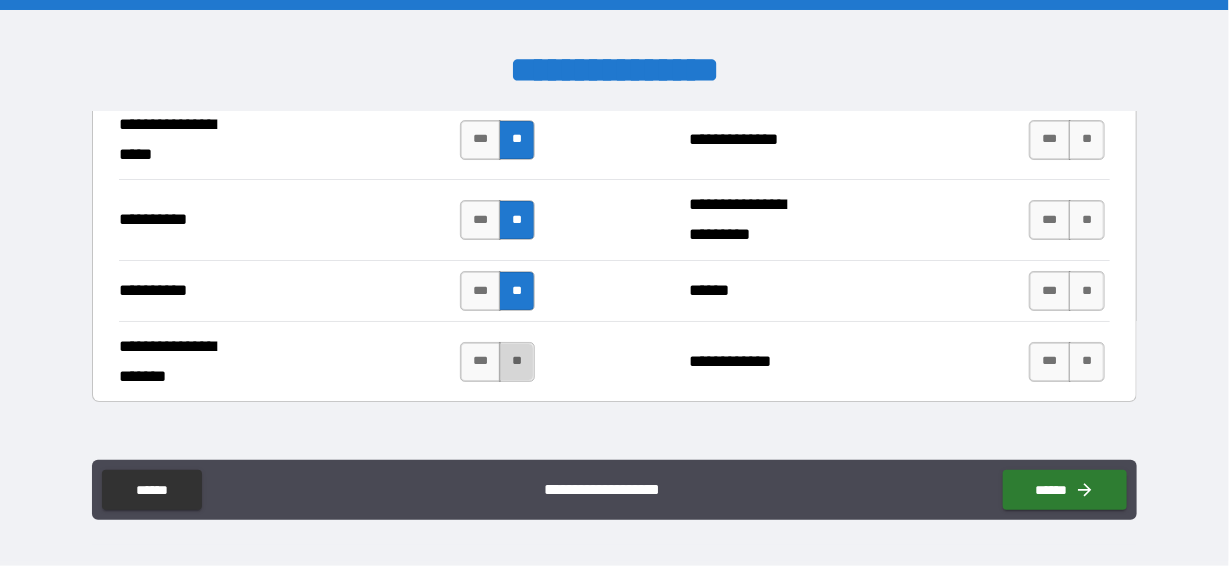 click on "**" at bounding box center [517, 362] 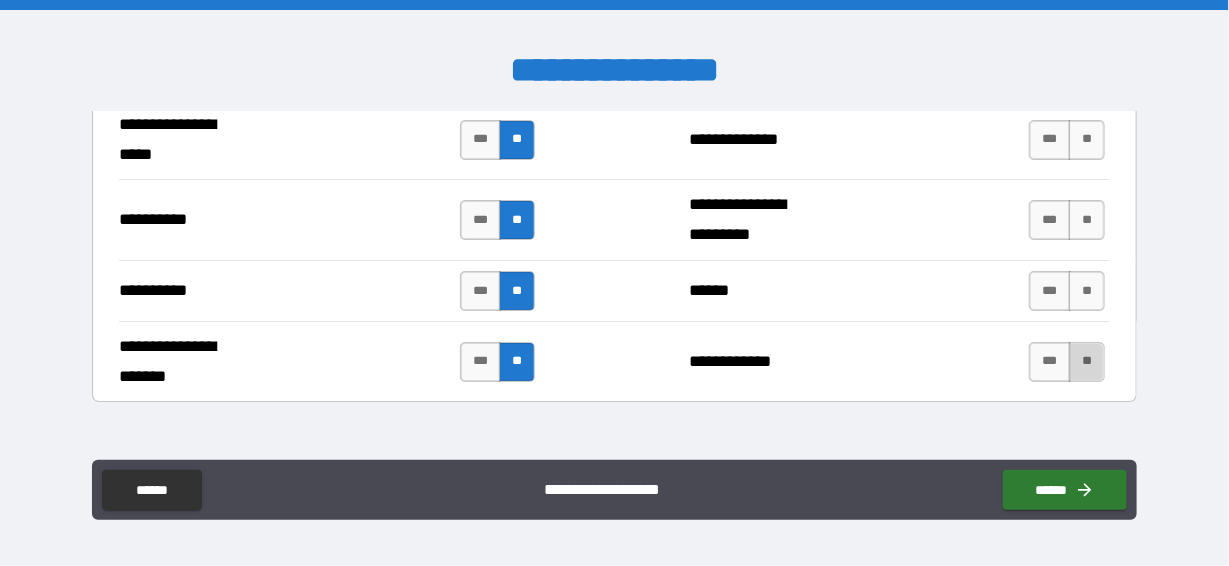 click on "**" at bounding box center [1087, 362] 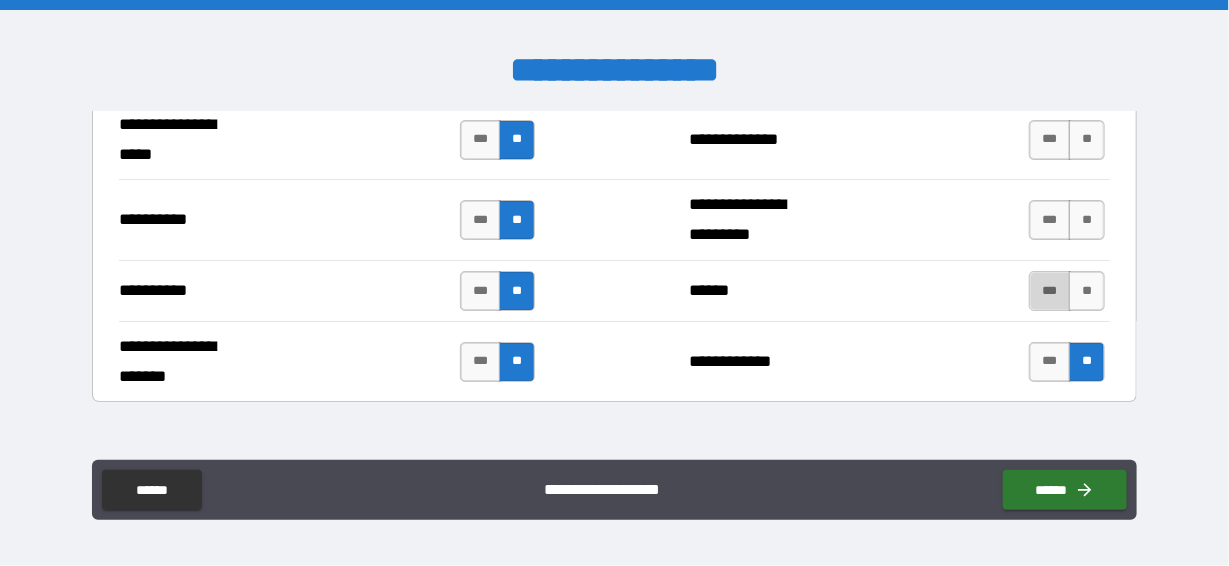 click on "***" at bounding box center (1050, 291) 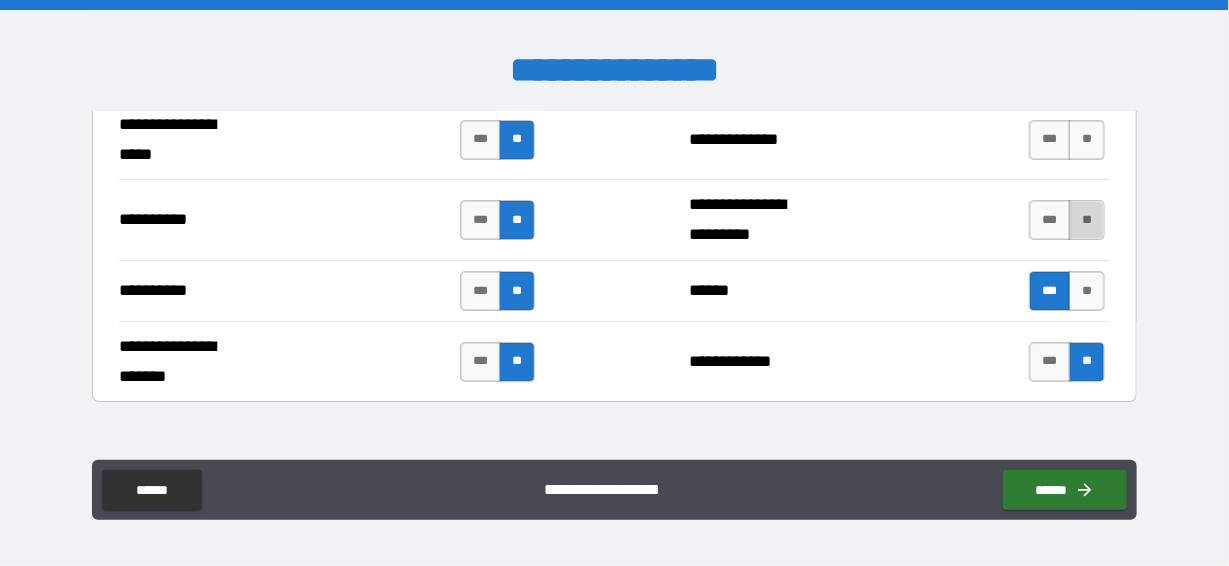 click on "**" at bounding box center (1087, 220) 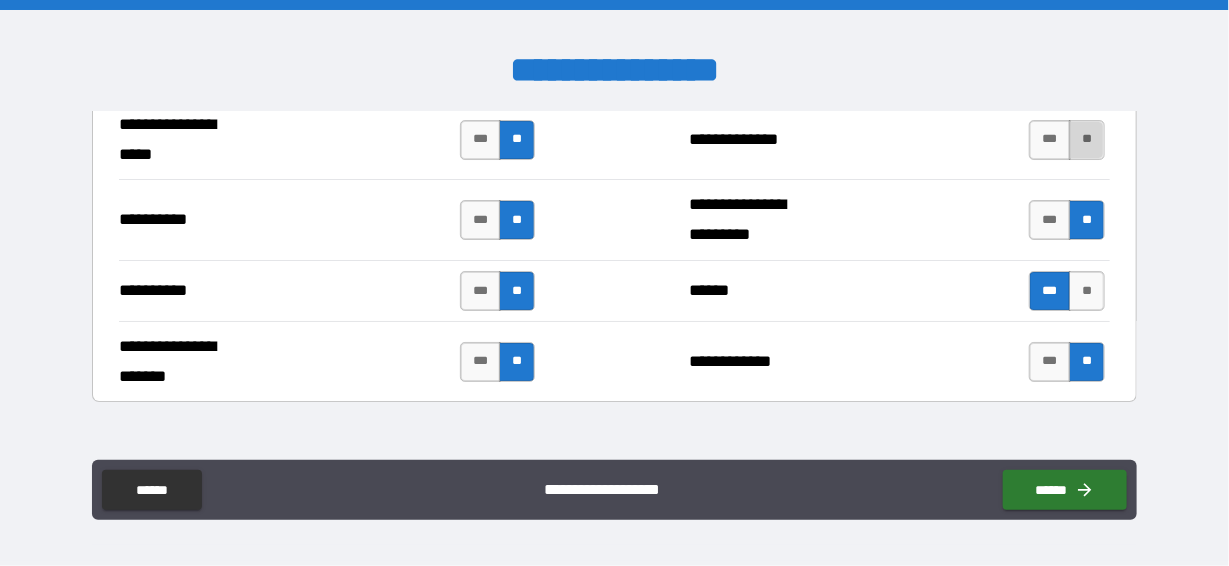 click on "**" at bounding box center [1087, 140] 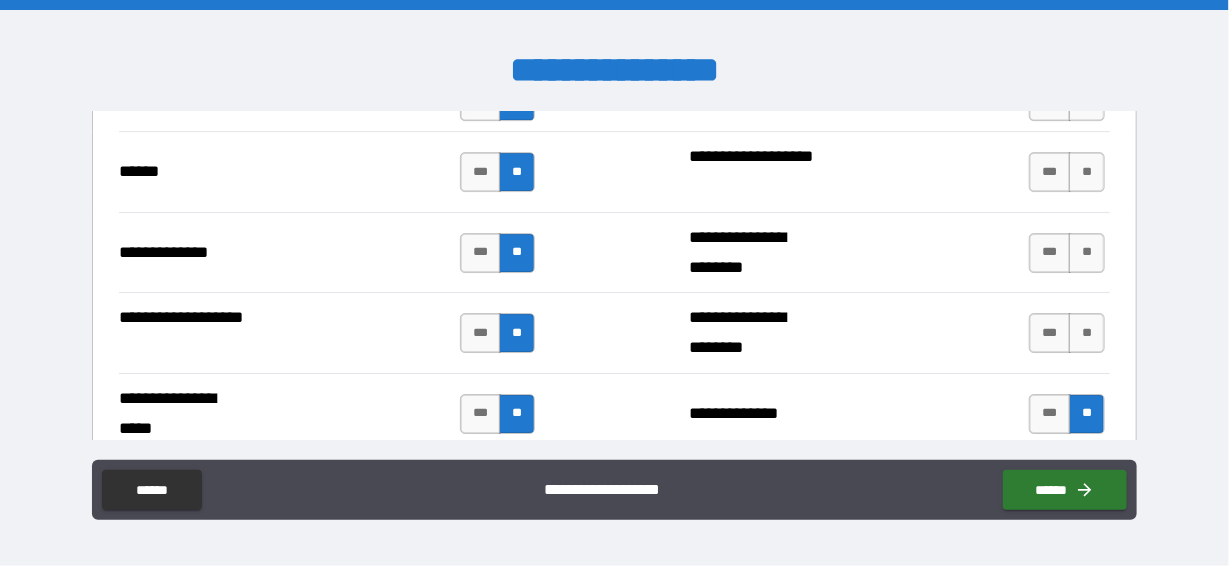 scroll, scrollTop: 2400, scrollLeft: 0, axis: vertical 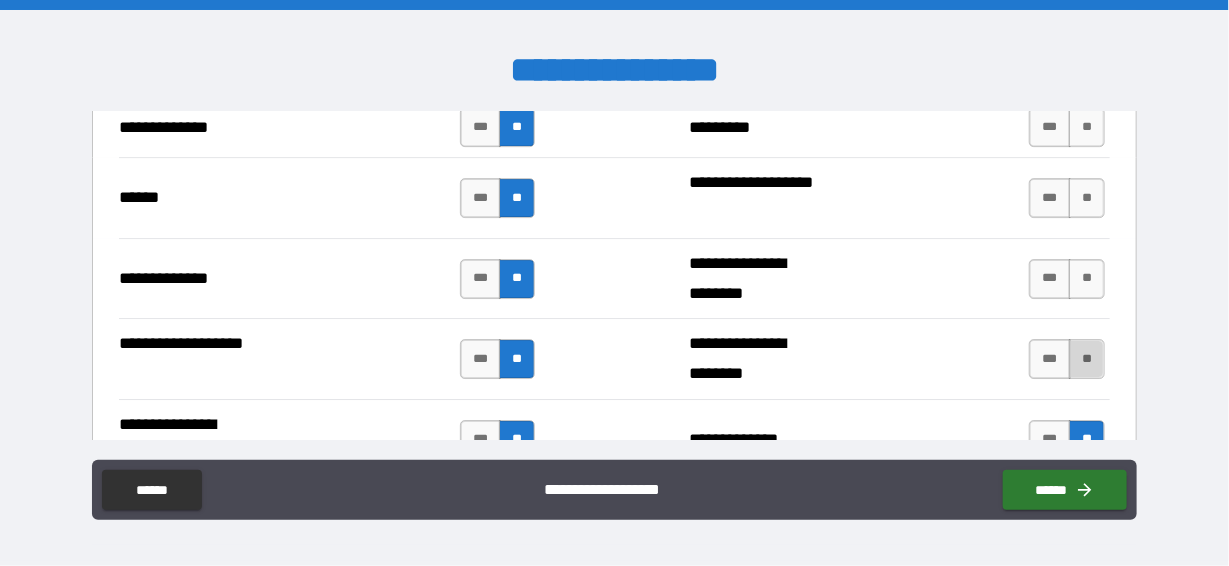 click on "**" at bounding box center [1087, 359] 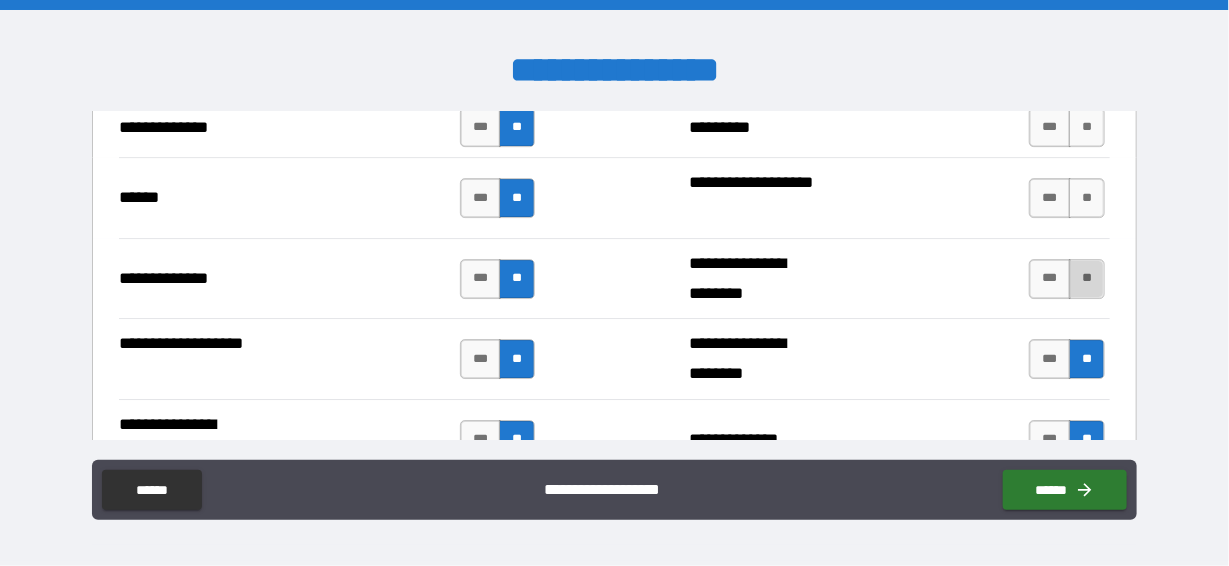 click on "**" at bounding box center (1087, 279) 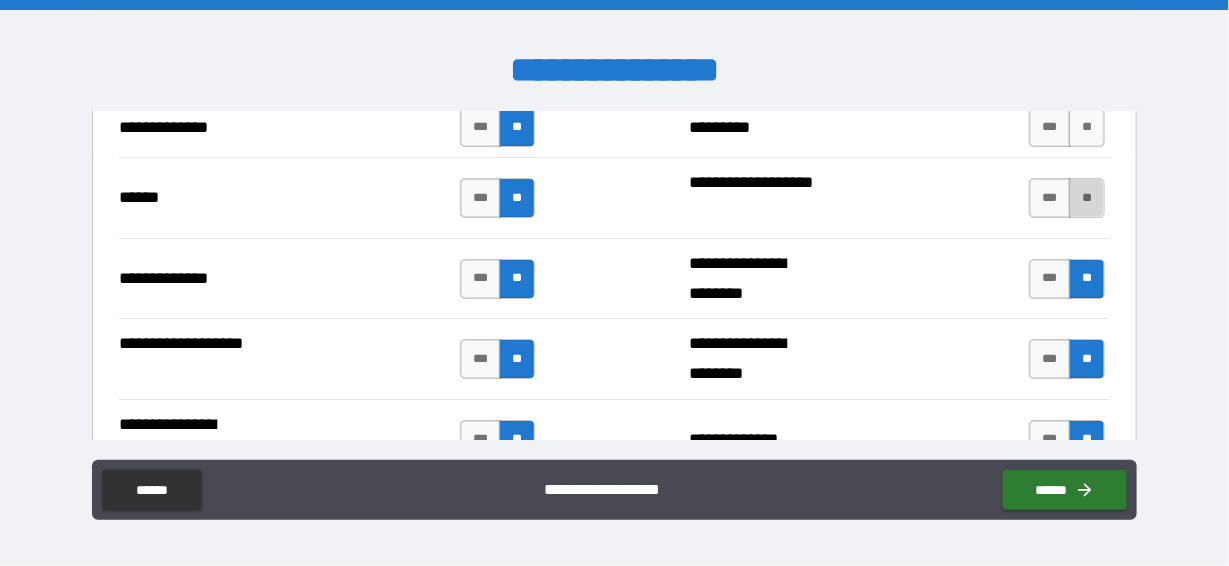 click on "**" at bounding box center [1087, 198] 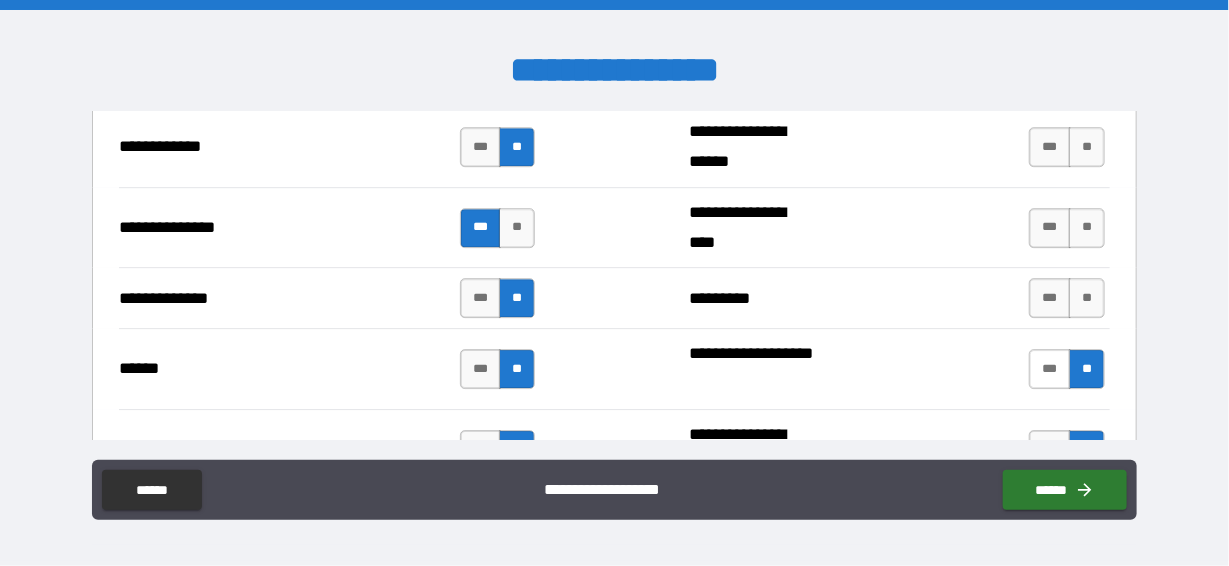 scroll, scrollTop: 2200, scrollLeft: 0, axis: vertical 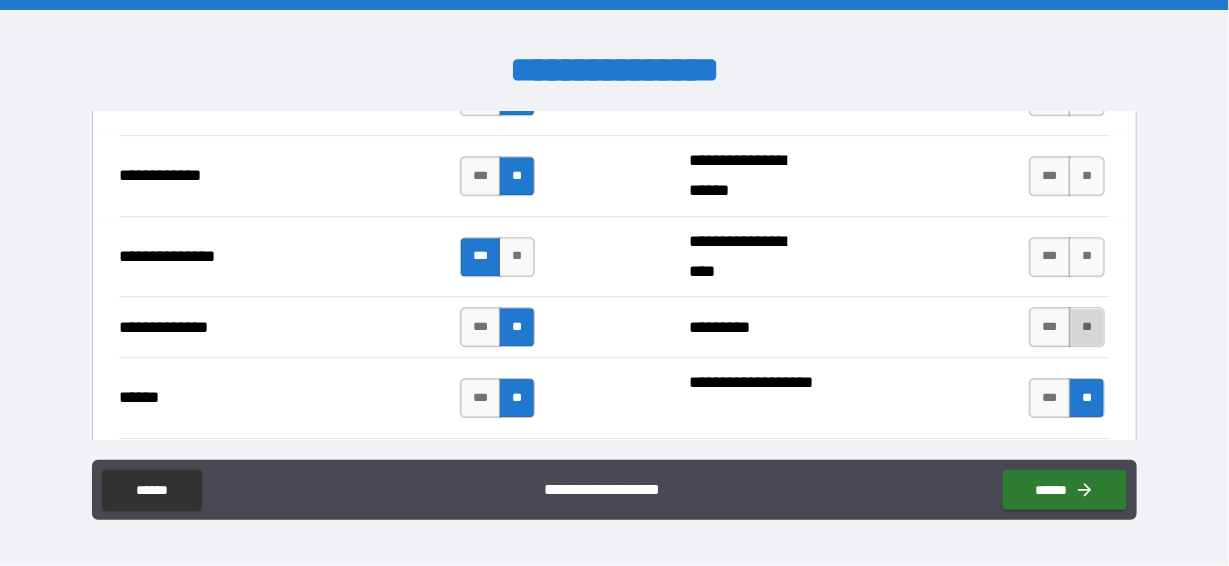 click on "**" at bounding box center [1087, 327] 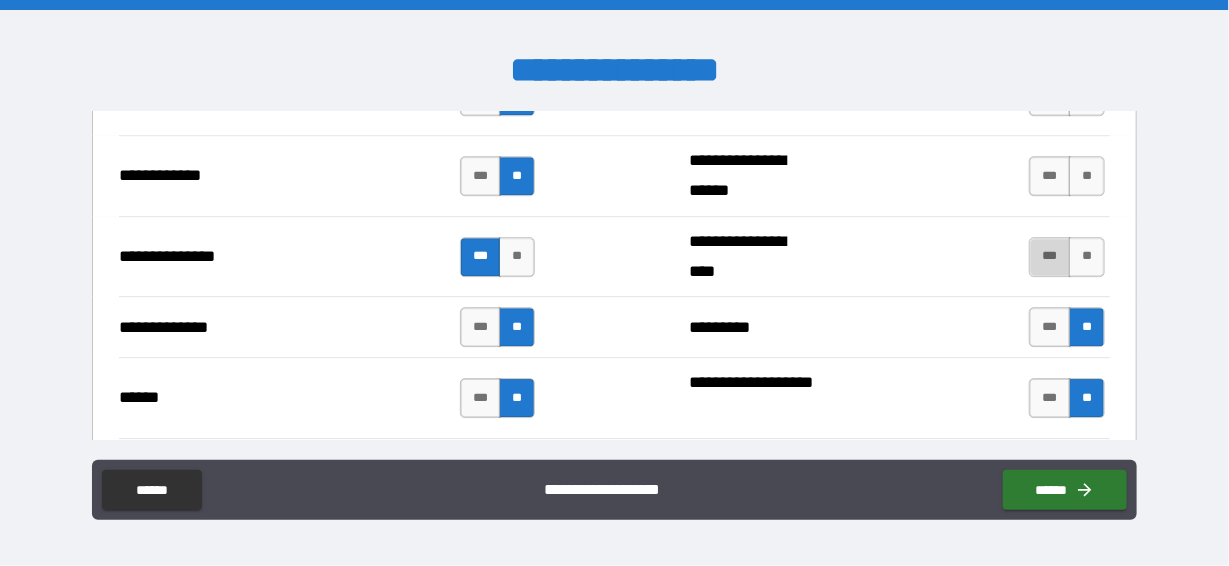 click on "***" at bounding box center [1050, 257] 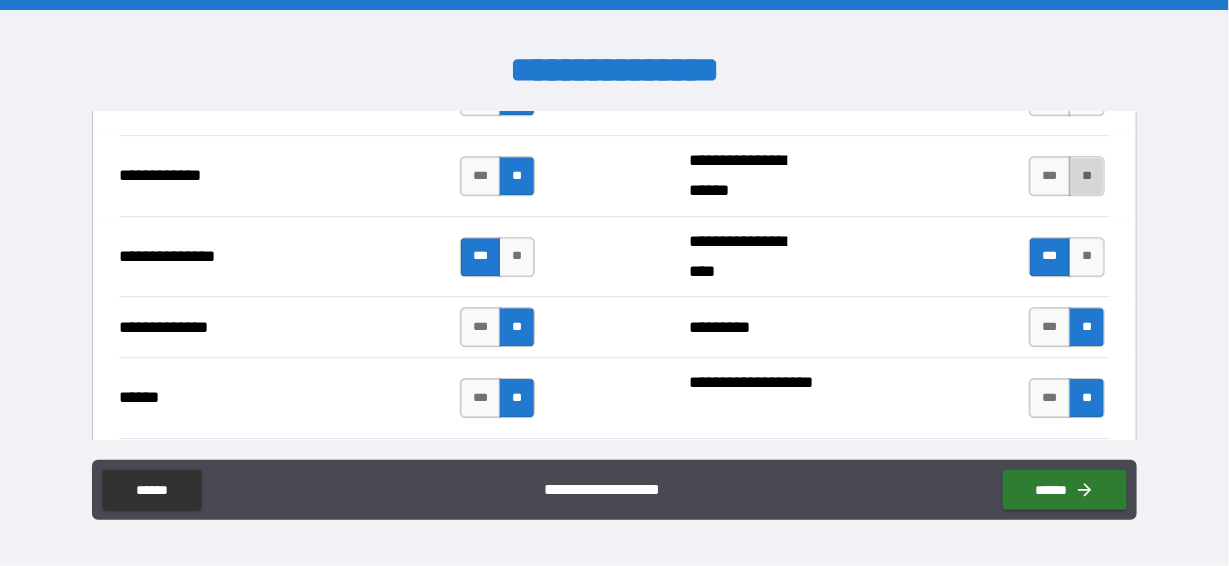 click on "**" at bounding box center (1087, 176) 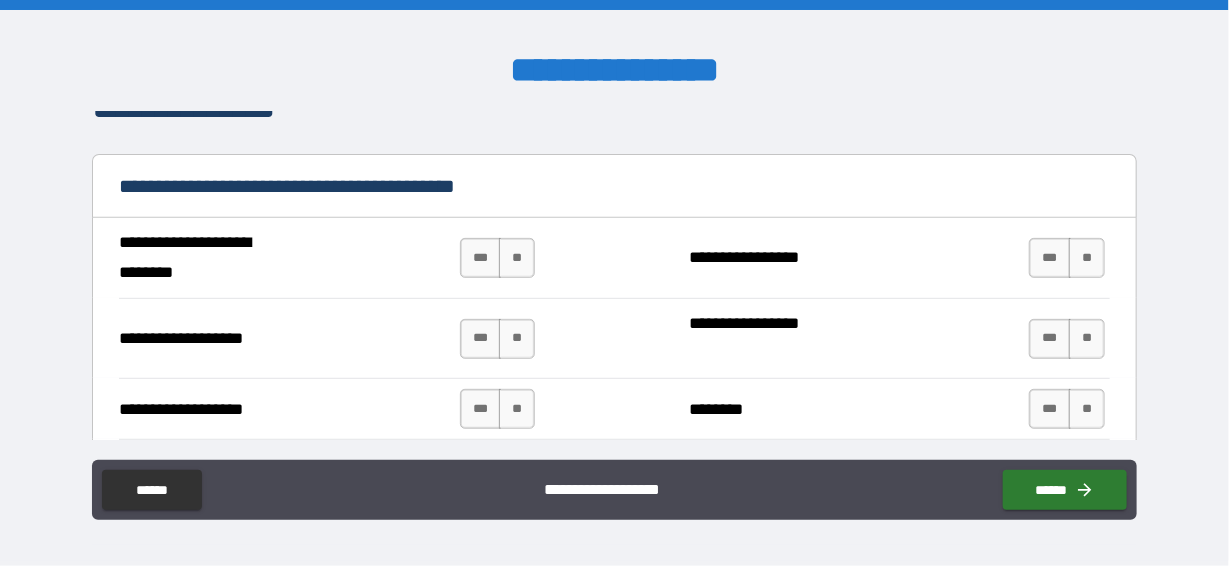 scroll, scrollTop: 3000, scrollLeft: 0, axis: vertical 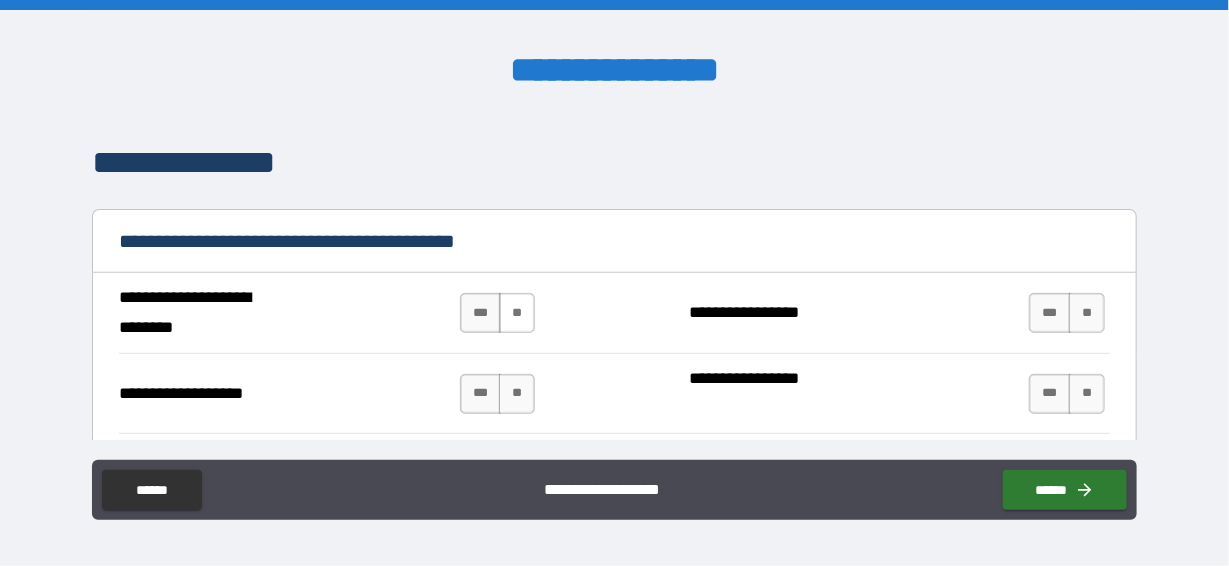 click on "**" at bounding box center [517, 313] 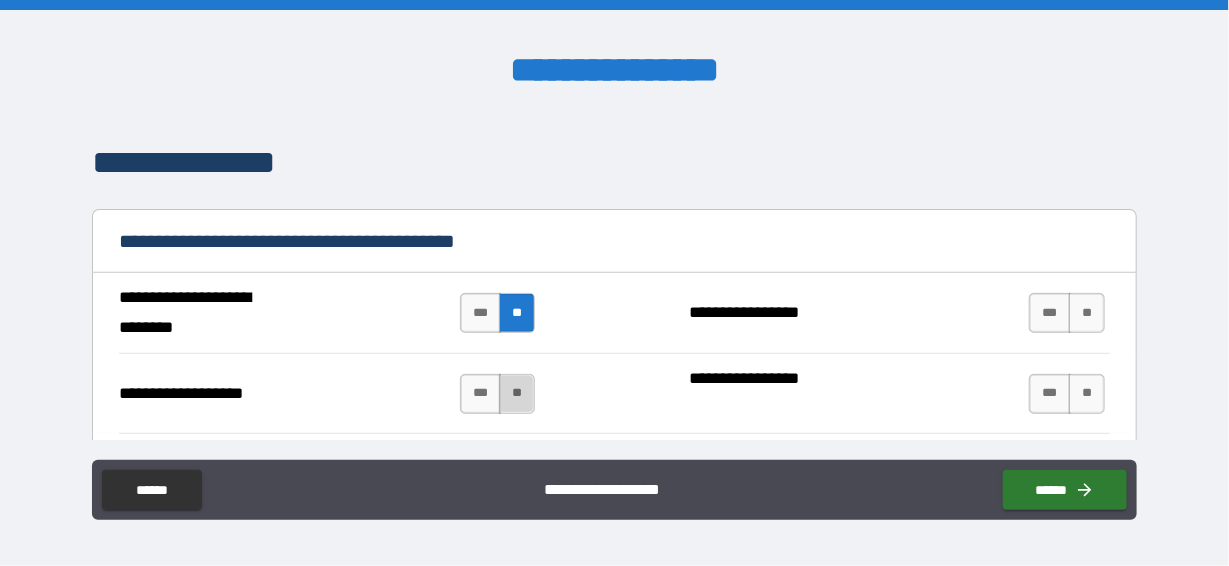click on "**" at bounding box center [517, 394] 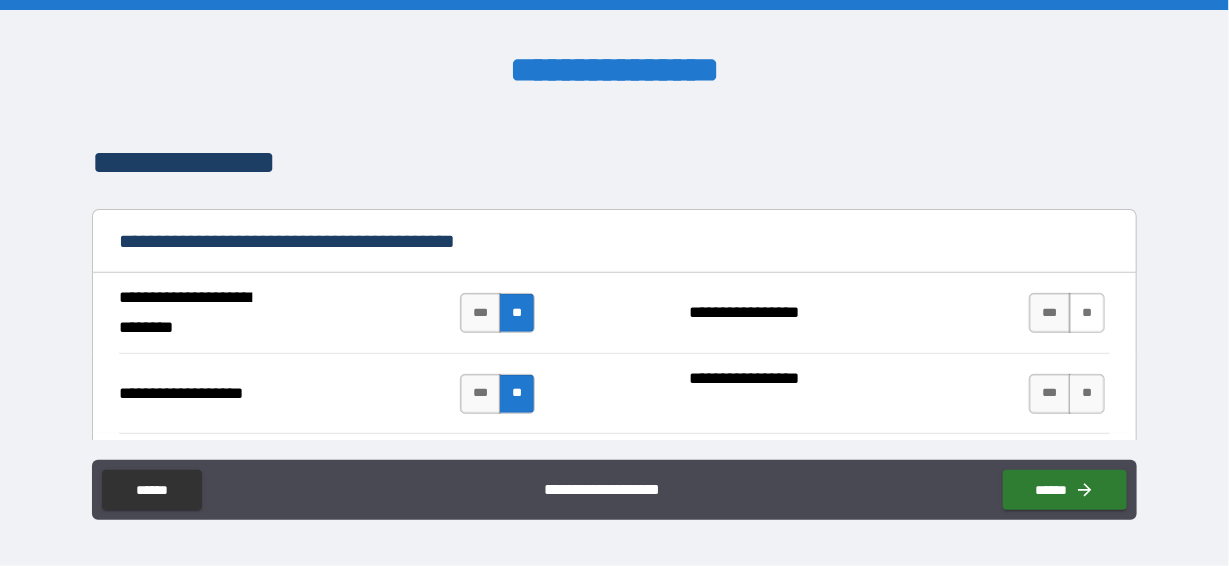 click on "**" at bounding box center (1087, 313) 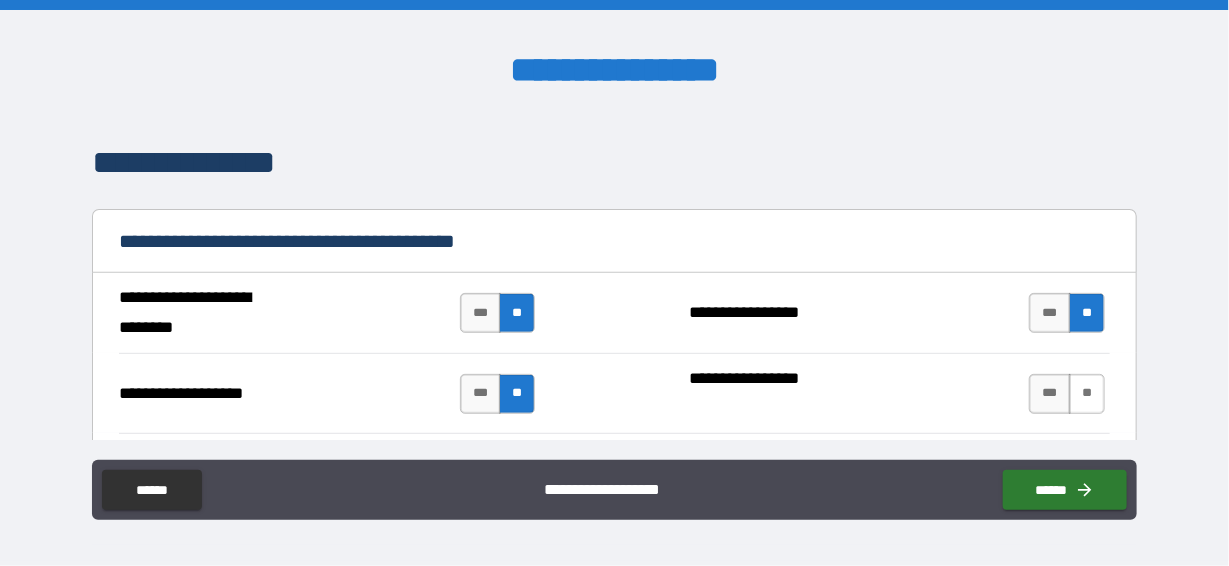 click on "**" at bounding box center [1087, 394] 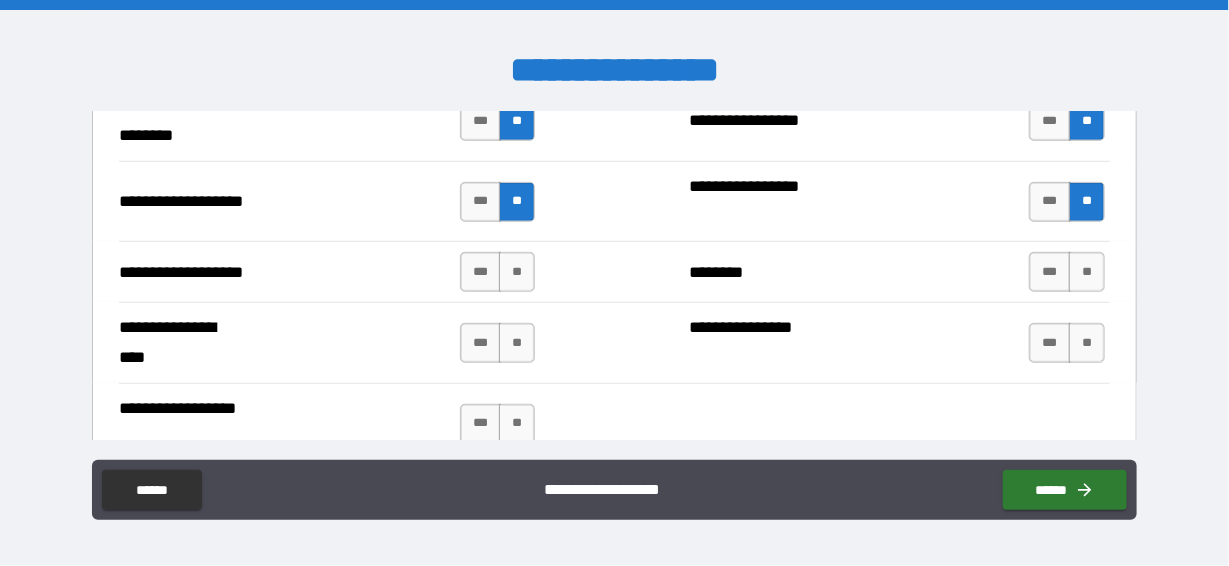 scroll, scrollTop: 3200, scrollLeft: 0, axis: vertical 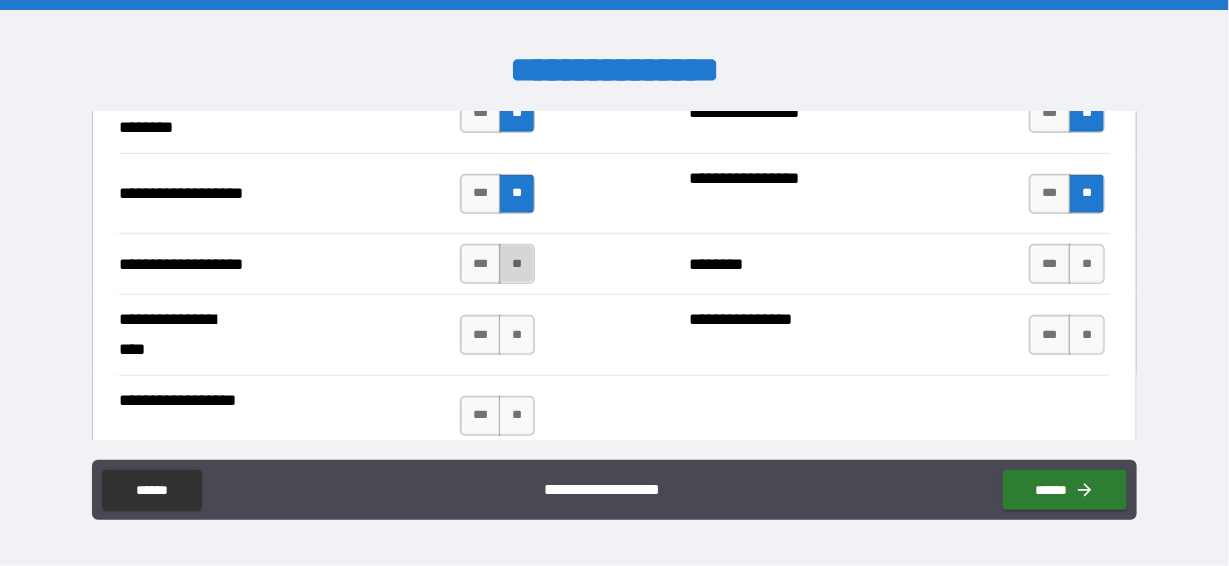 click on "**" at bounding box center (517, 264) 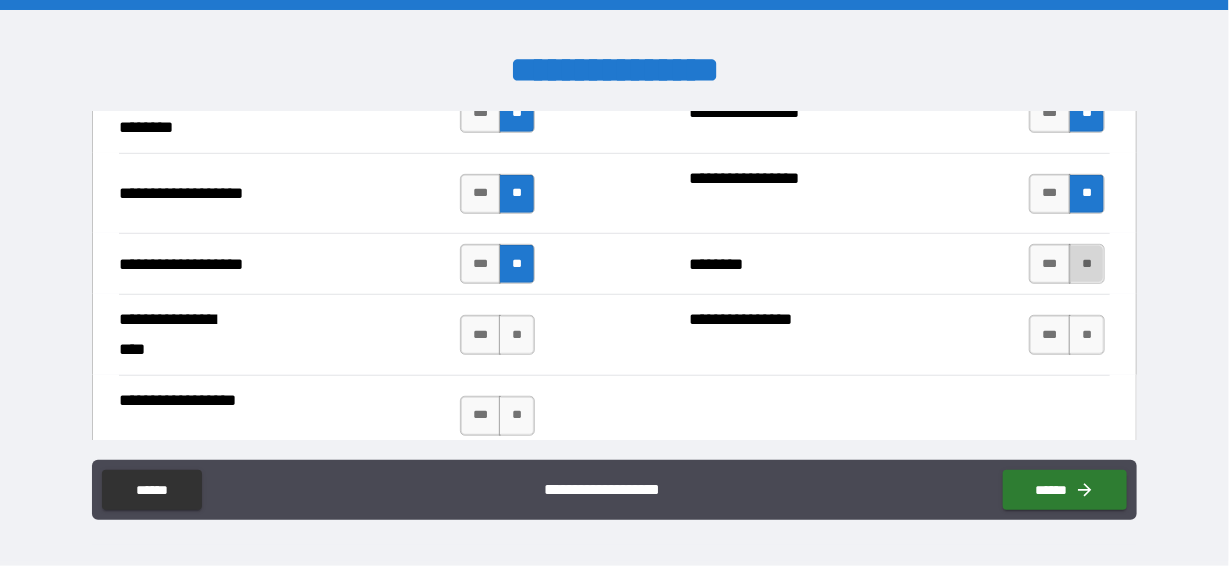 click on "**" at bounding box center [1087, 264] 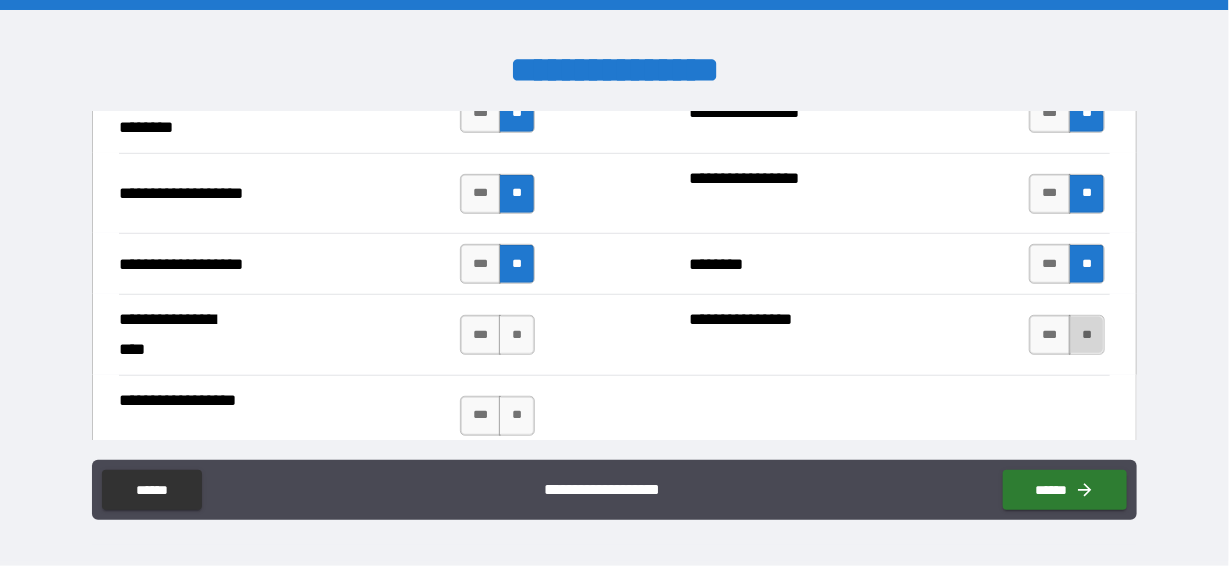 click on "**" at bounding box center (1087, 335) 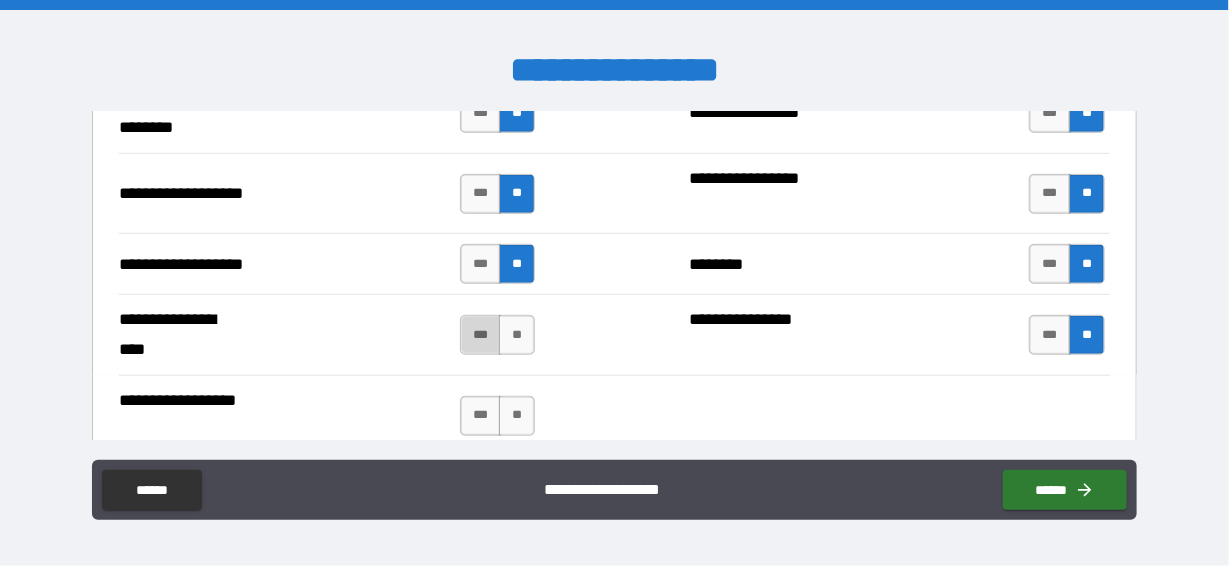click on "***" at bounding box center [481, 335] 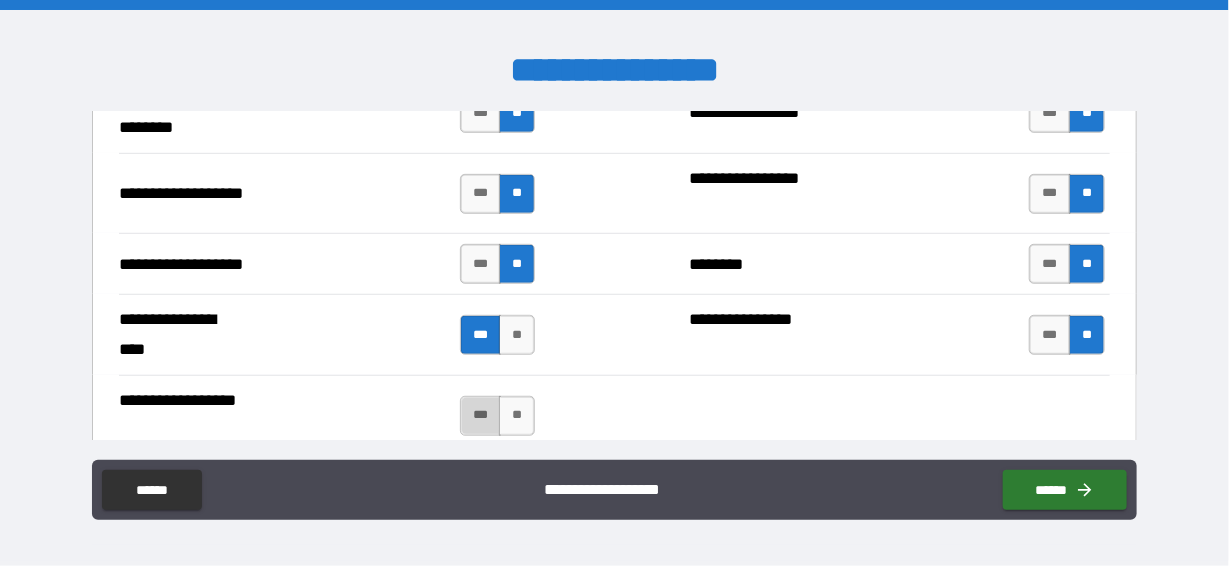click on "***" at bounding box center [481, 416] 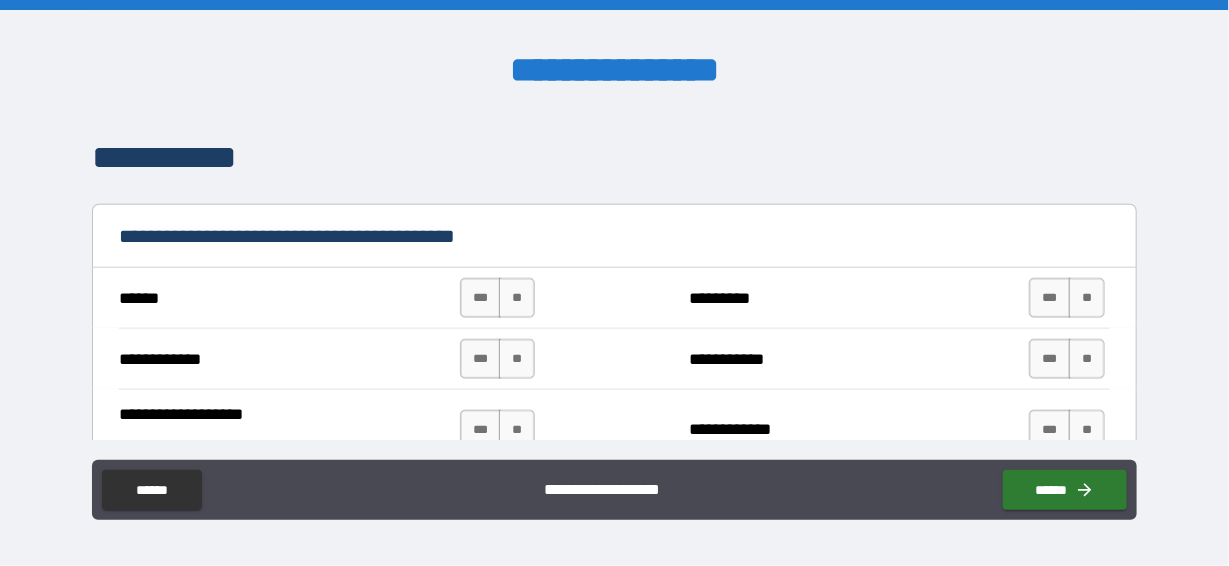 scroll, scrollTop: 3600, scrollLeft: 0, axis: vertical 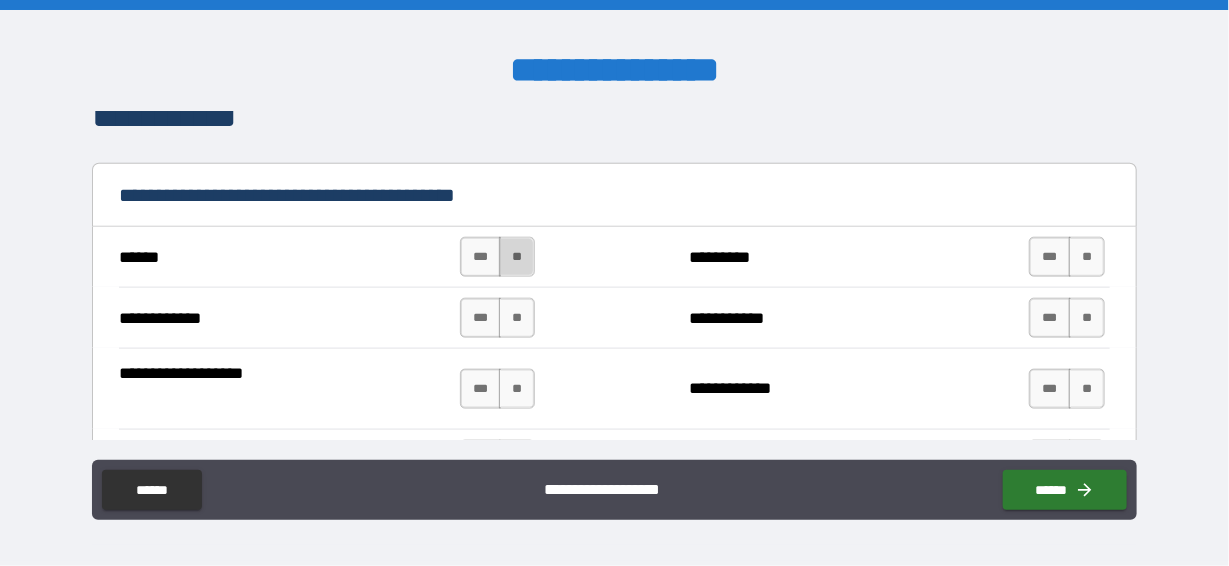 click on "**" at bounding box center (517, 257) 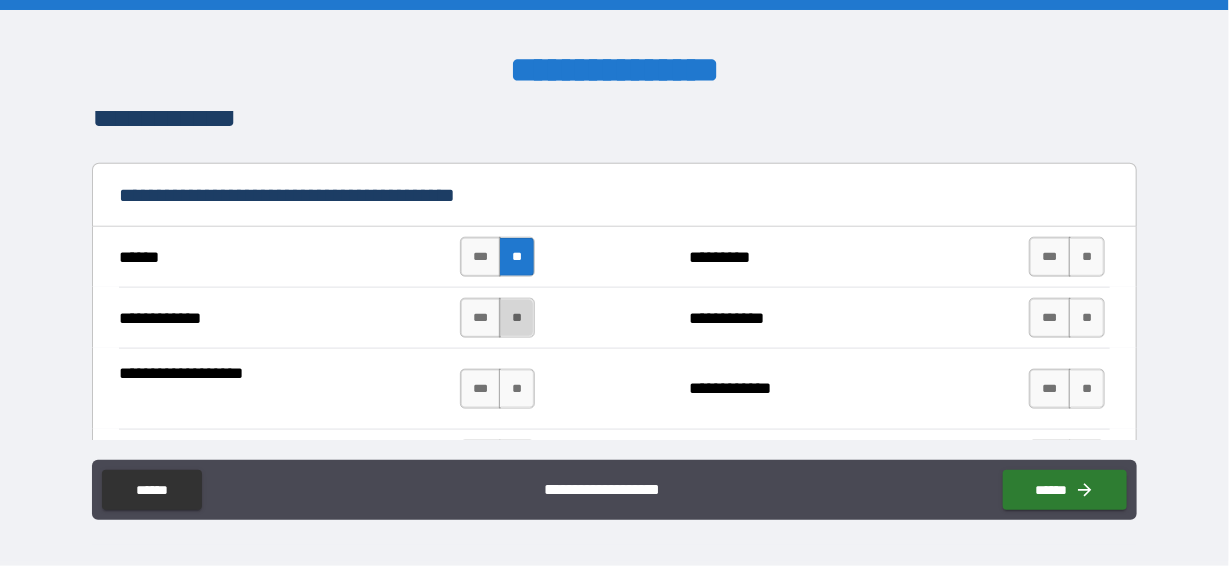 click on "**" at bounding box center (517, 318) 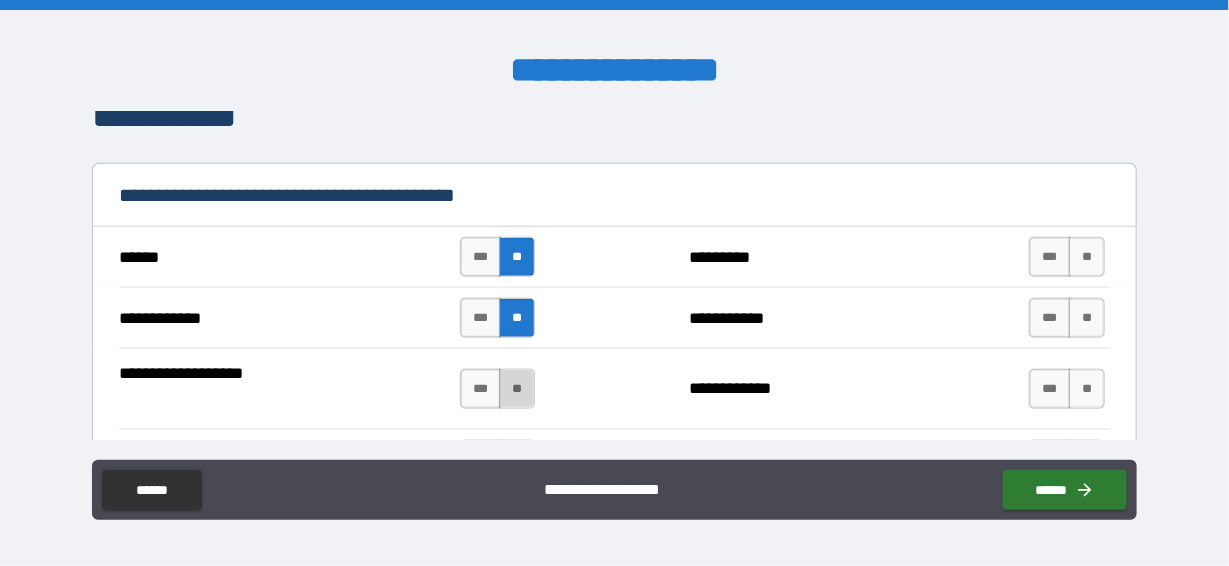 click on "**" at bounding box center [517, 389] 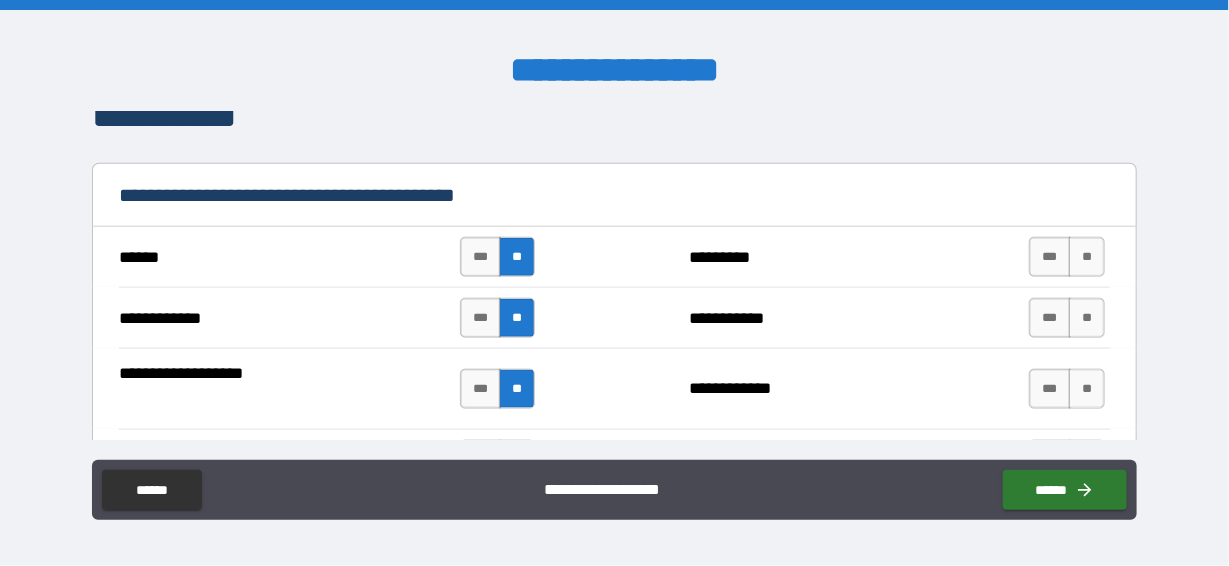 click on "**" at bounding box center (517, 460) 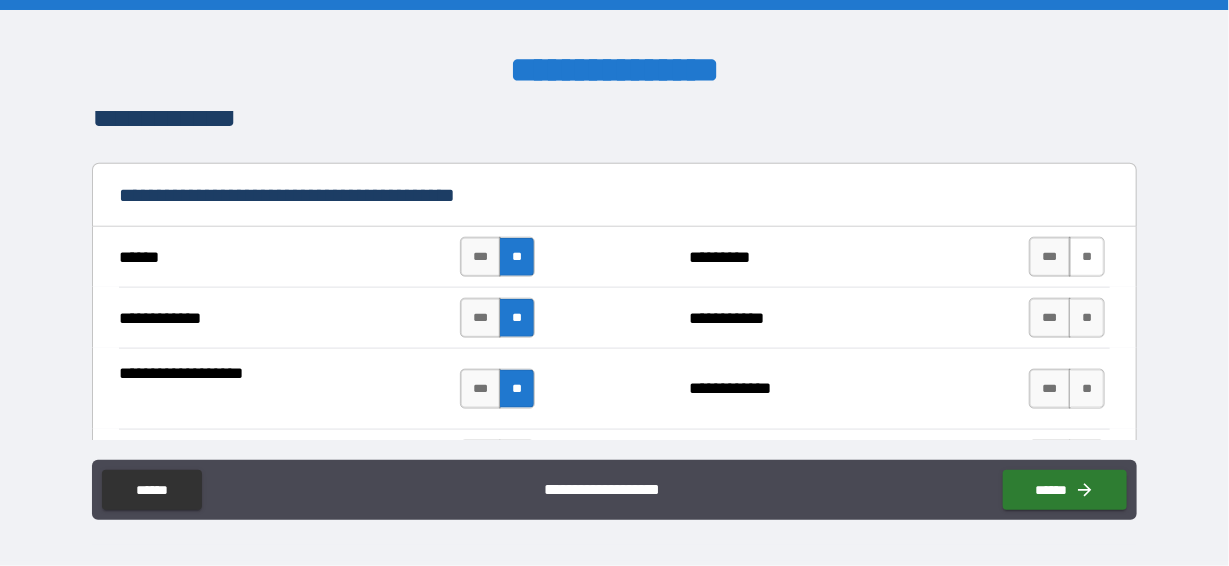 click on "**" at bounding box center [1087, 257] 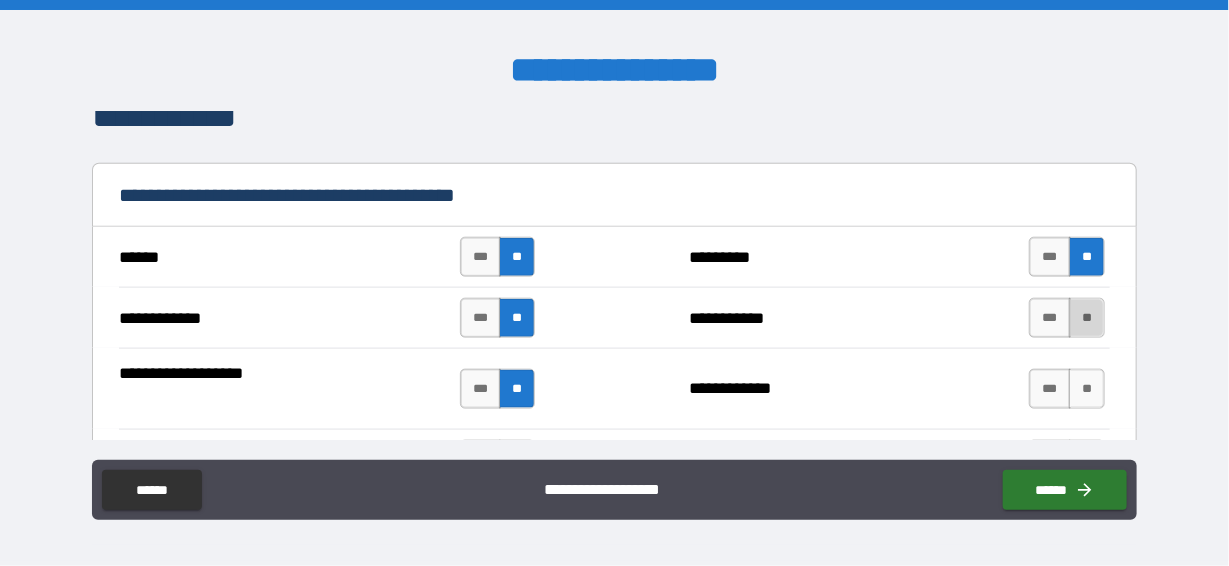 click on "**" at bounding box center (1087, 318) 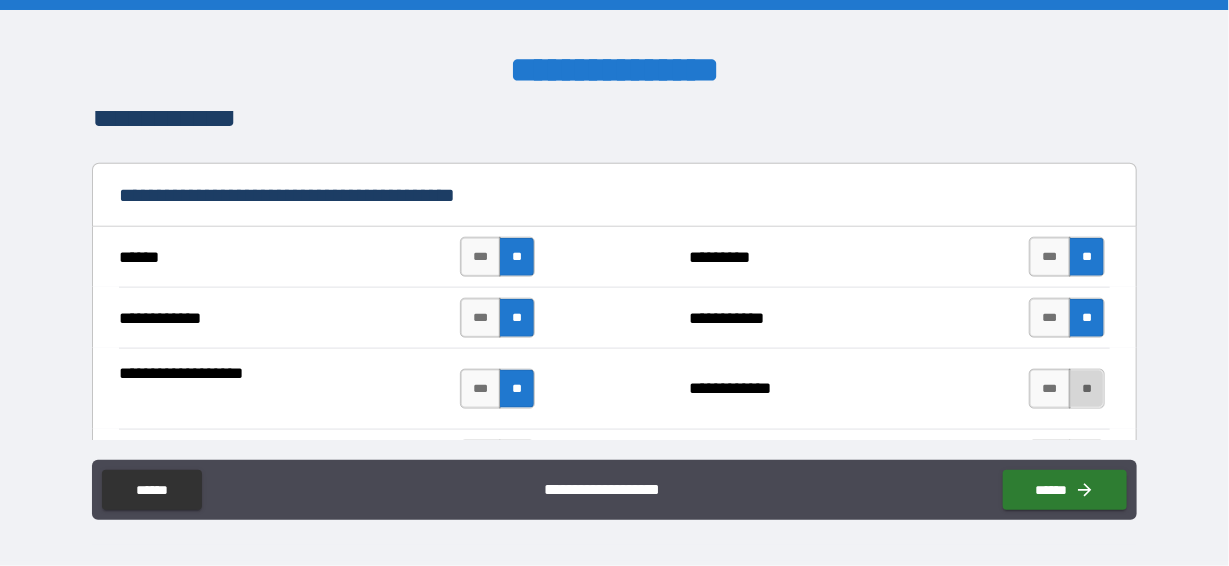 click on "**" at bounding box center [1087, 389] 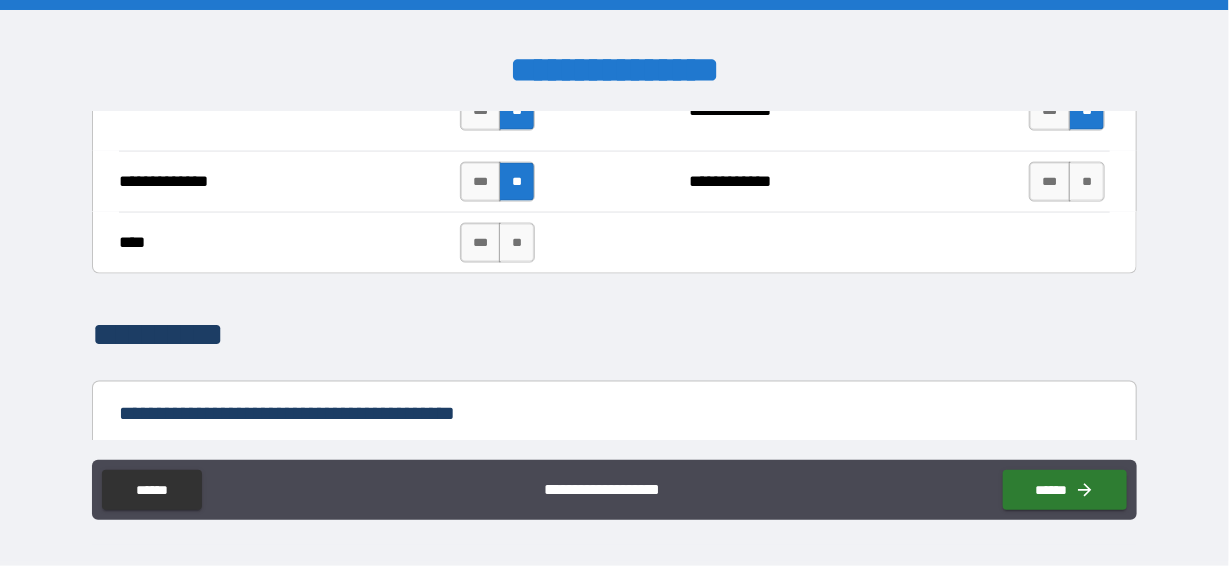 scroll, scrollTop: 3900, scrollLeft: 0, axis: vertical 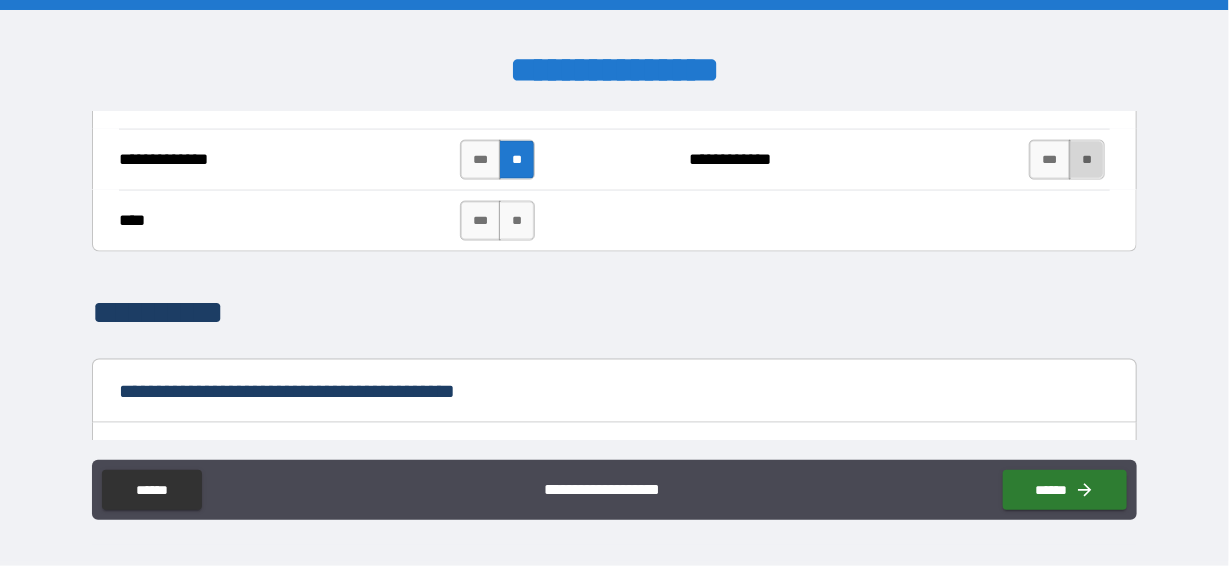 click on "**" at bounding box center [1087, 160] 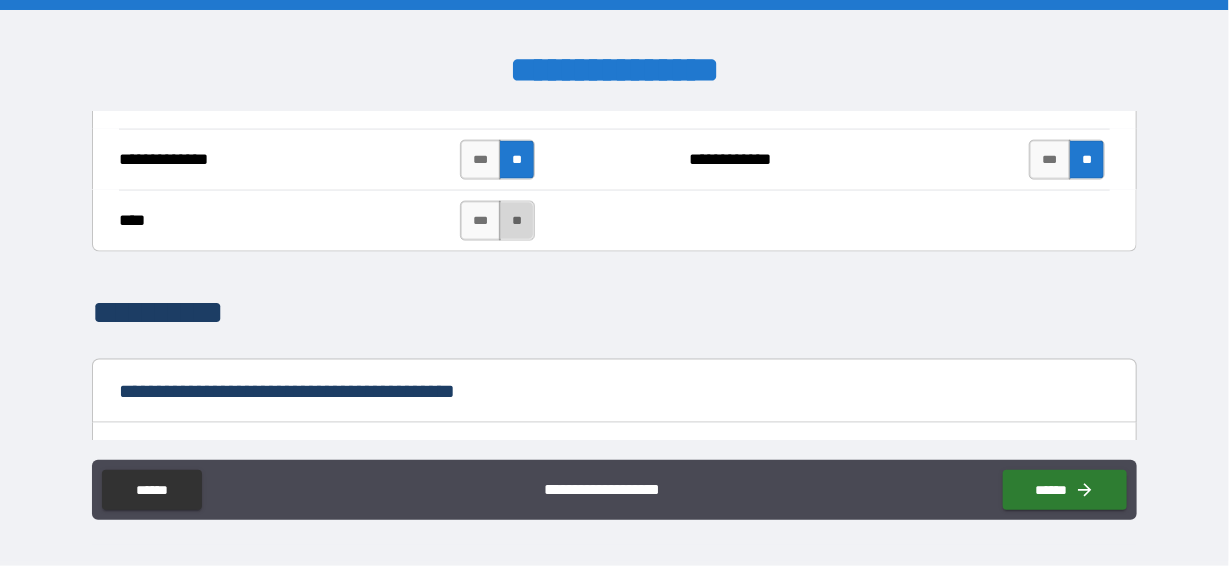 click on "**" at bounding box center [517, 221] 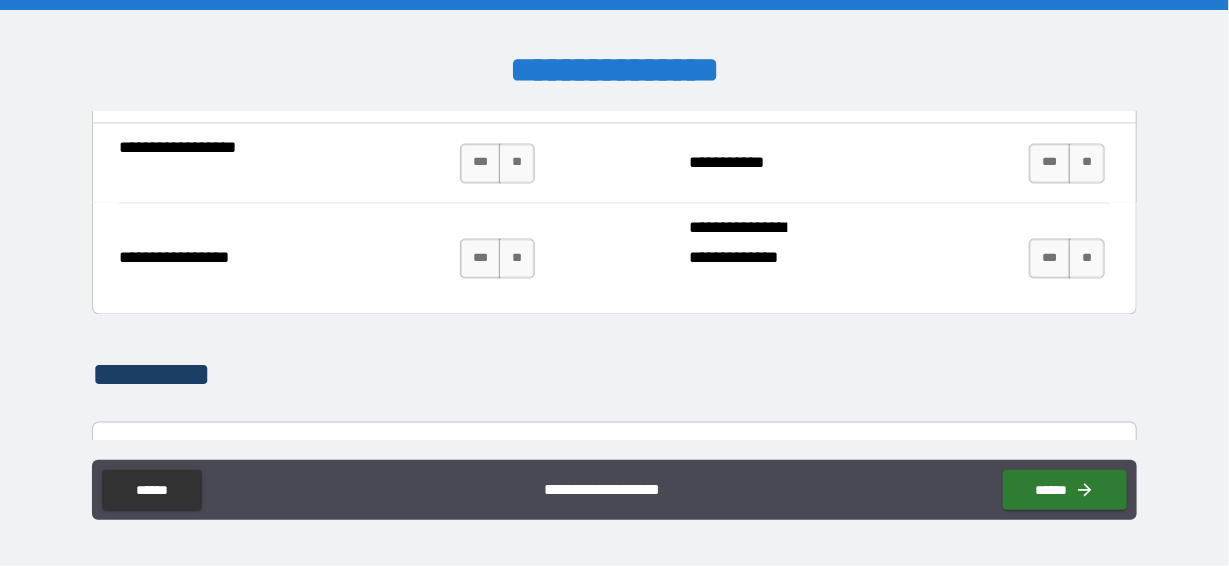scroll, scrollTop: 4200, scrollLeft: 0, axis: vertical 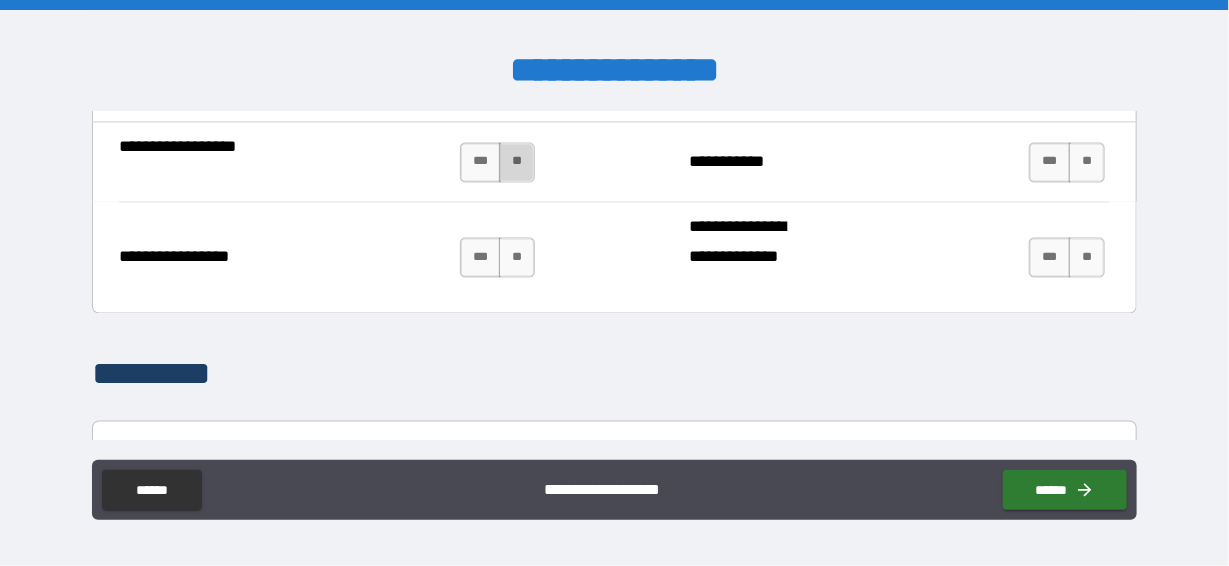 click on "**" at bounding box center (517, 163) 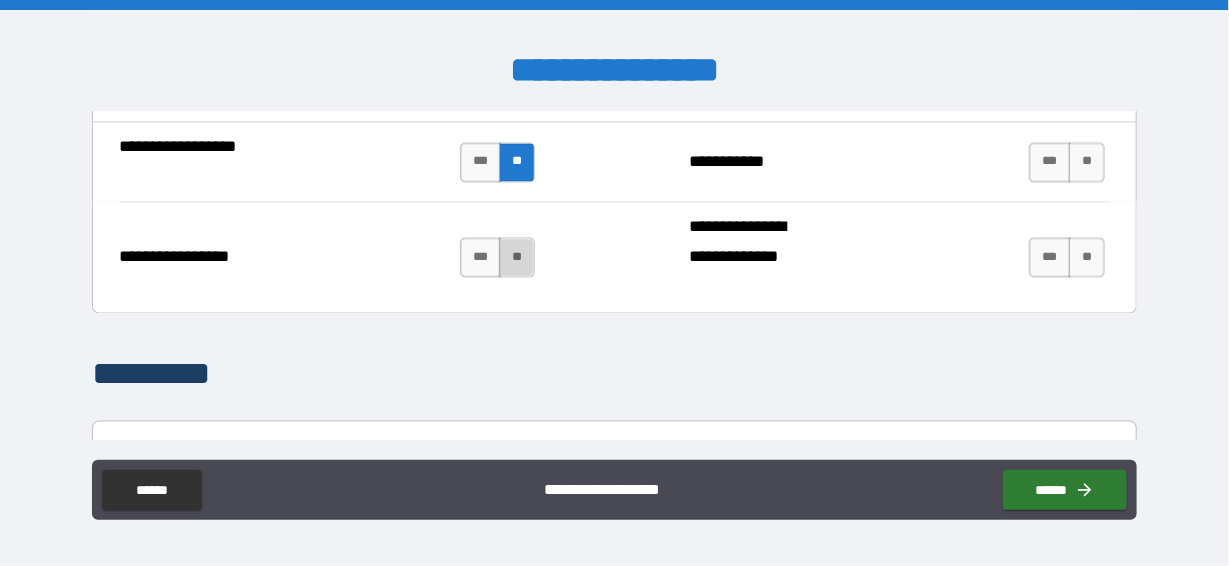 click on "**" at bounding box center (517, 258) 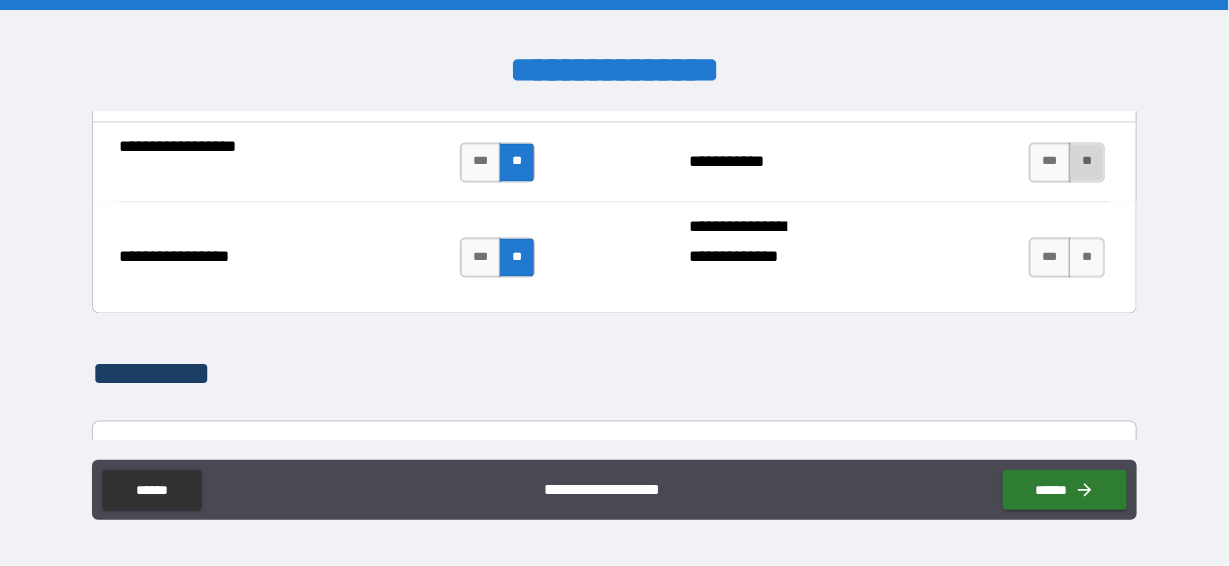 click on "**" at bounding box center [1087, 163] 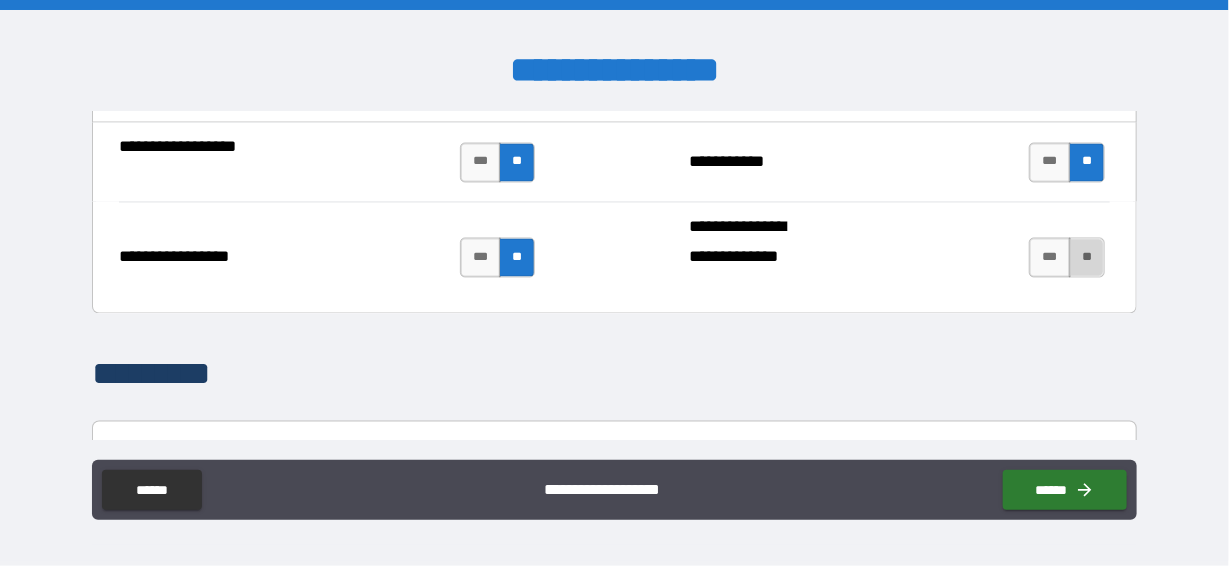 click on "**" at bounding box center [1087, 258] 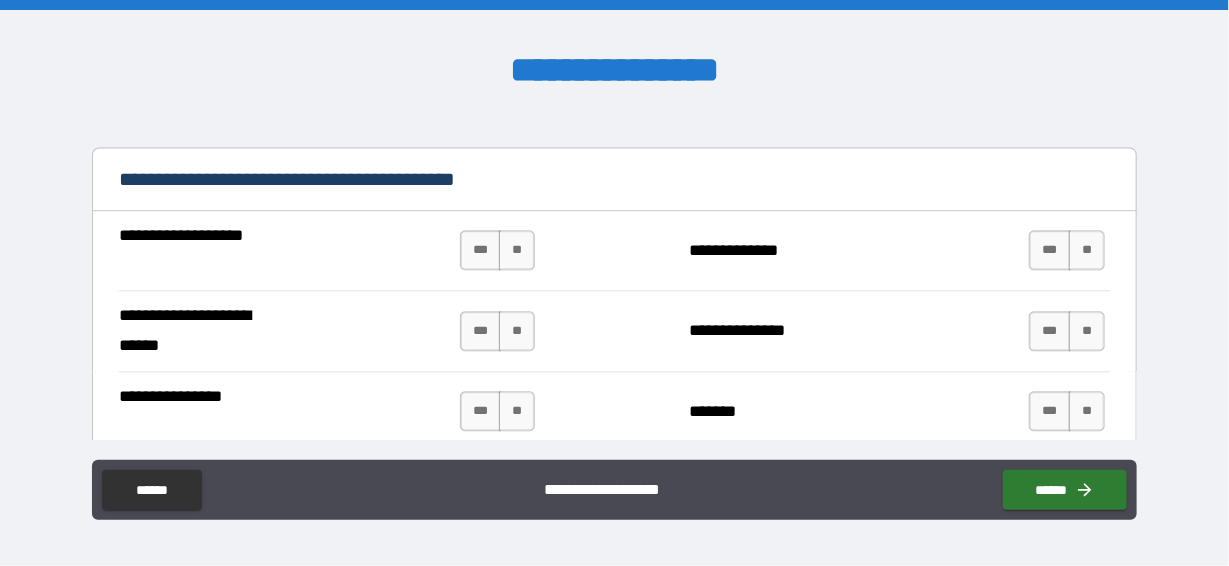 scroll, scrollTop: 4499, scrollLeft: 0, axis: vertical 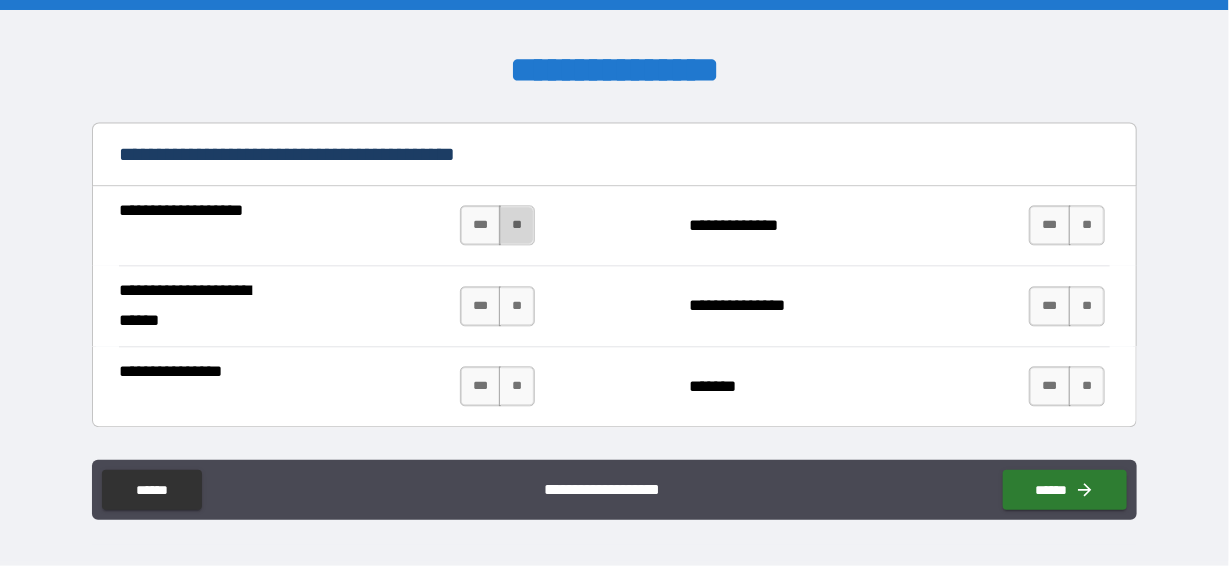 click on "**" at bounding box center (517, 225) 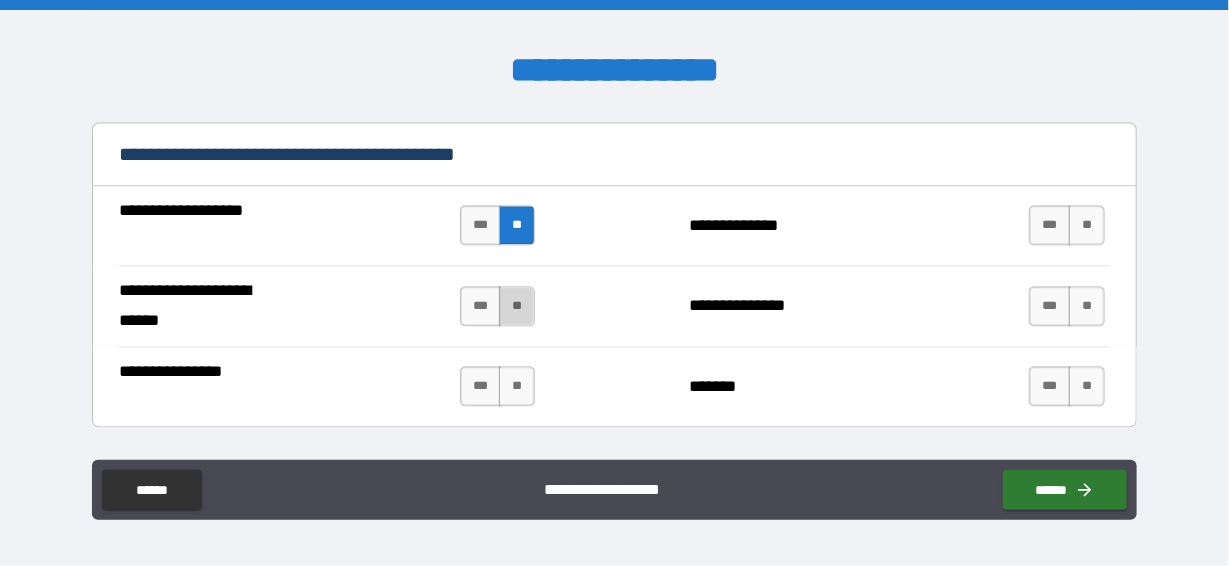click on "**" at bounding box center [517, 306] 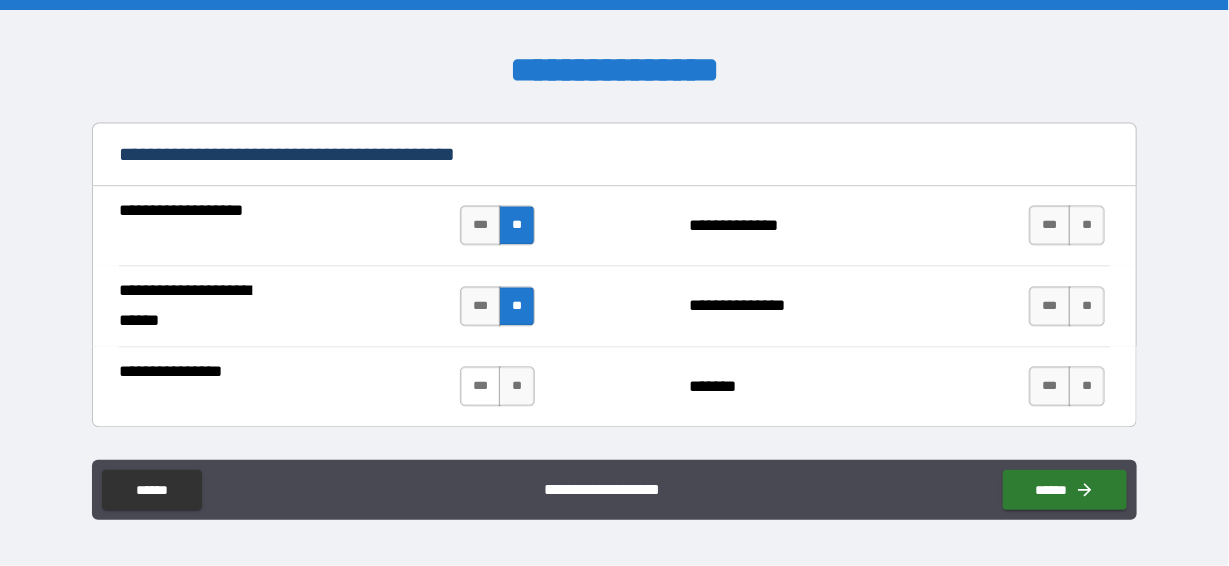 click on "***" at bounding box center (481, 386) 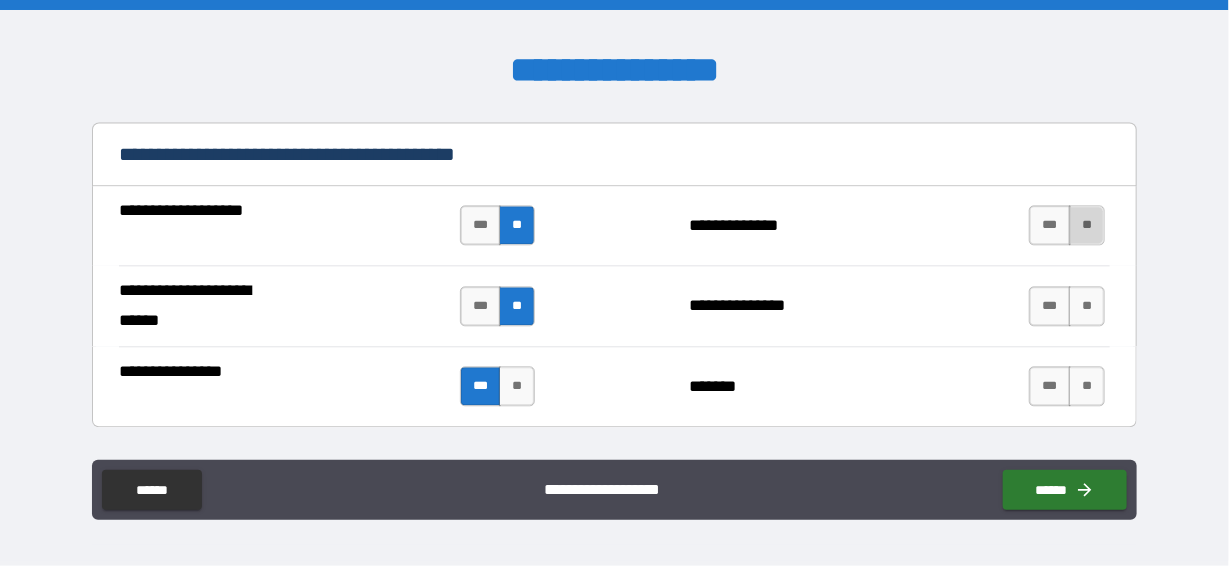 click on "**" at bounding box center (1087, 225) 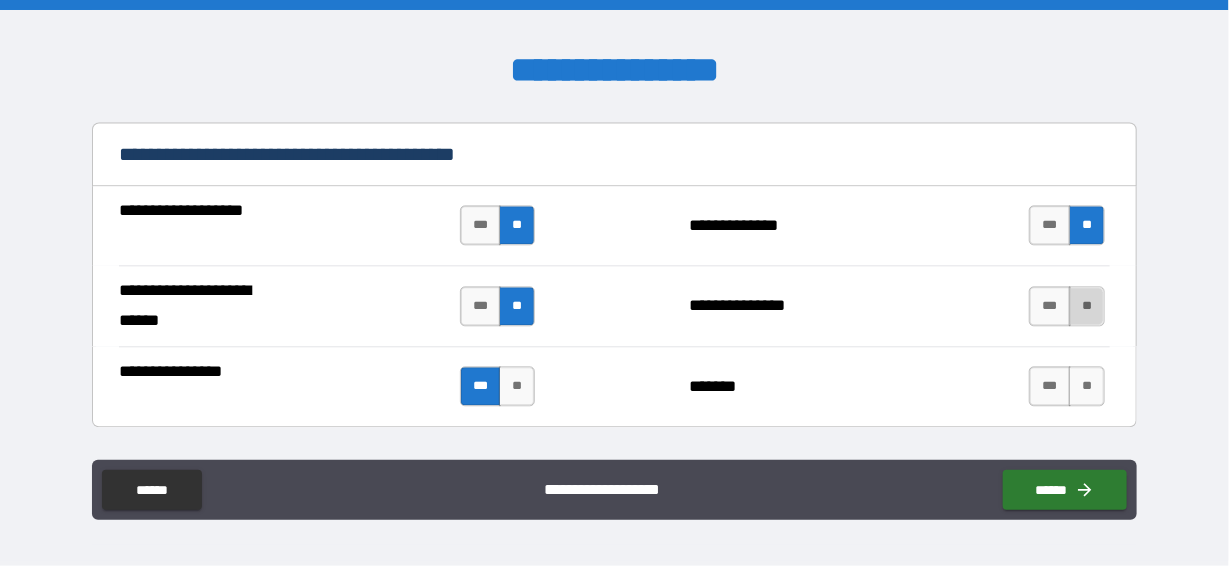 click on "**" at bounding box center [1087, 306] 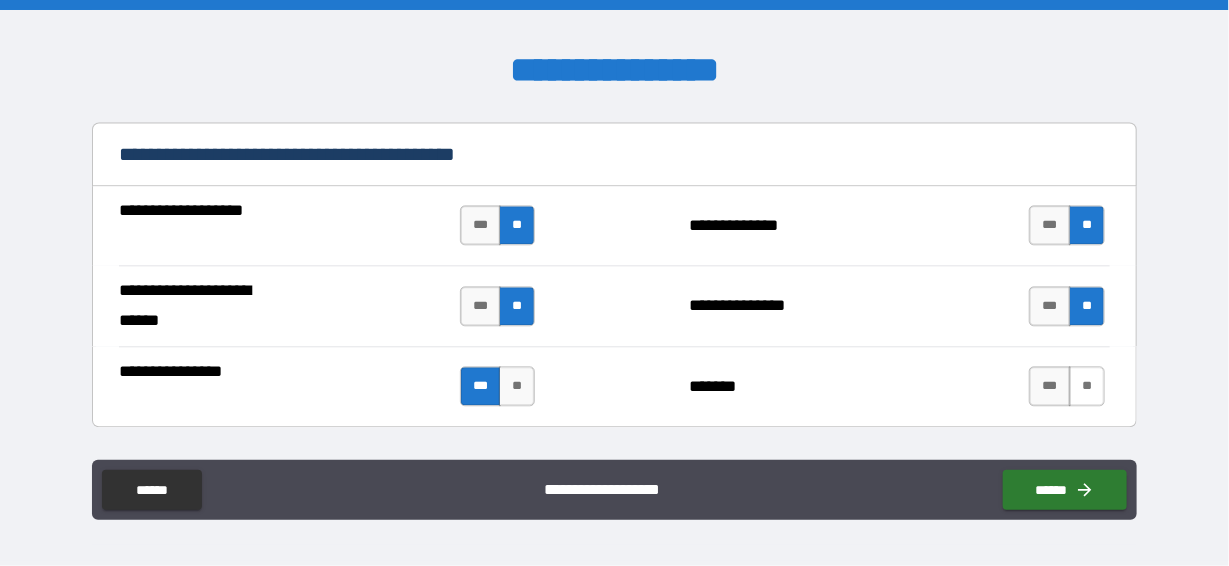click on "**" at bounding box center (1087, 386) 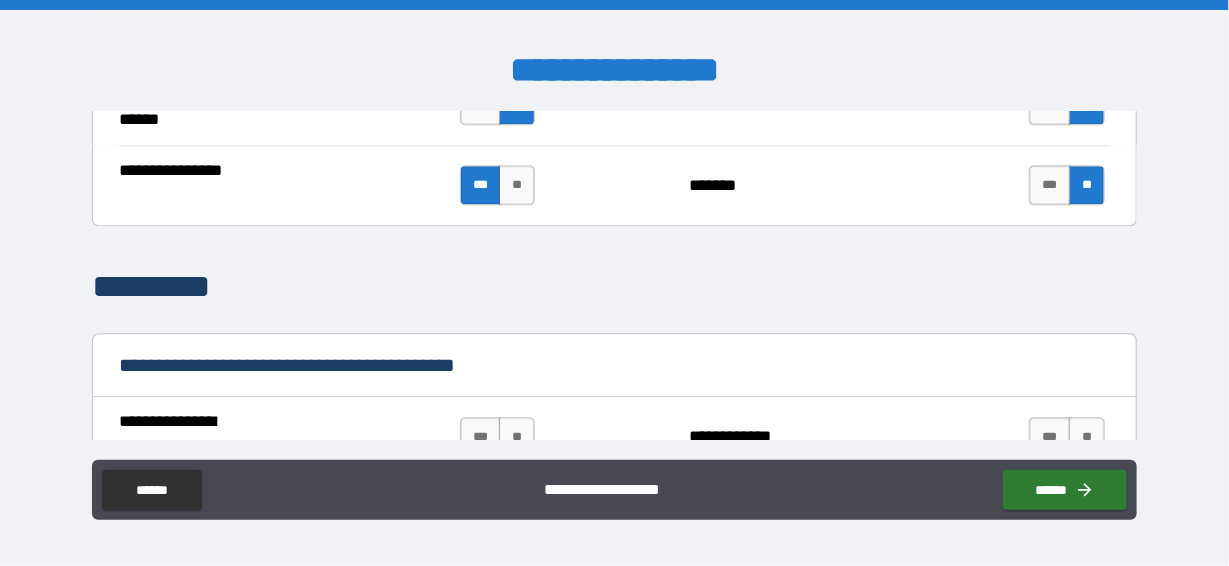scroll, scrollTop: 4800, scrollLeft: 0, axis: vertical 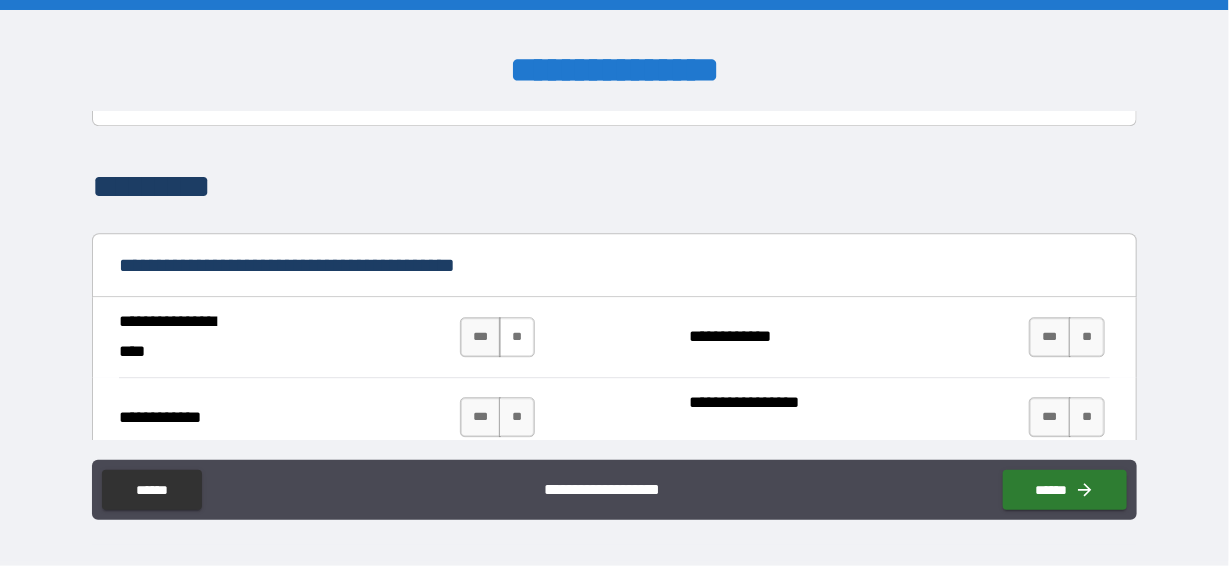 click on "**" at bounding box center (517, 337) 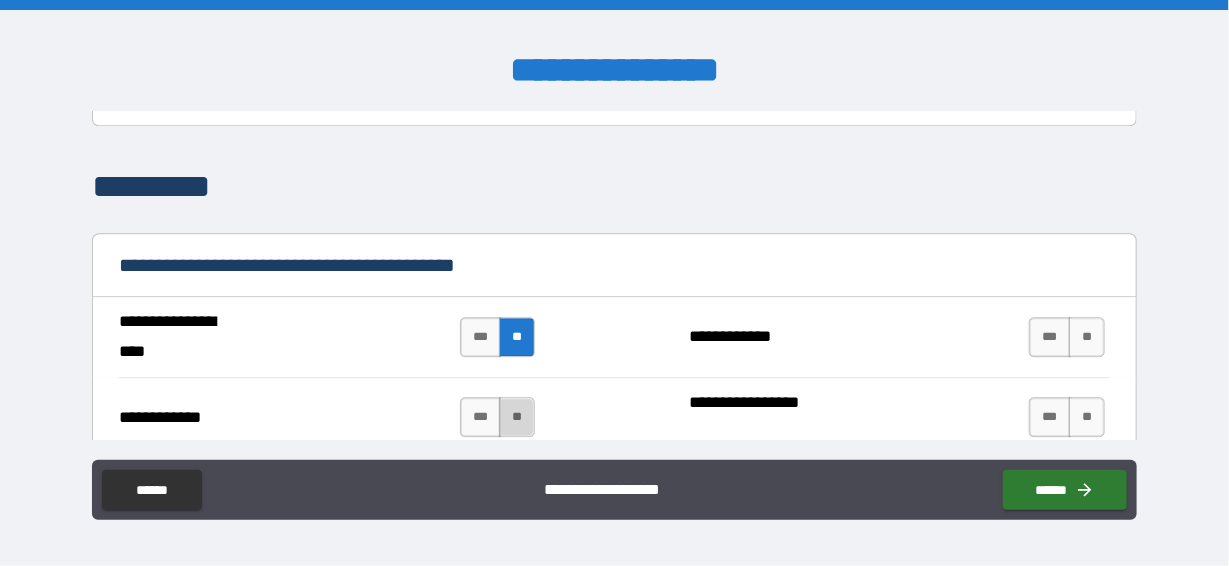 click on "**" at bounding box center [517, 417] 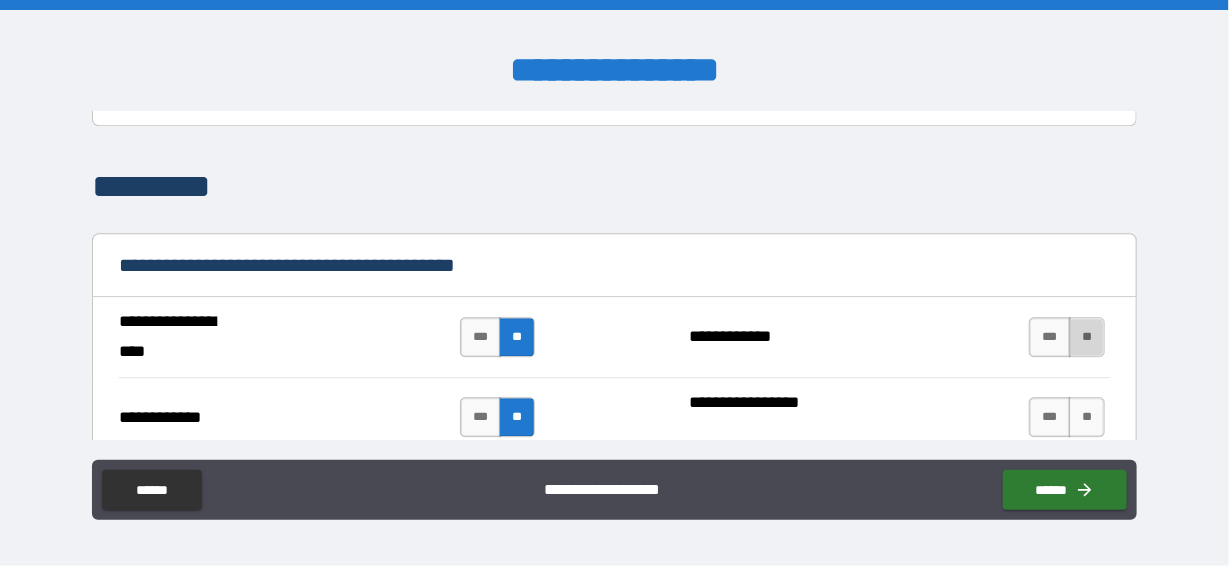 click on "**" at bounding box center (1087, 337) 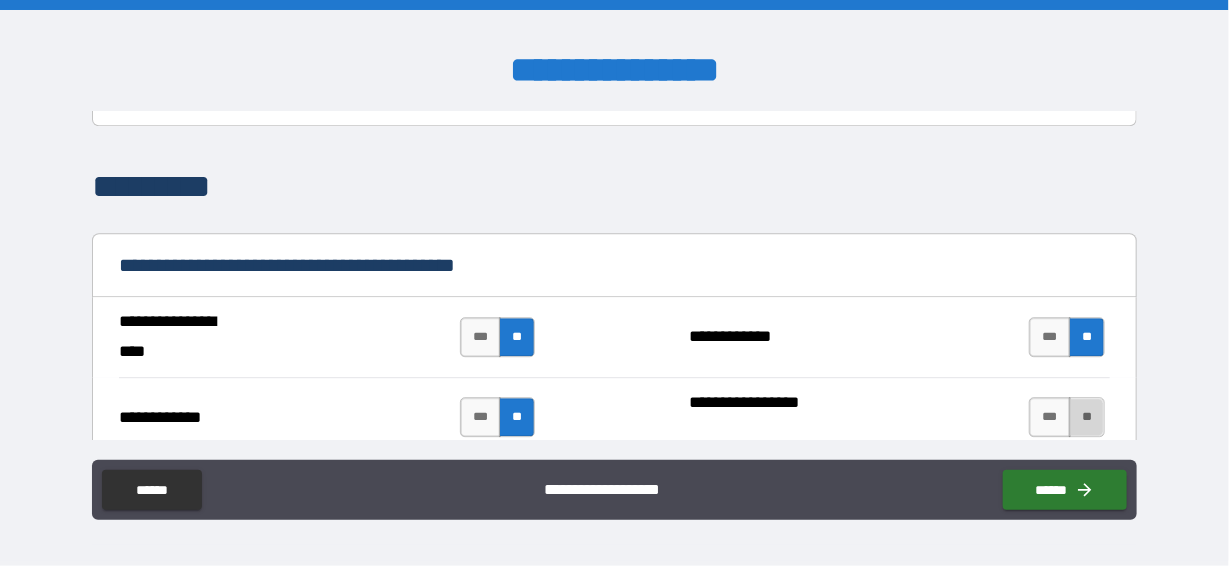 click on "**" at bounding box center [1087, 417] 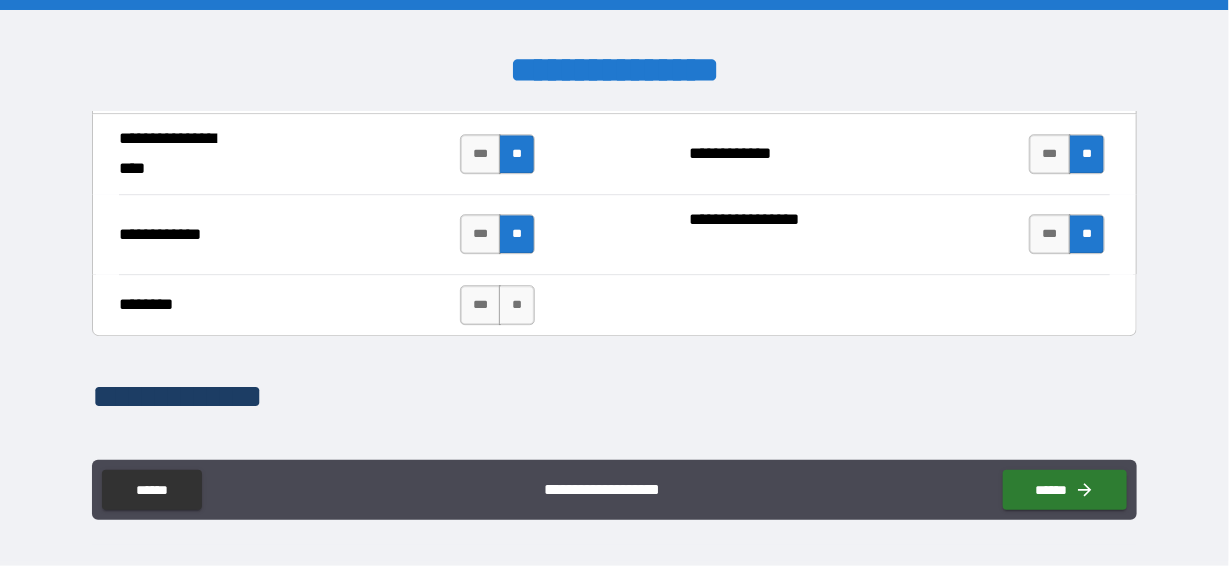 scroll, scrollTop: 5000, scrollLeft: 0, axis: vertical 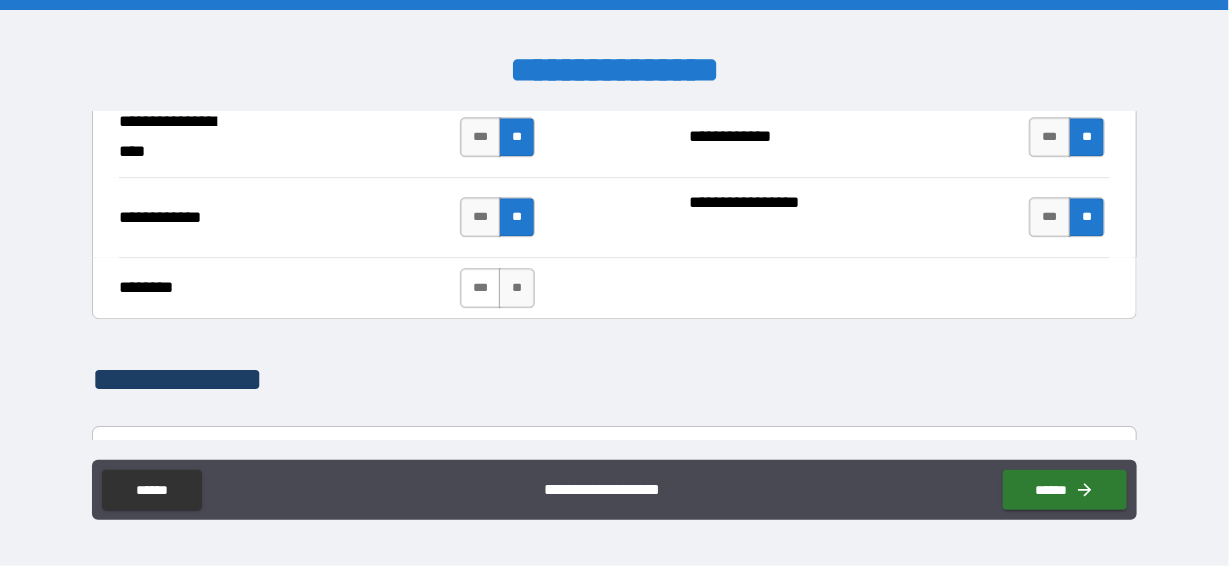 click on "***" at bounding box center [481, 288] 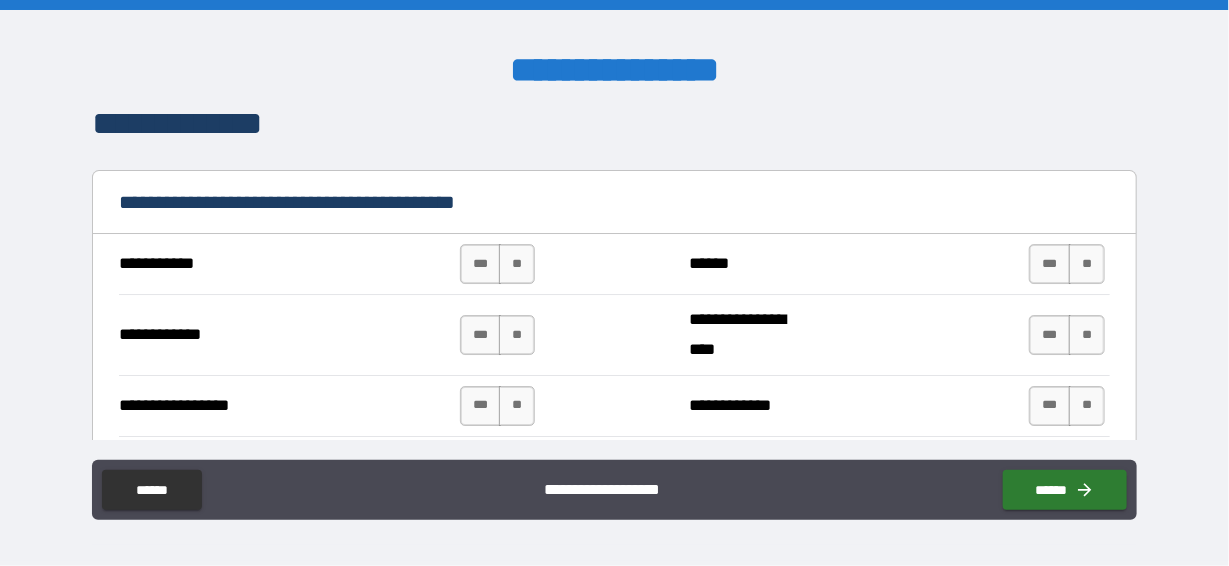 scroll, scrollTop: 5299, scrollLeft: 0, axis: vertical 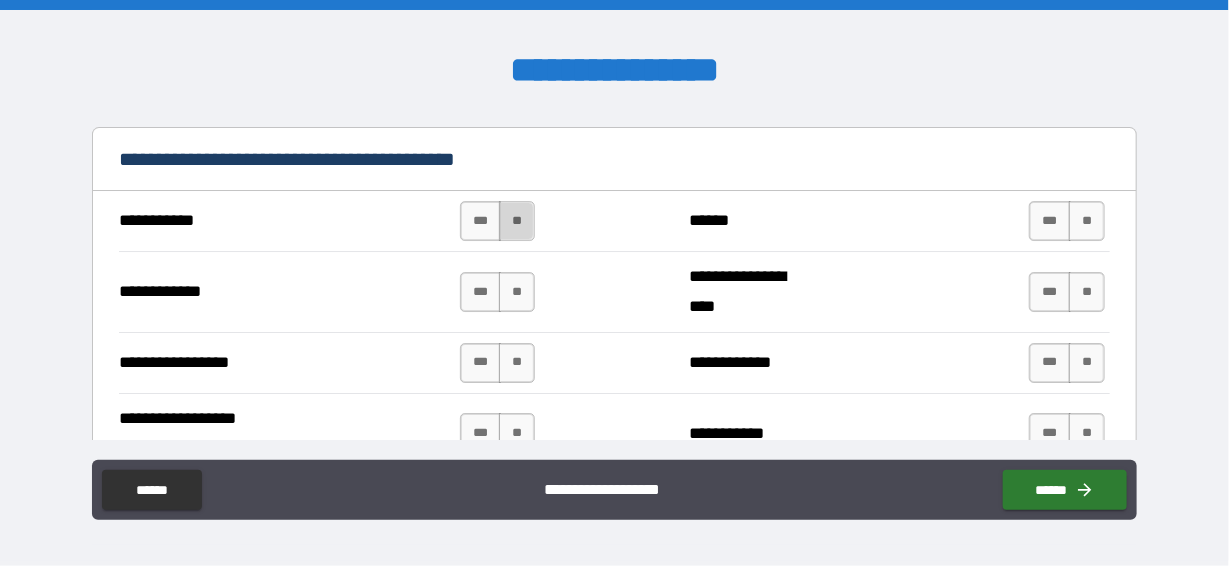 click on "**" at bounding box center [517, 221] 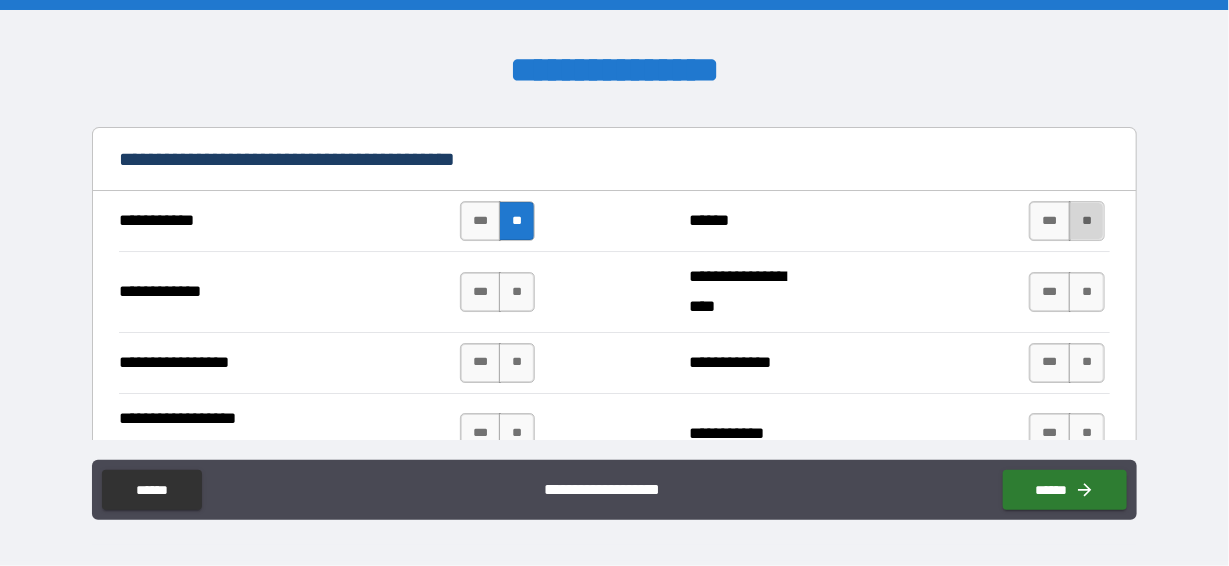 click on "**" at bounding box center [1087, 221] 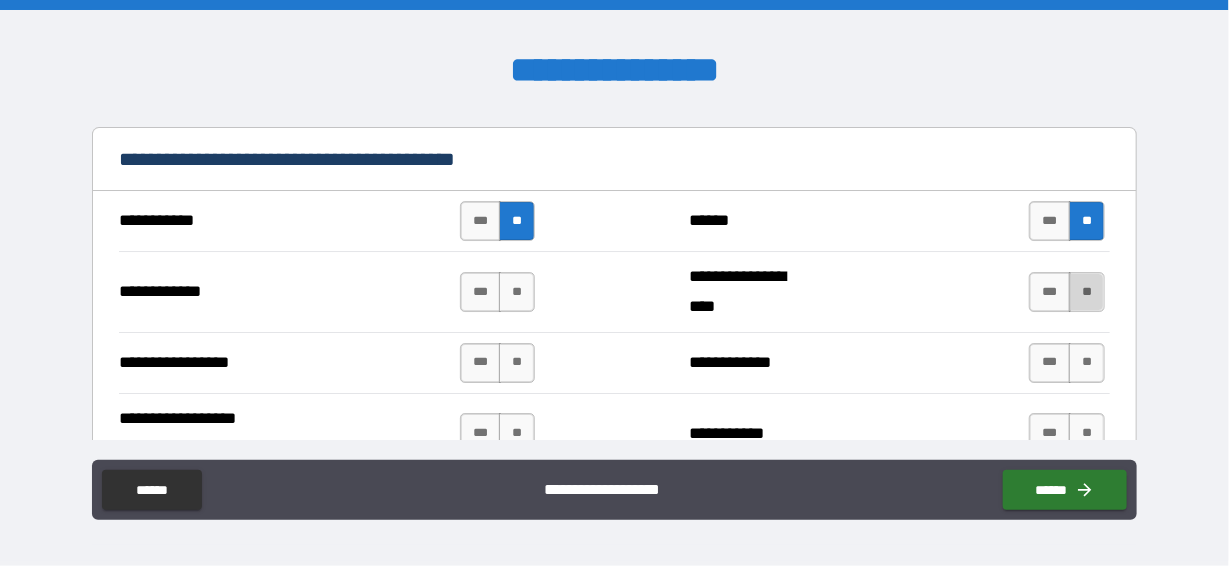 click on "**" at bounding box center (1087, 292) 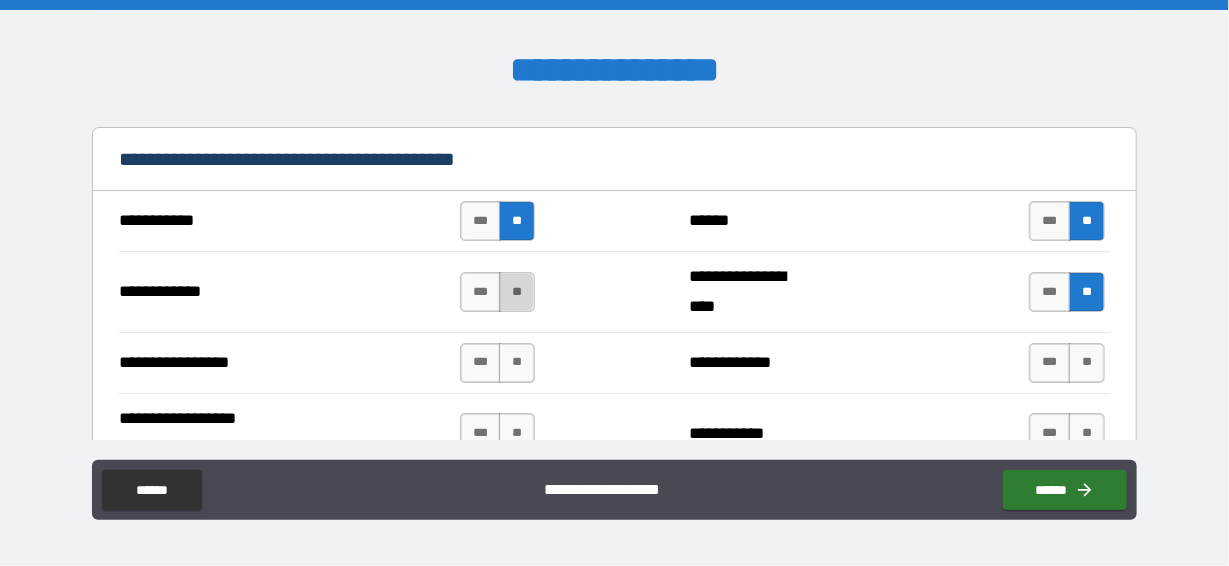 click on "**" at bounding box center (517, 292) 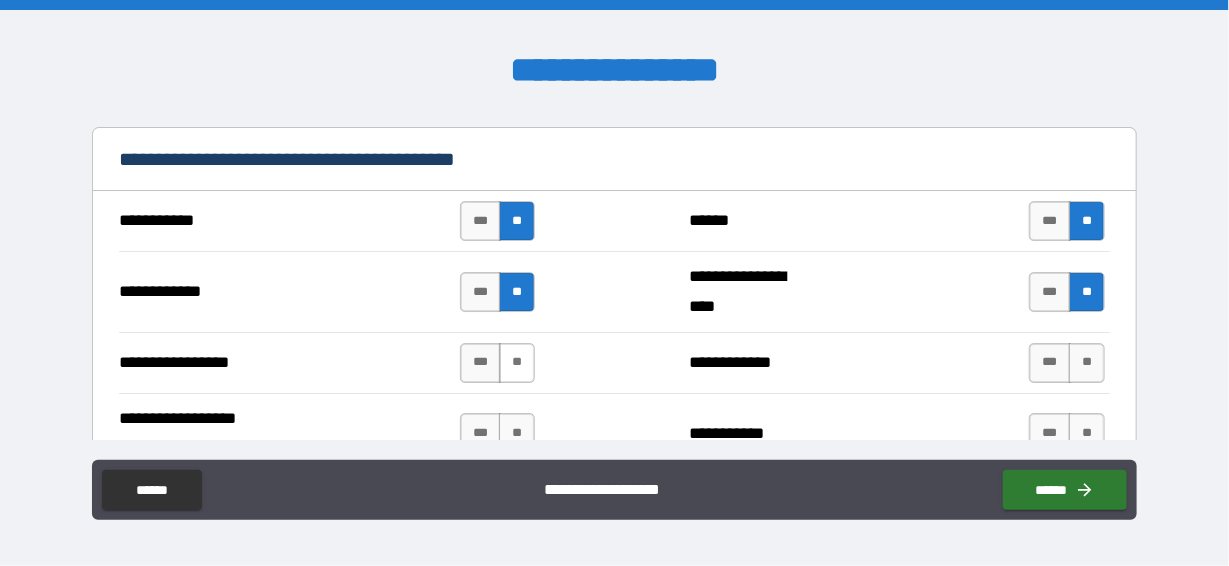 click on "**" at bounding box center (517, 363) 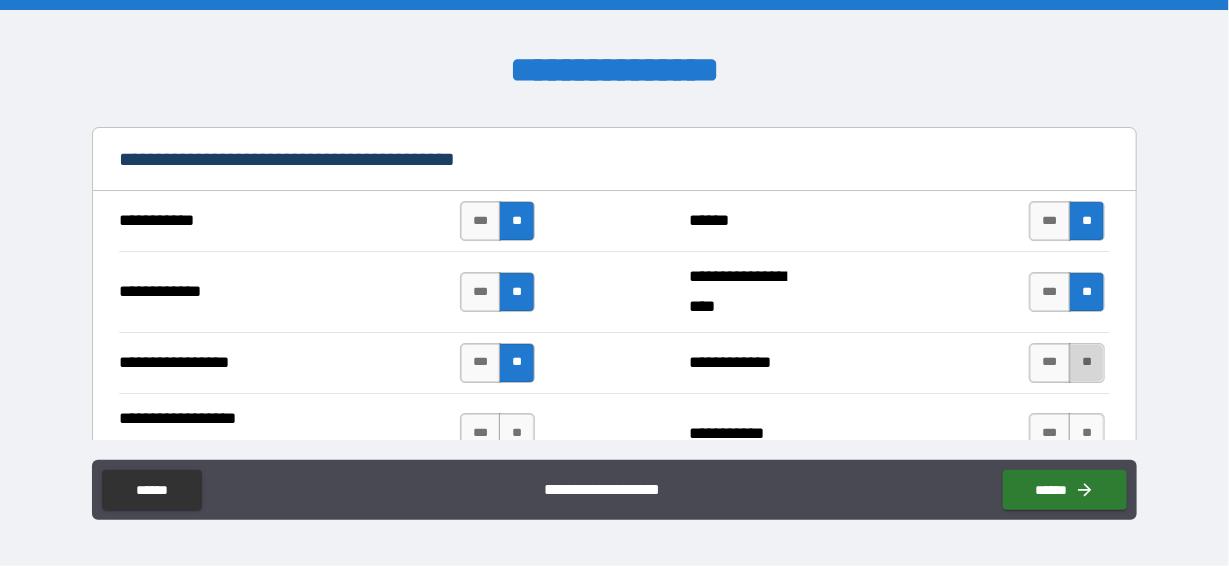 click on "**" at bounding box center [1087, 363] 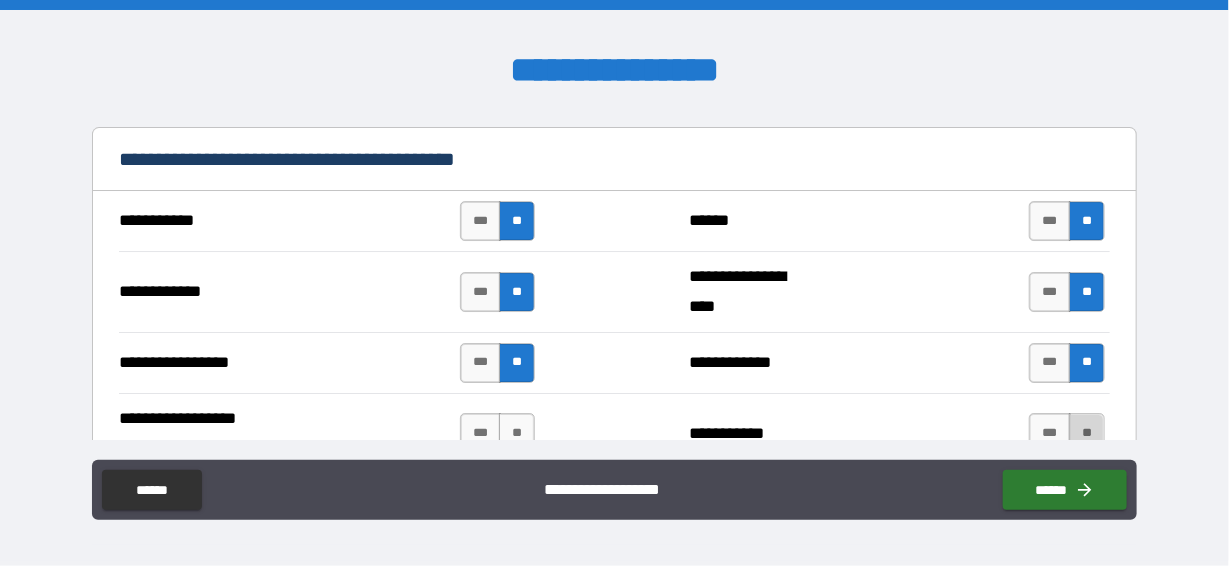 click on "**" at bounding box center (1087, 433) 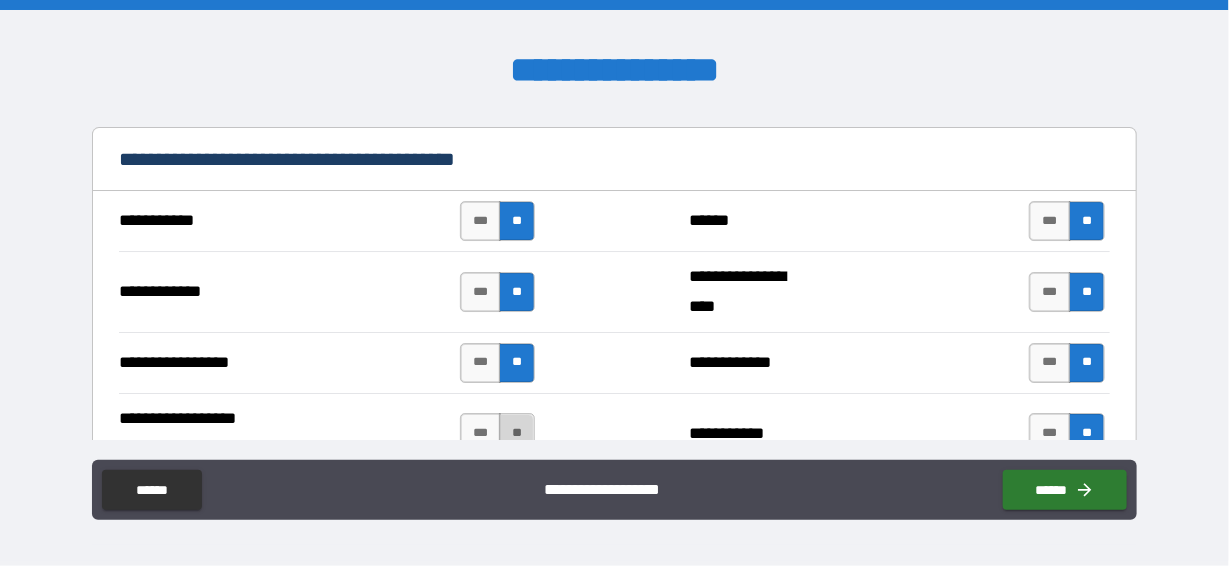 click on "**" at bounding box center [517, 433] 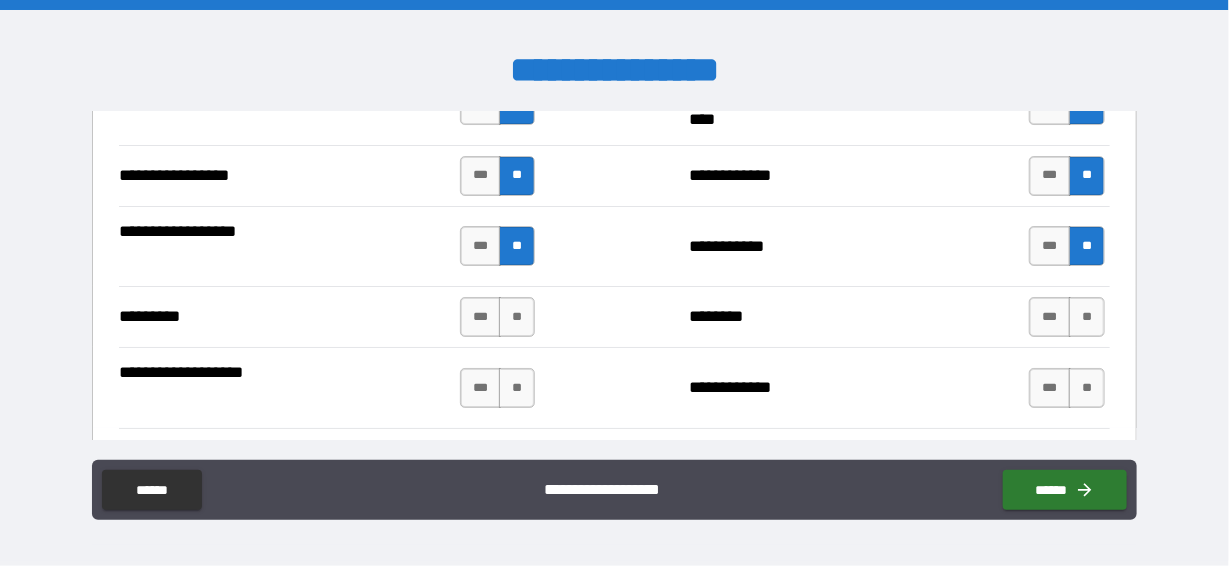 scroll, scrollTop: 5600, scrollLeft: 0, axis: vertical 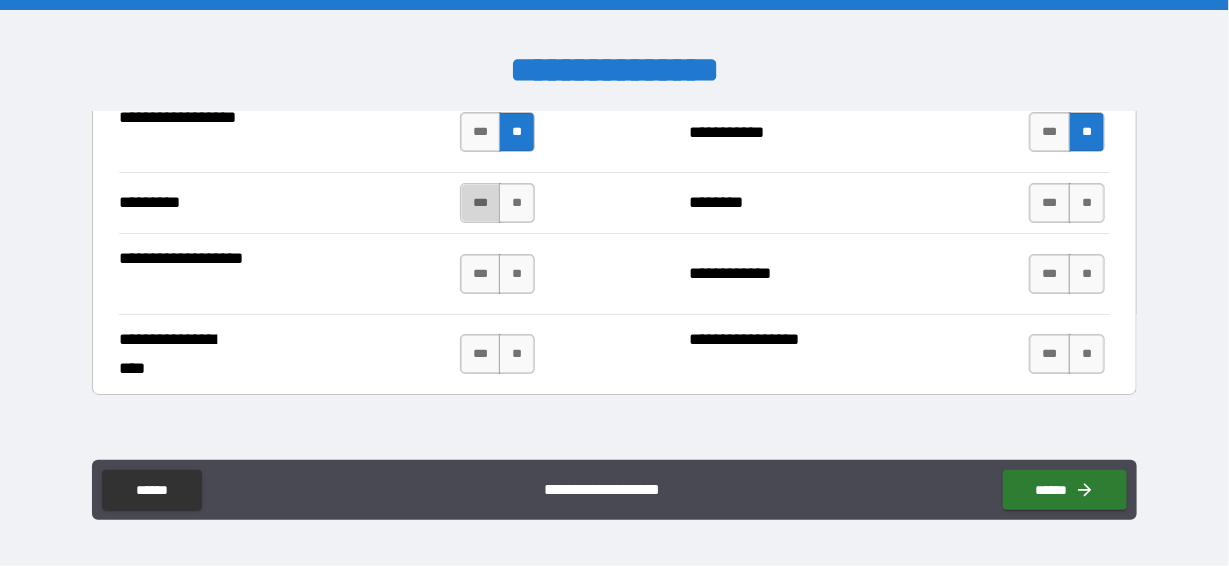 click on "***" at bounding box center (481, 203) 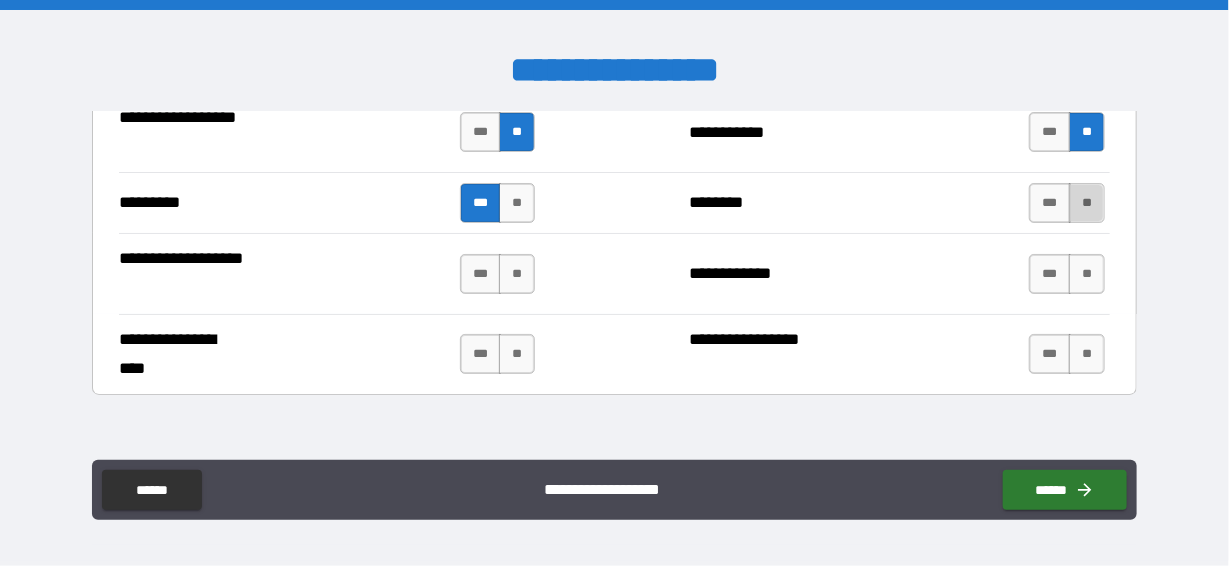 click on "**" at bounding box center [1087, 203] 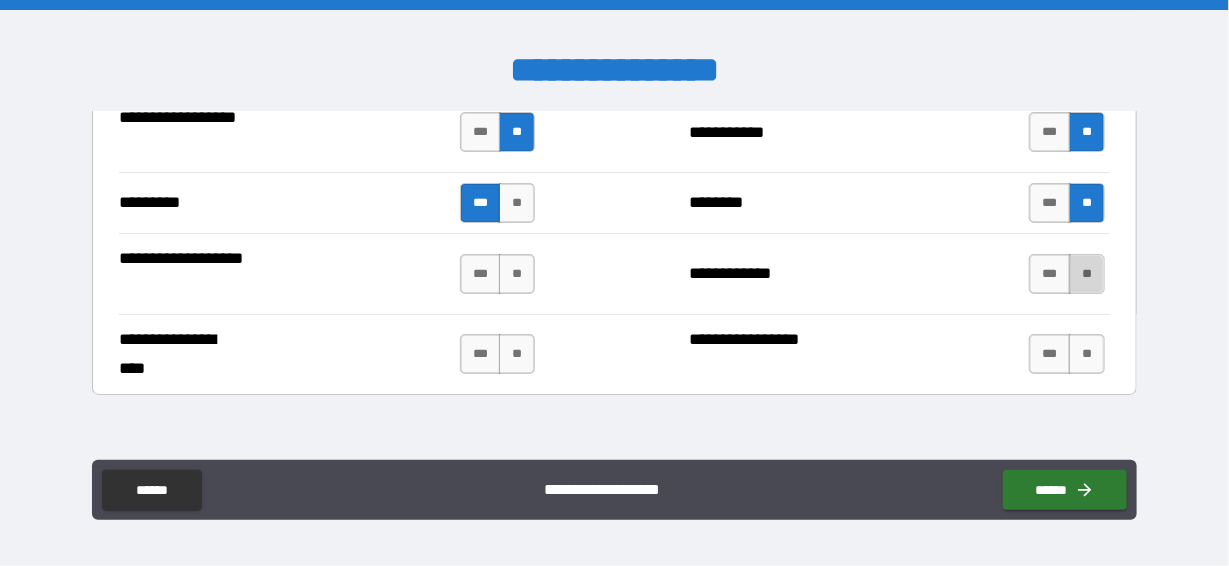 click on "**" at bounding box center [1087, 274] 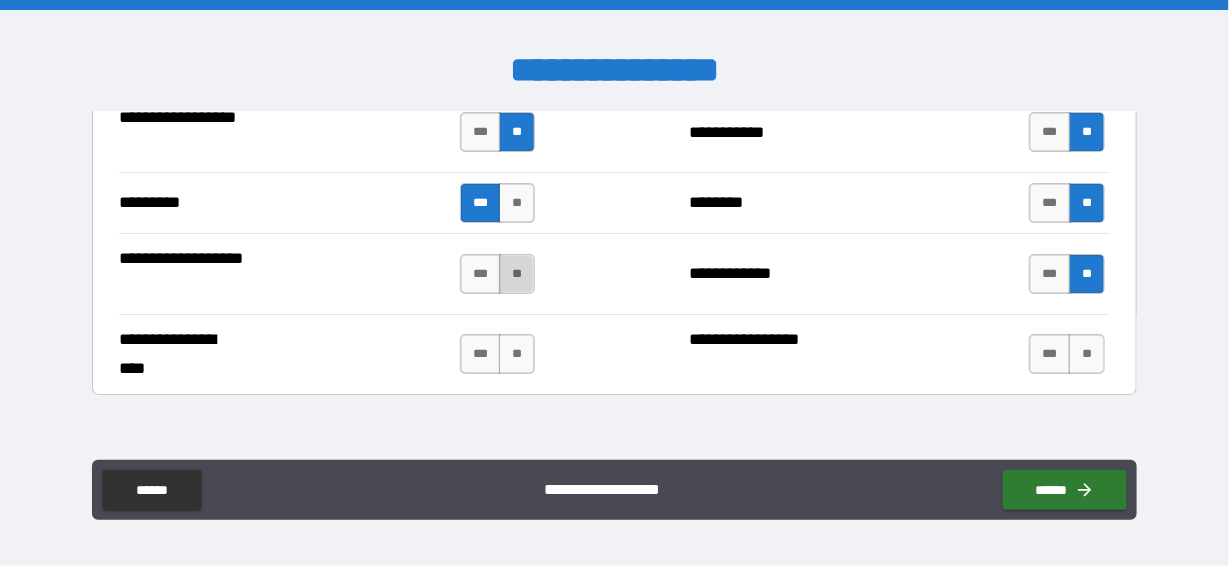 click on "**" at bounding box center [517, 274] 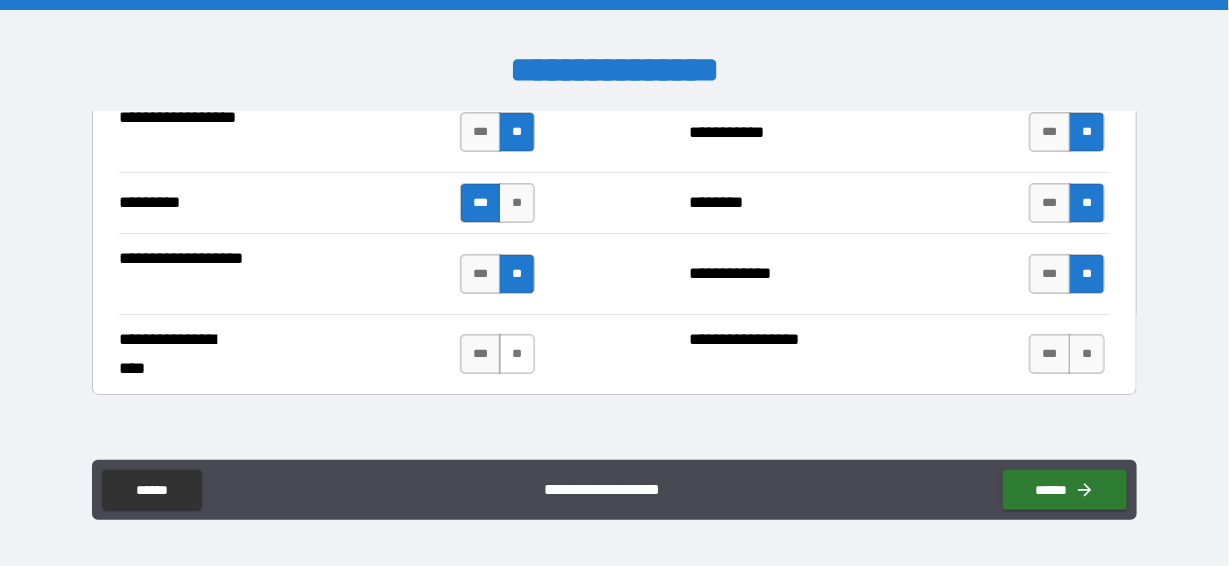click on "**" at bounding box center [517, 354] 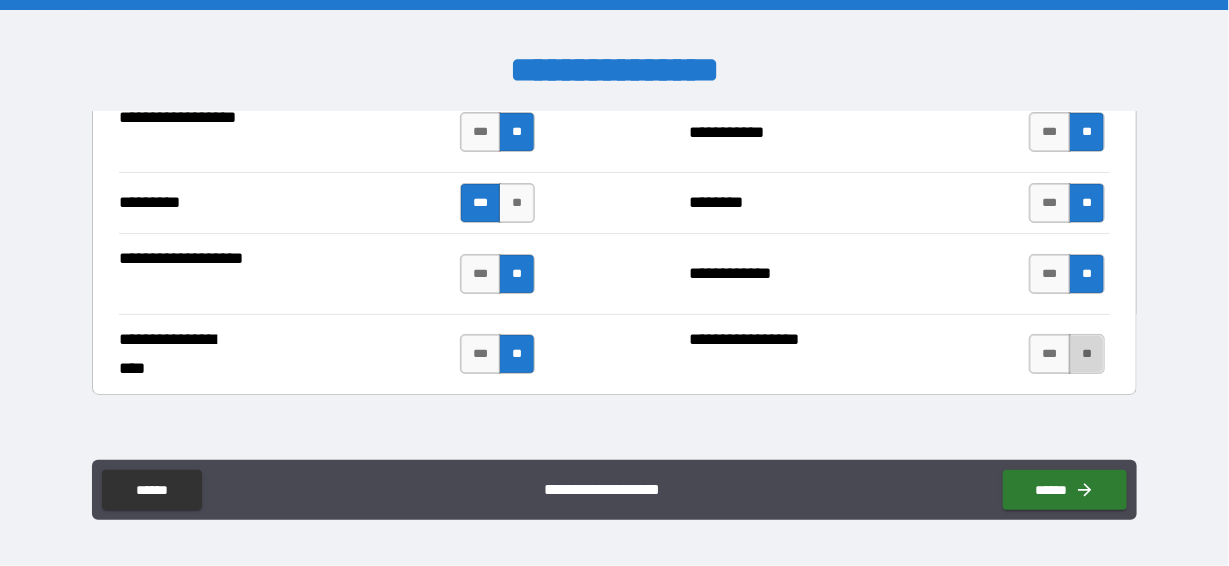 click on "**" at bounding box center (1087, 354) 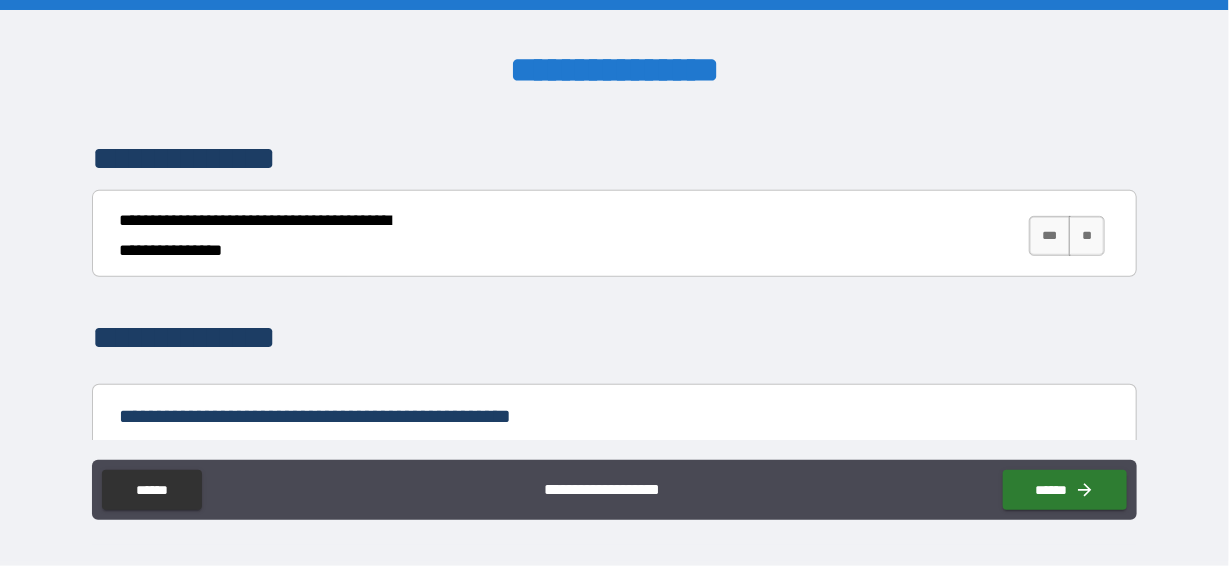 scroll, scrollTop: 5900, scrollLeft: 0, axis: vertical 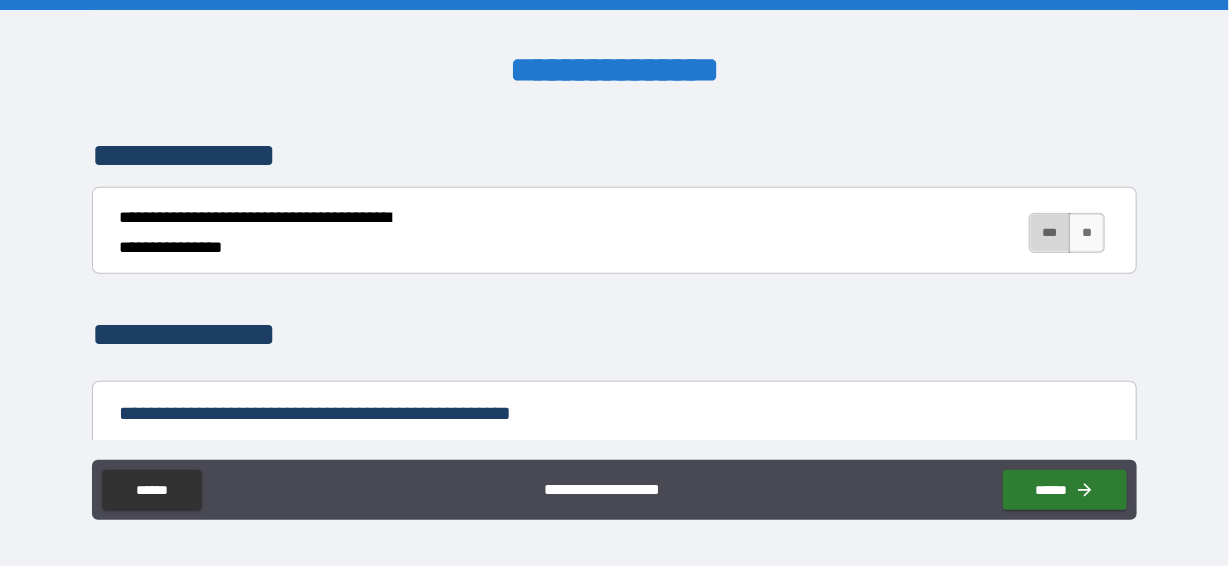 click on "***" at bounding box center (1050, 233) 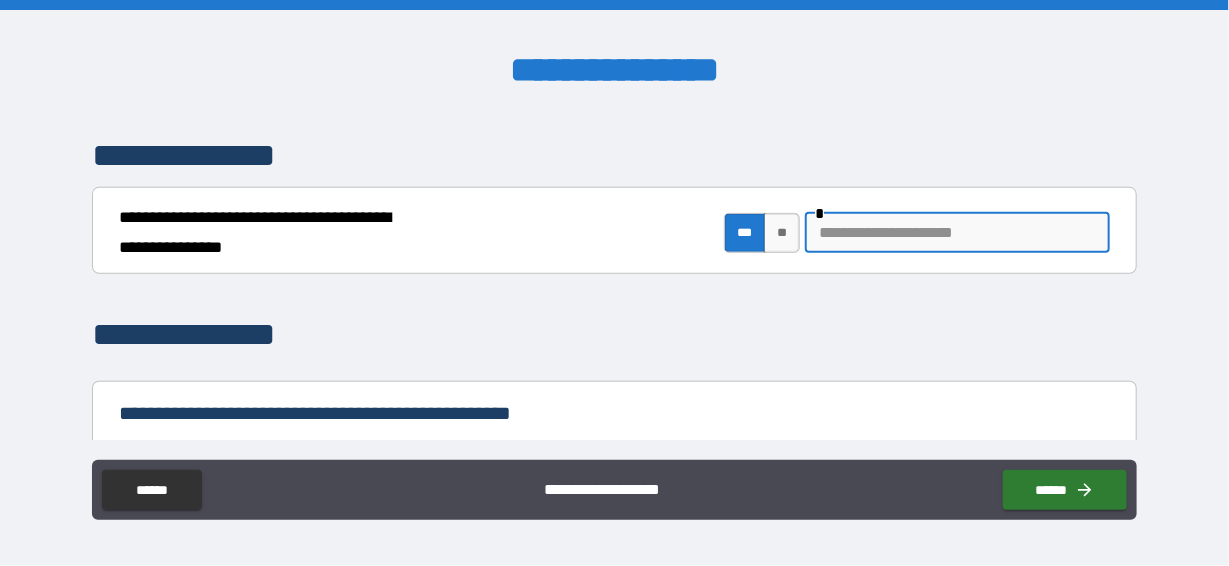 click at bounding box center (957, 233) 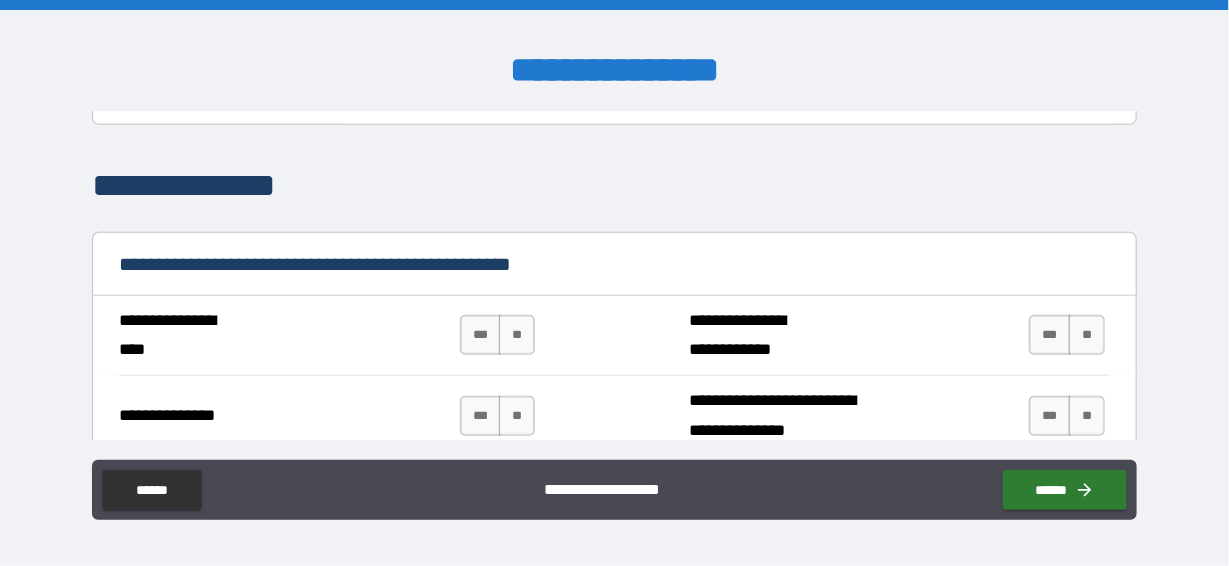 scroll, scrollTop: 6099, scrollLeft: 0, axis: vertical 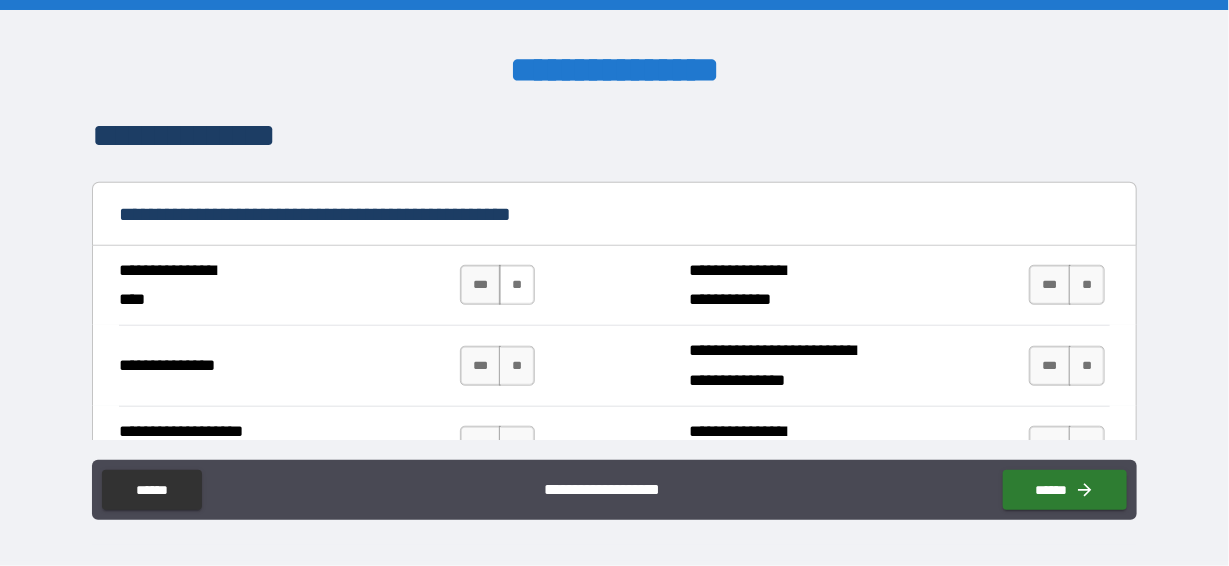 type on "**********" 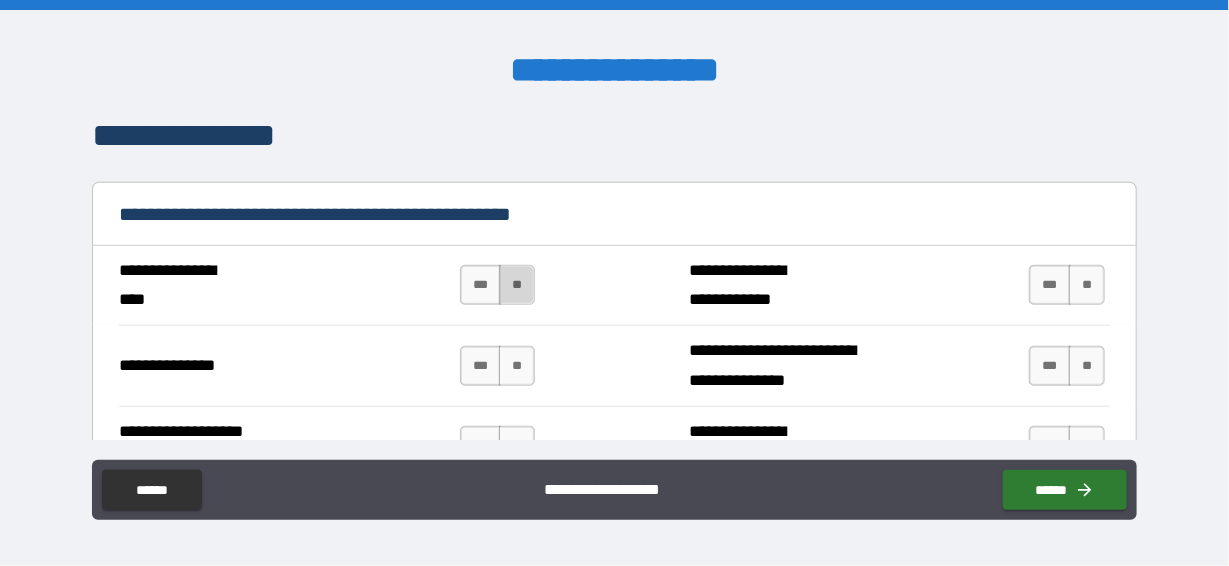 click on "**" at bounding box center [517, 285] 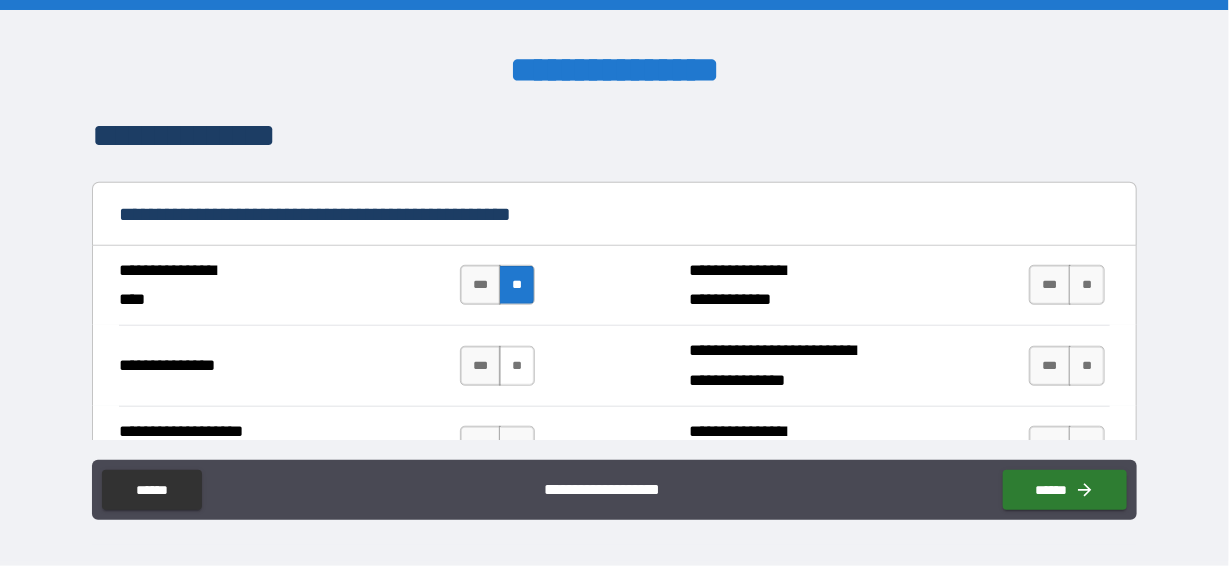click on "**" at bounding box center [517, 366] 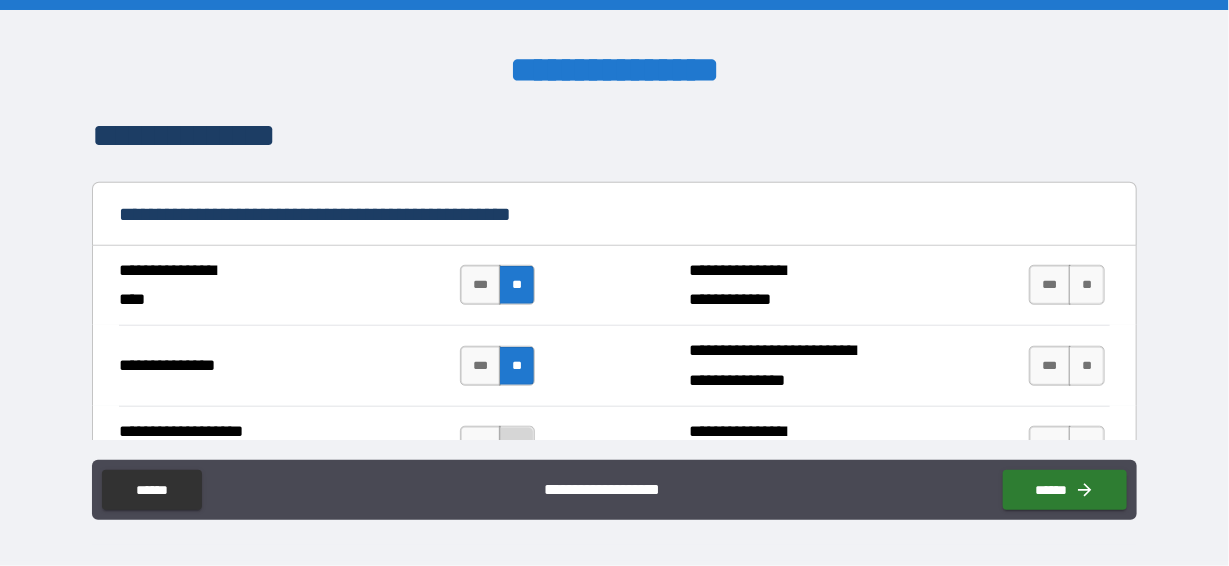 click on "**" at bounding box center [517, 446] 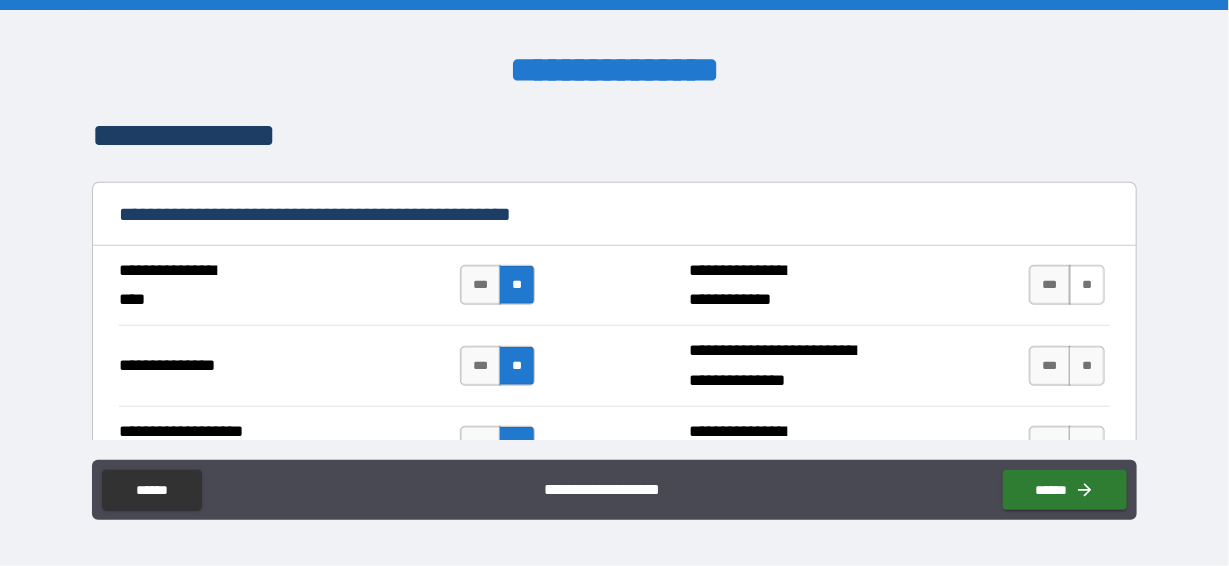 click on "**" at bounding box center [1087, 285] 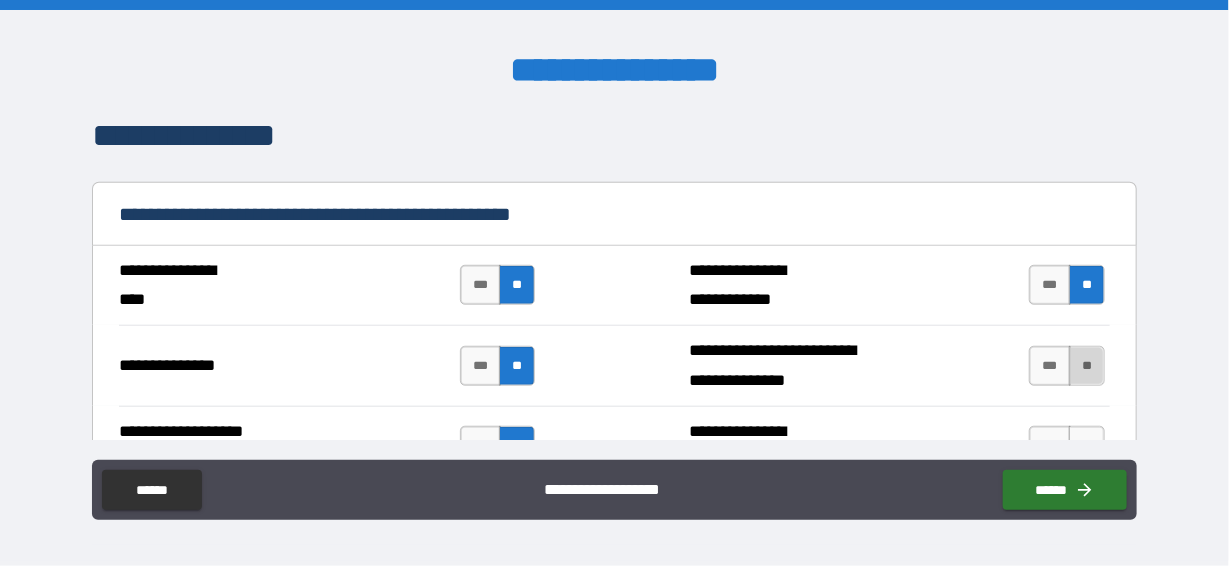 click on "**" at bounding box center (1087, 366) 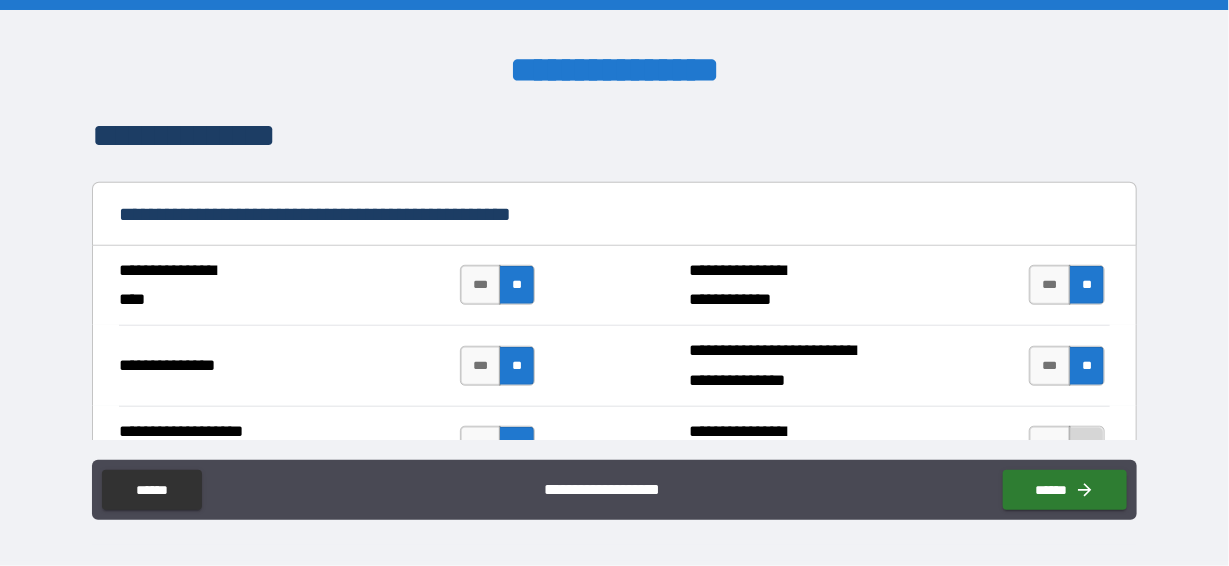 click on "**" at bounding box center [1087, 446] 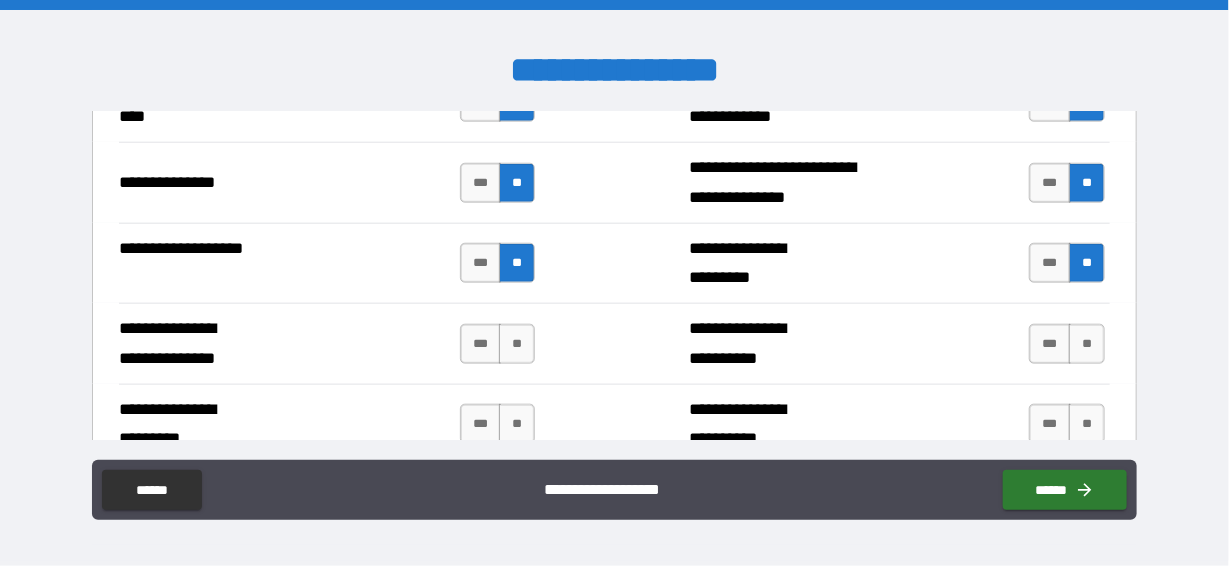 scroll, scrollTop: 6300, scrollLeft: 0, axis: vertical 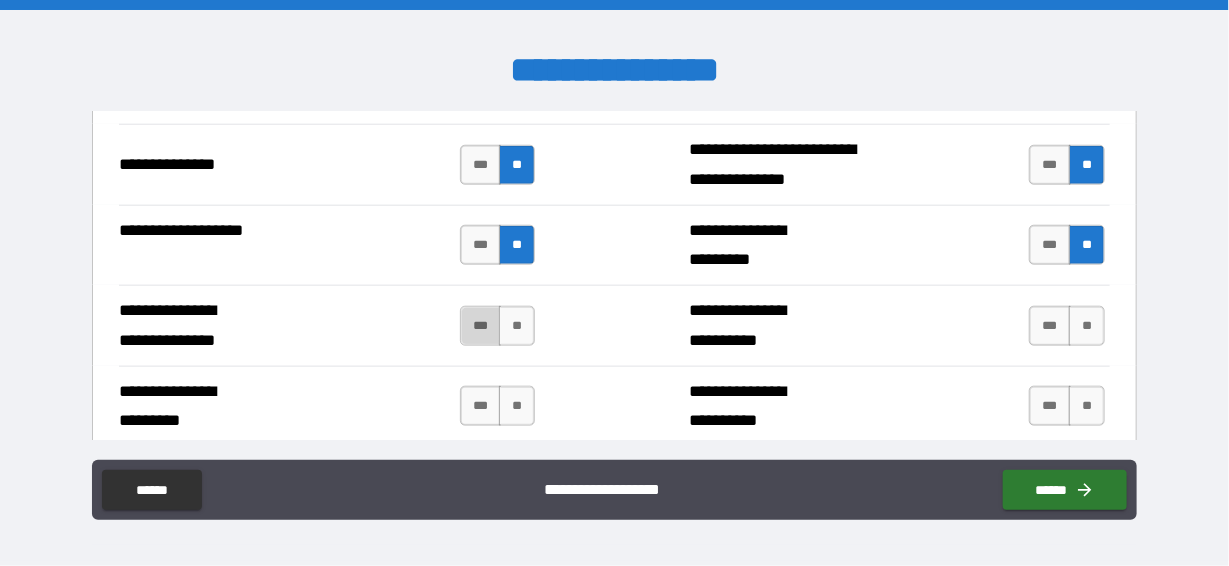 click on "***" at bounding box center (481, 326) 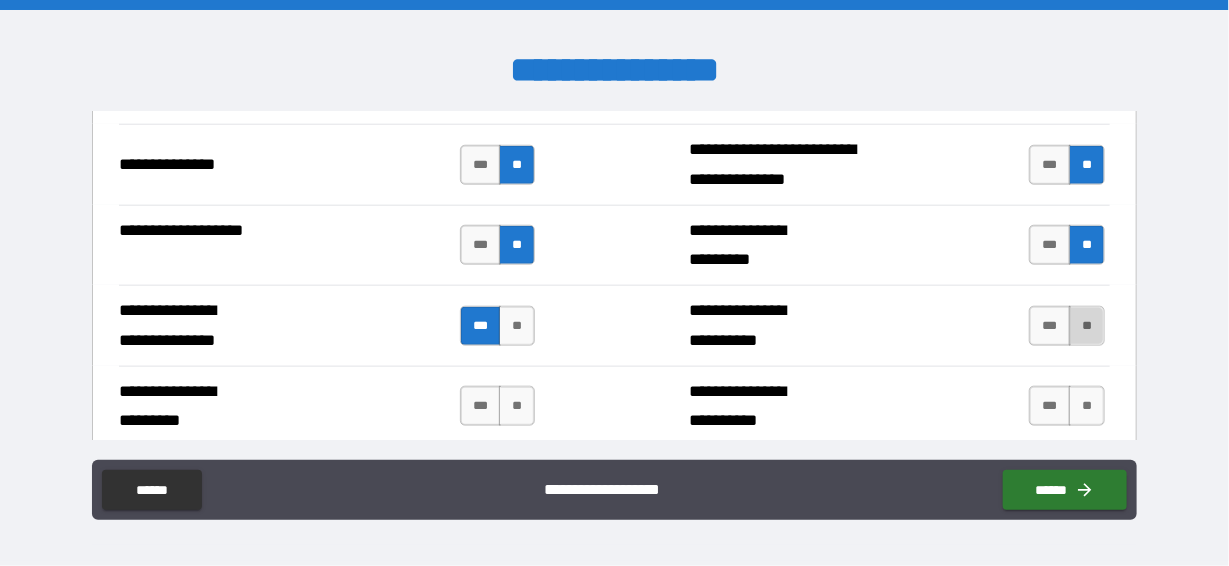 click on "**" at bounding box center (1087, 326) 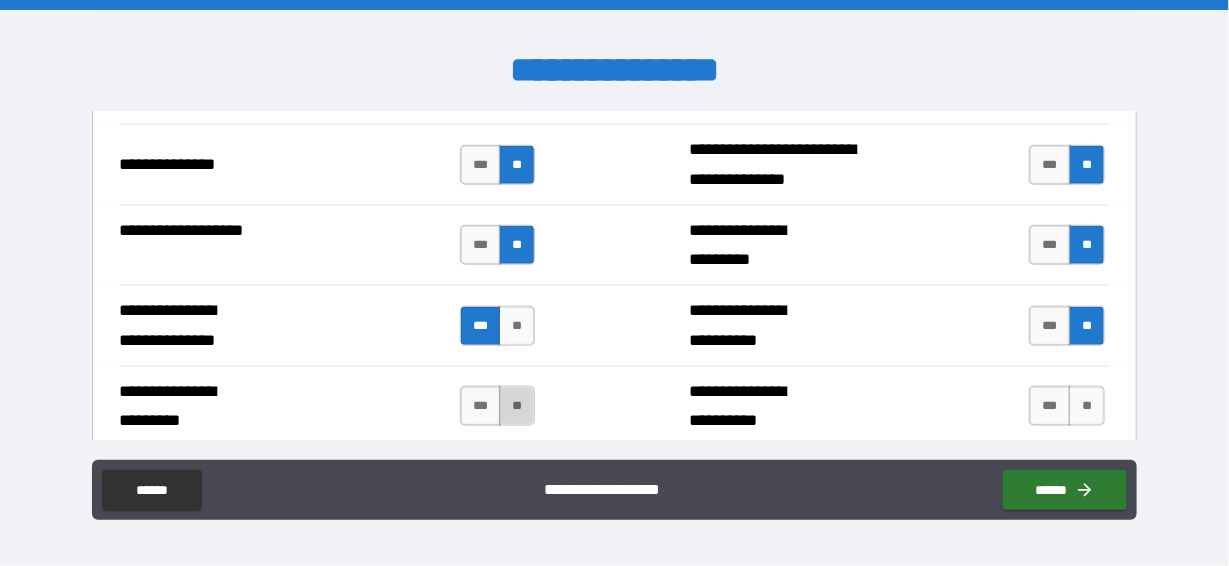 click on "**" at bounding box center (517, 406) 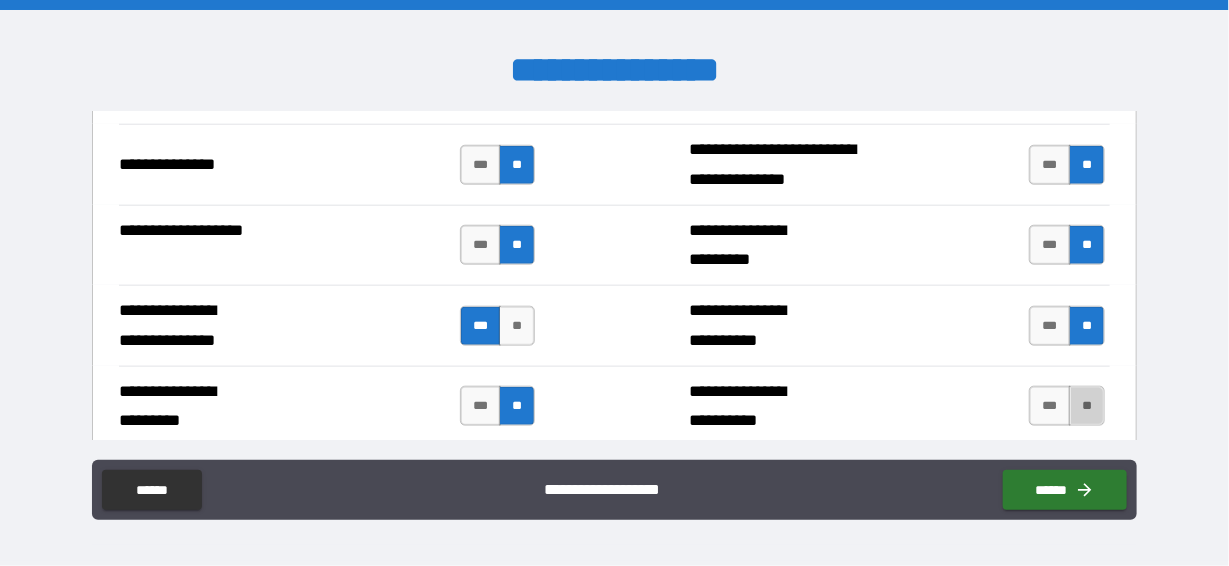 drag, startPoint x: 1080, startPoint y: 366, endPoint x: 979, endPoint y: 385, distance: 102.77159 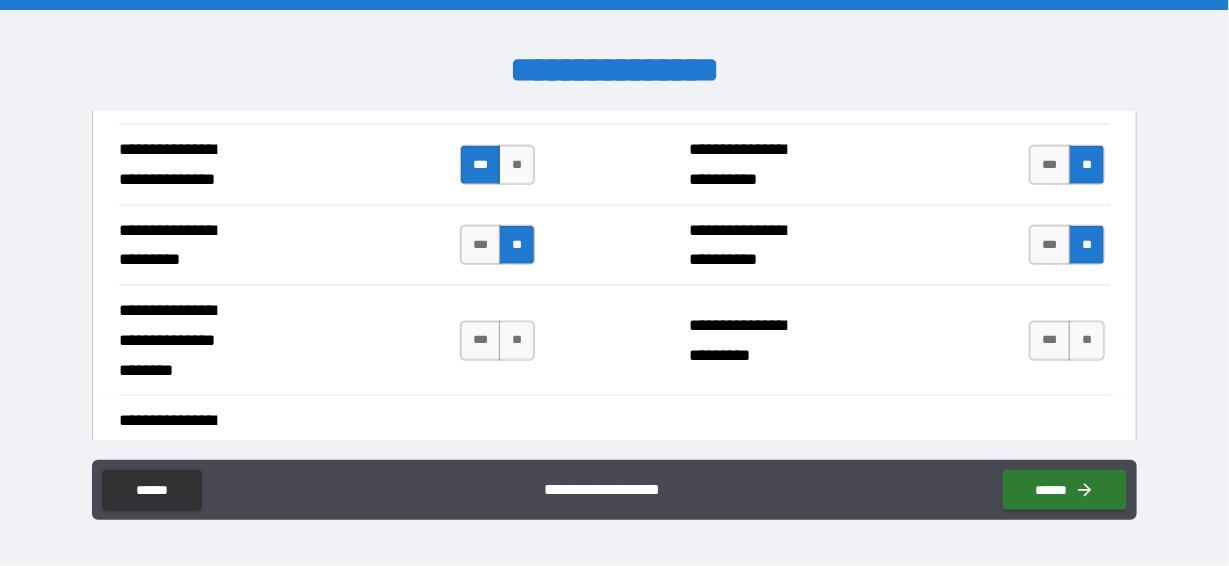 scroll, scrollTop: 6499, scrollLeft: 0, axis: vertical 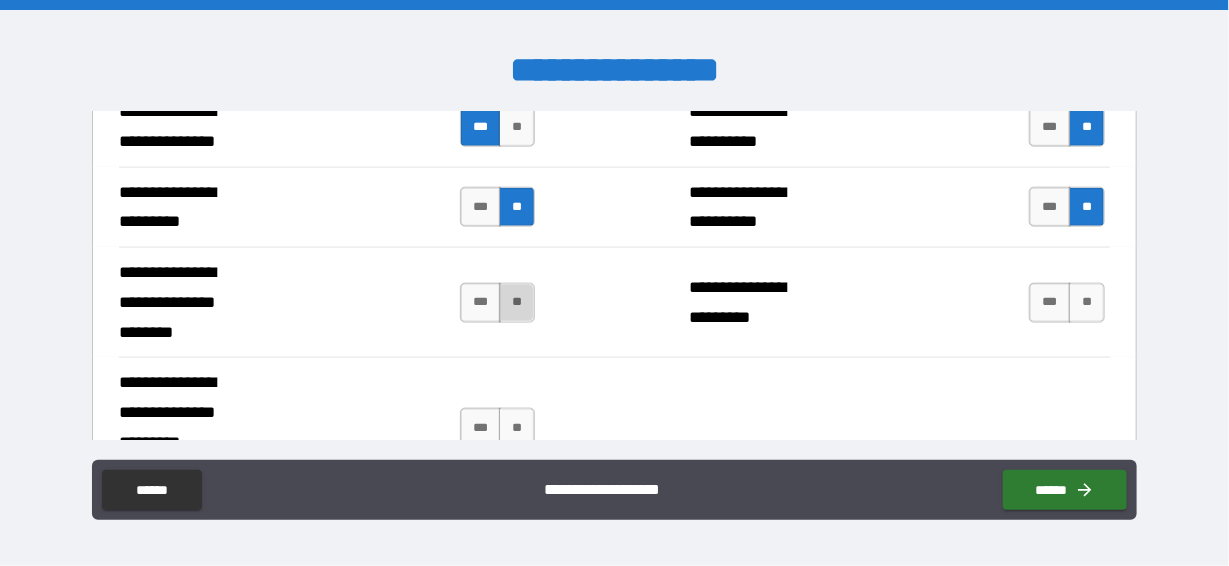 click on "**" at bounding box center (517, 303) 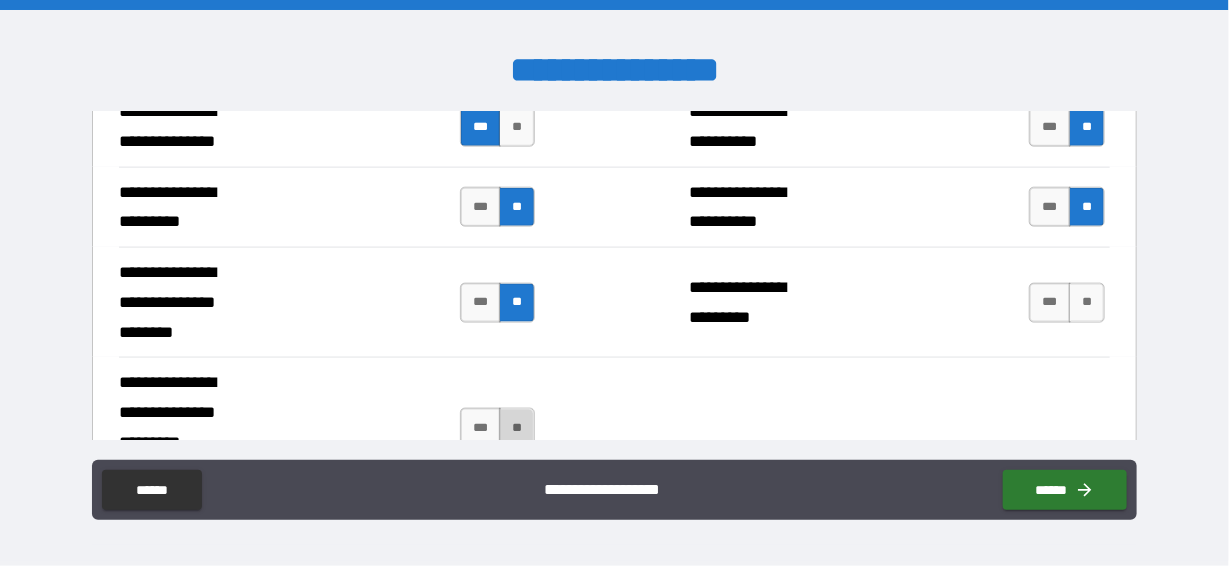 click on "**" at bounding box center (517, 428) 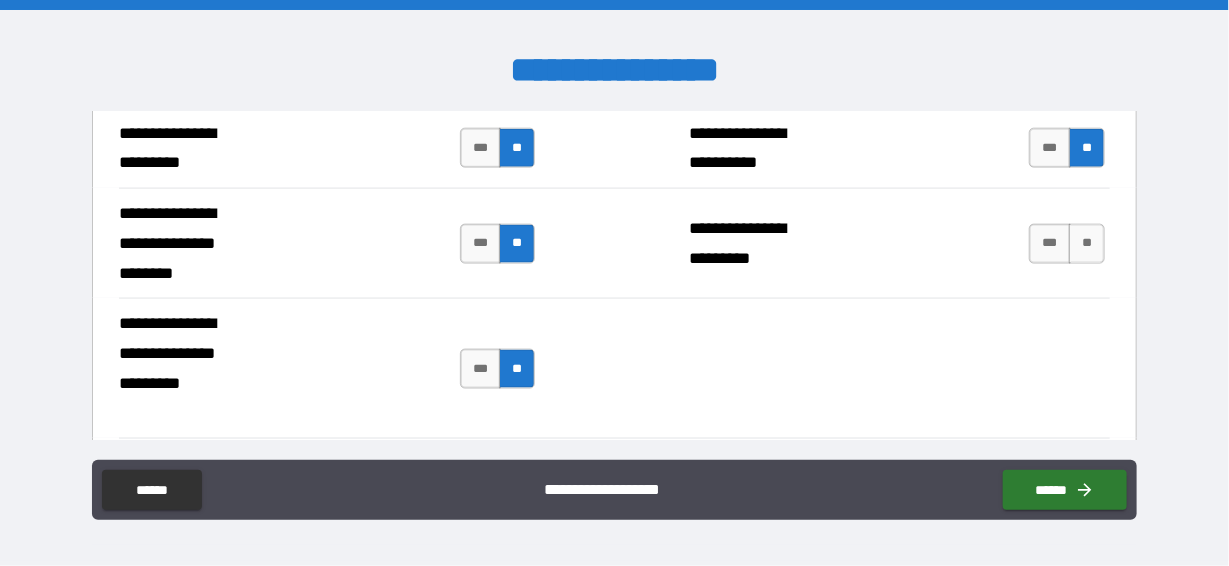 scroll, scrollTop: 6700, scrollLeft: 0, axis: vertical 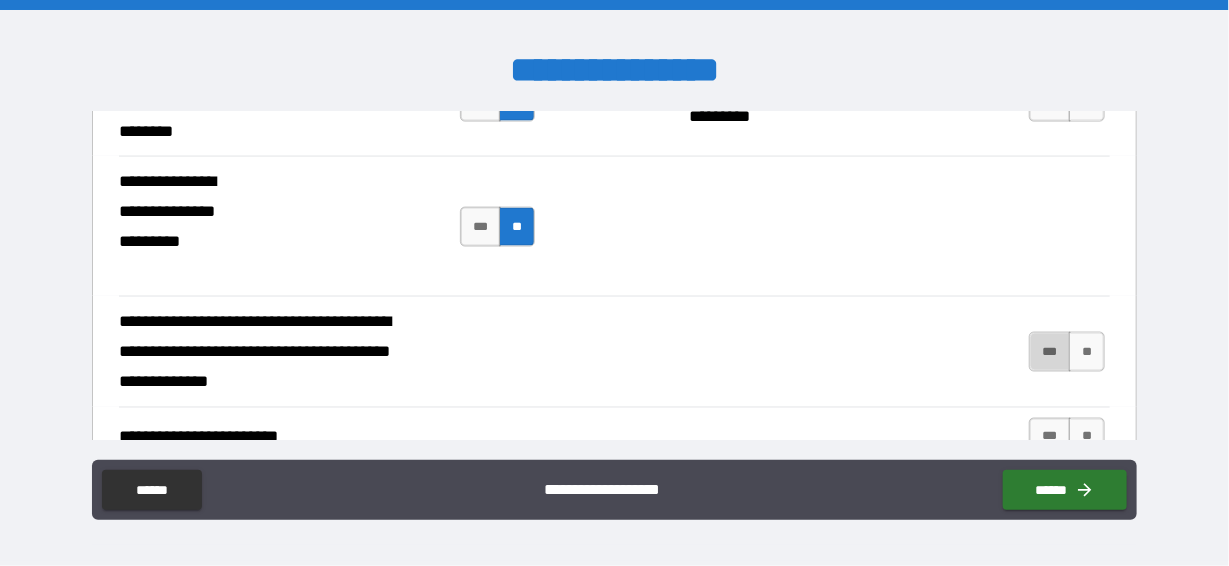 click on "***" at bounding box center (1050, 352) 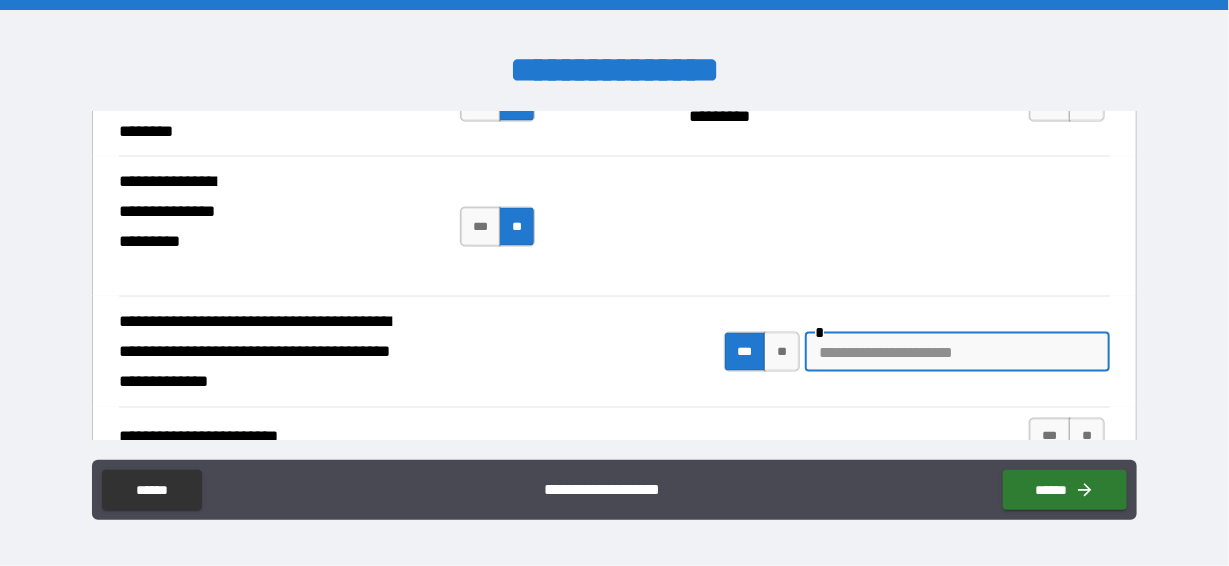 click at bounding box center [957, 352] 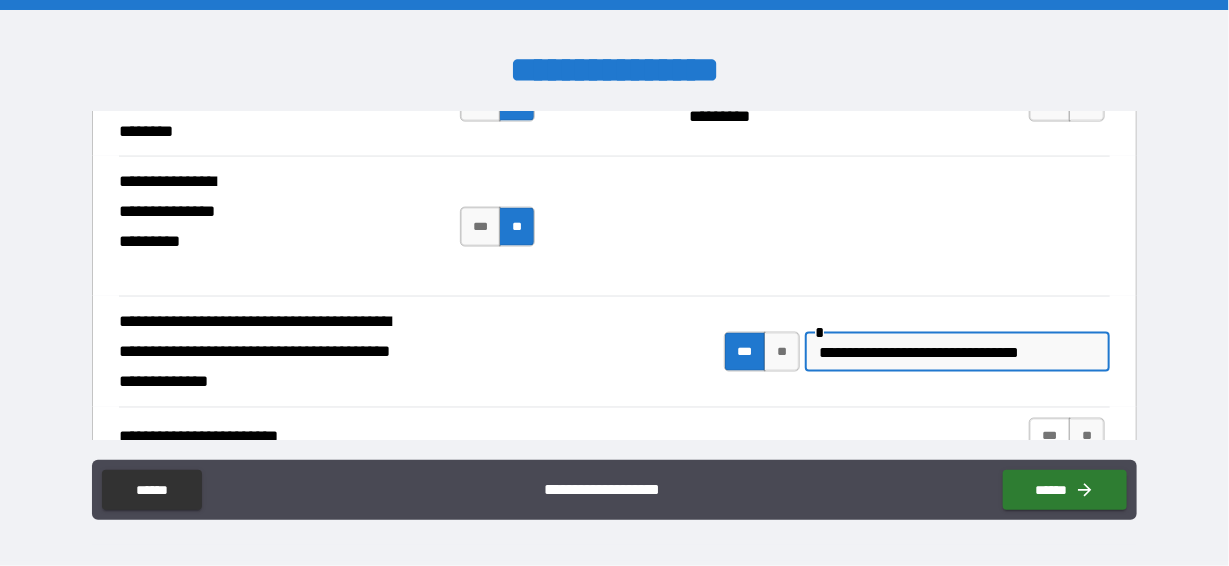type on "**********" 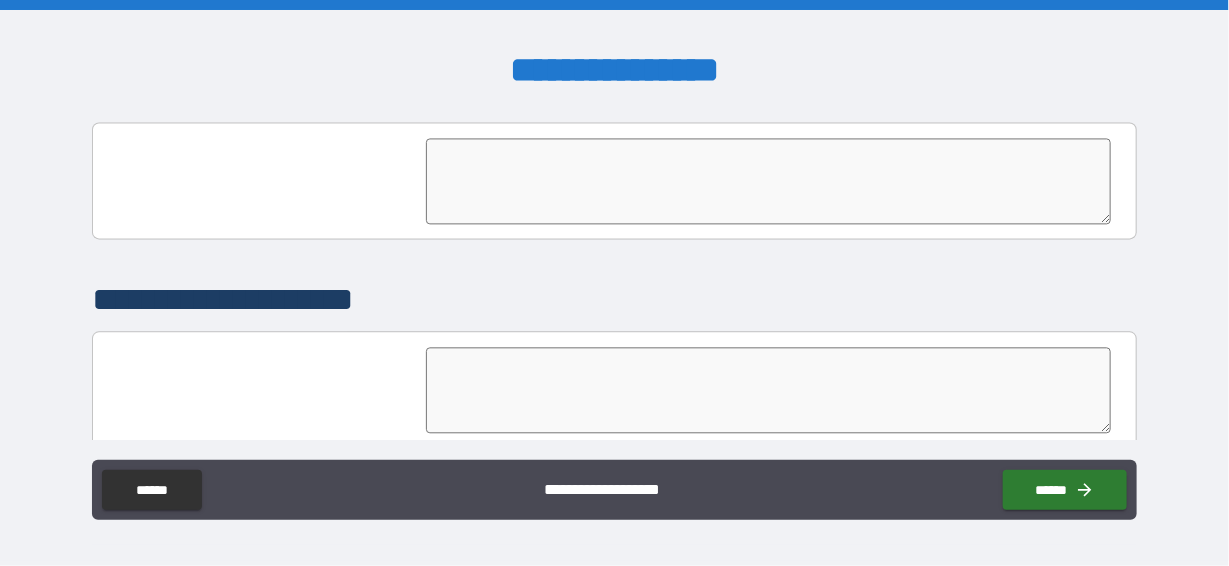 scroll, scrollTop: 7100, scrollLeft: 0, axis: vertical 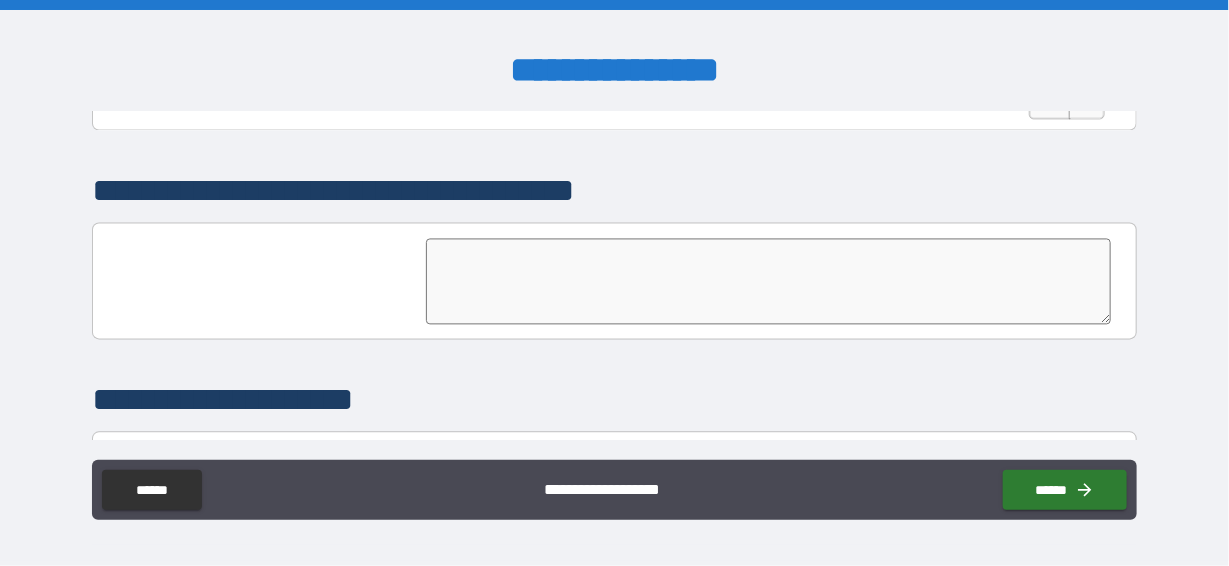 click at bounding box center [768, 281] 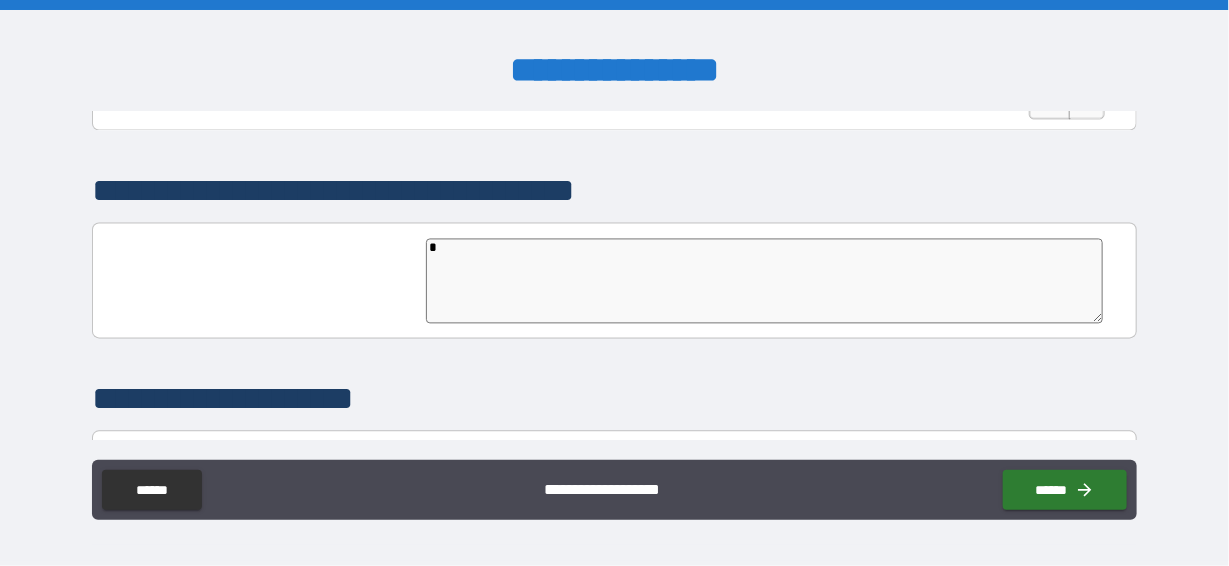 type on "**" 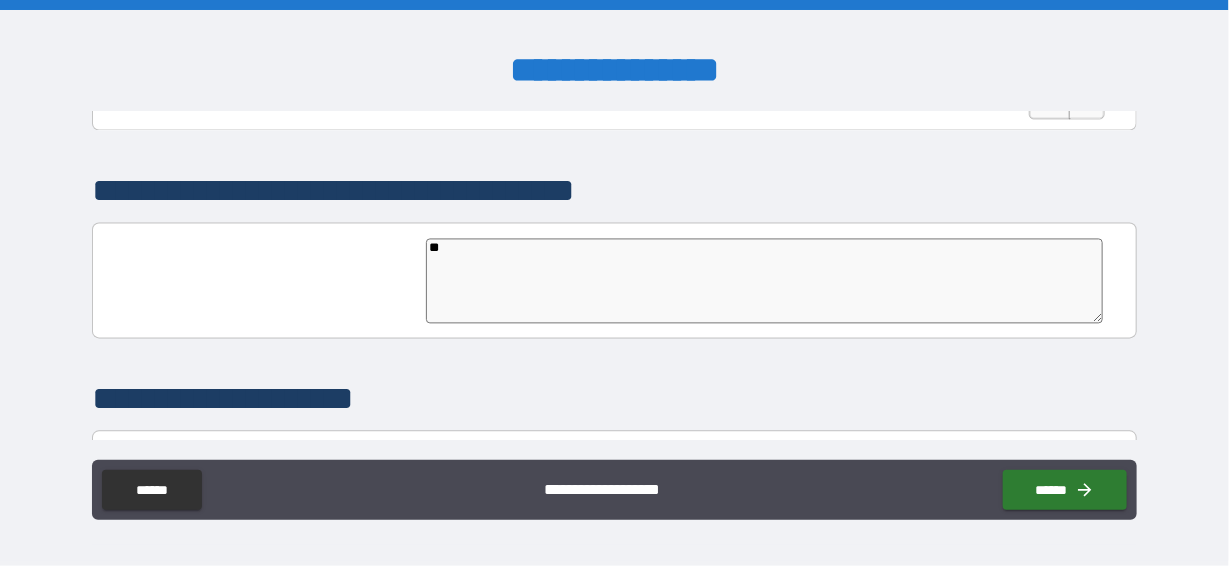 type on "*" 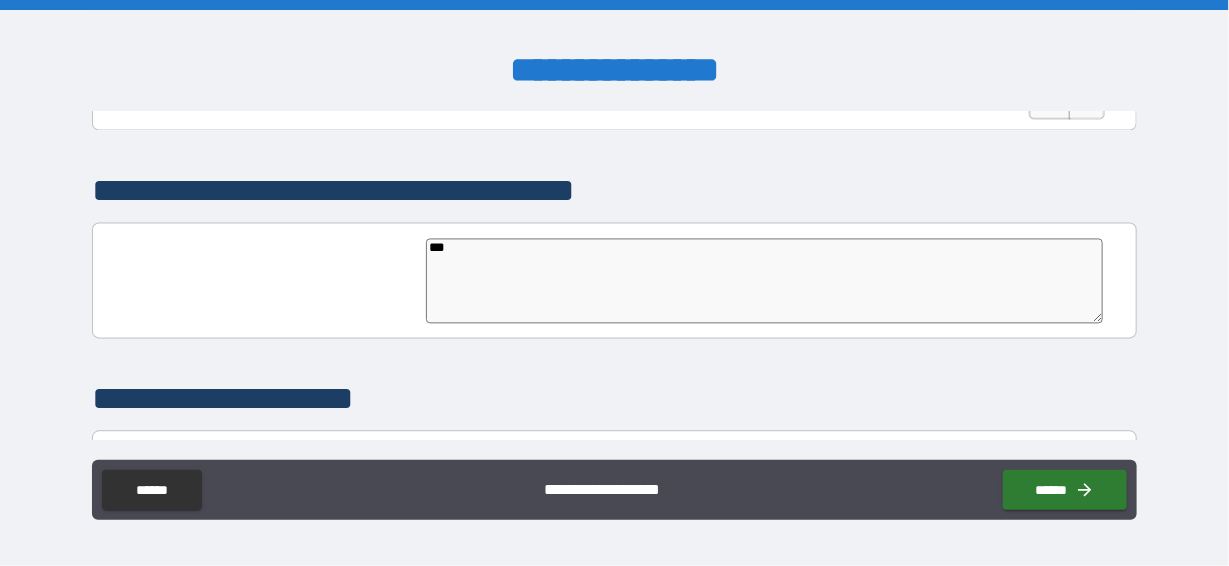 type on "****" 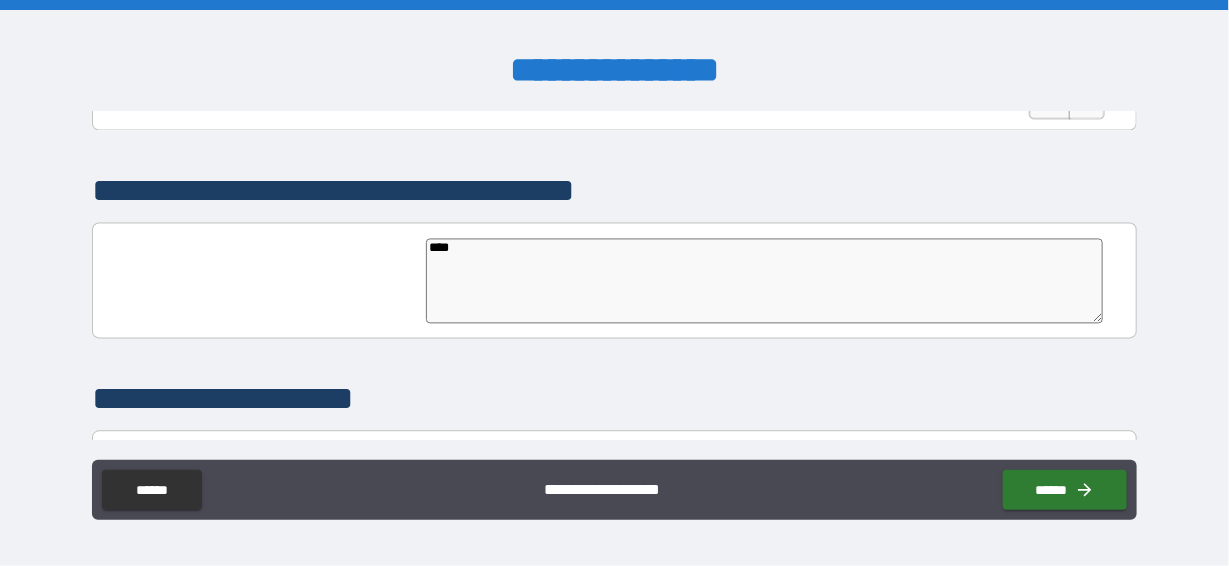 type on "*" 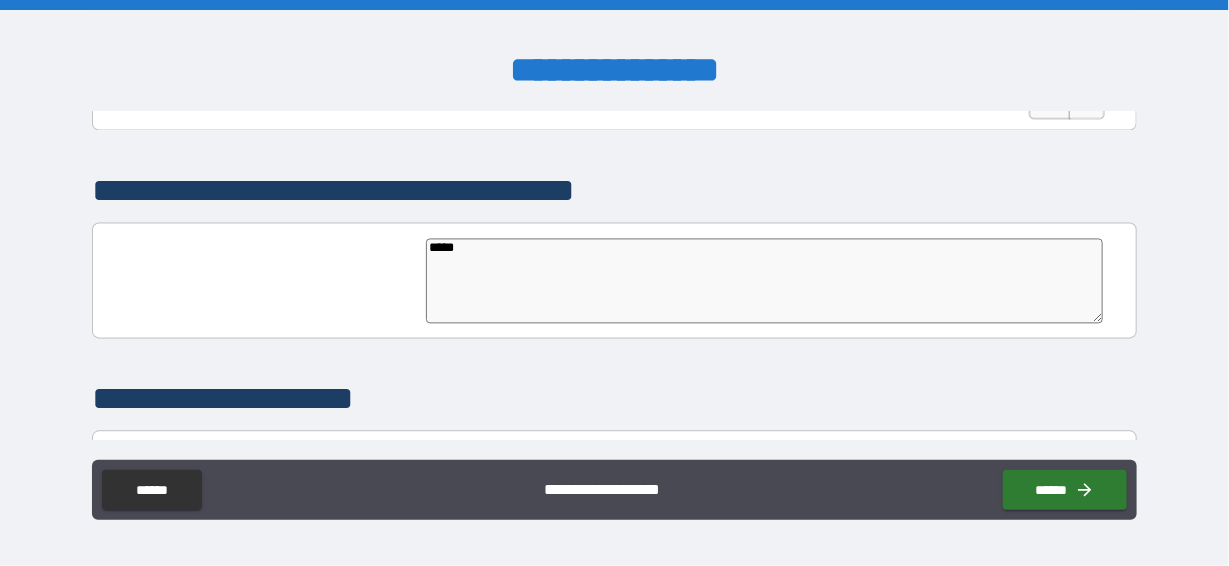 type on "*" 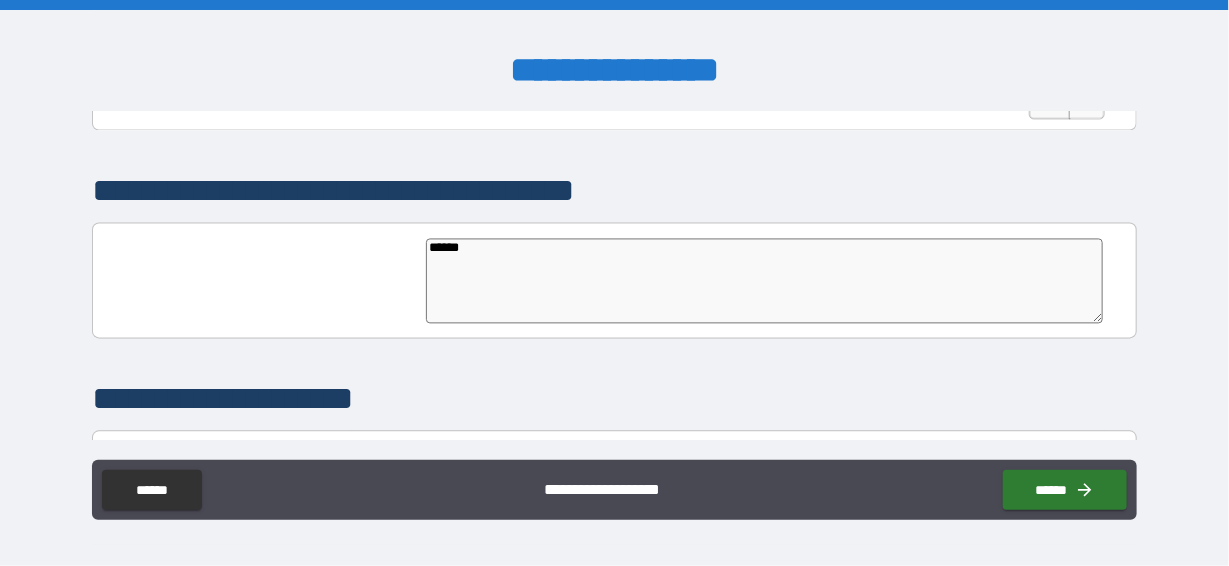 type on "*" 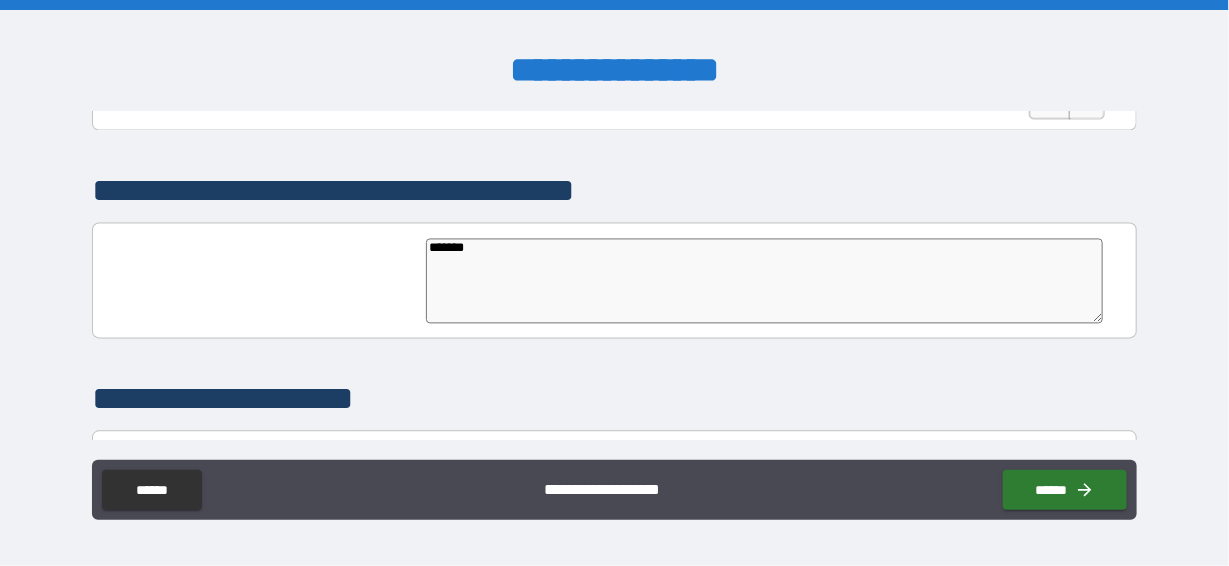 type on "*" 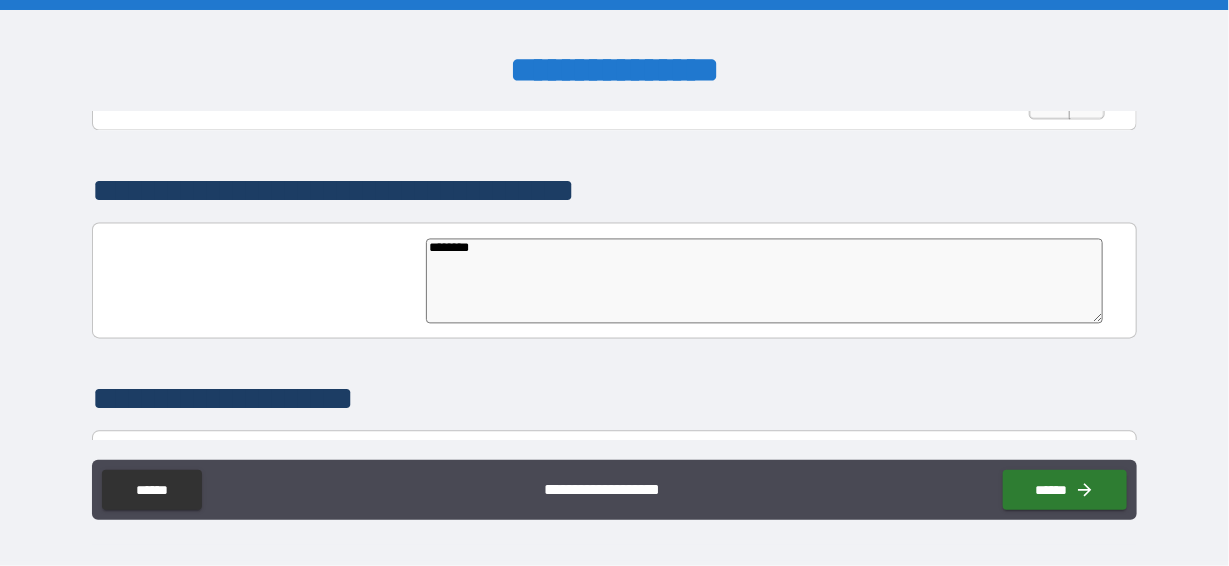 type on "*********" 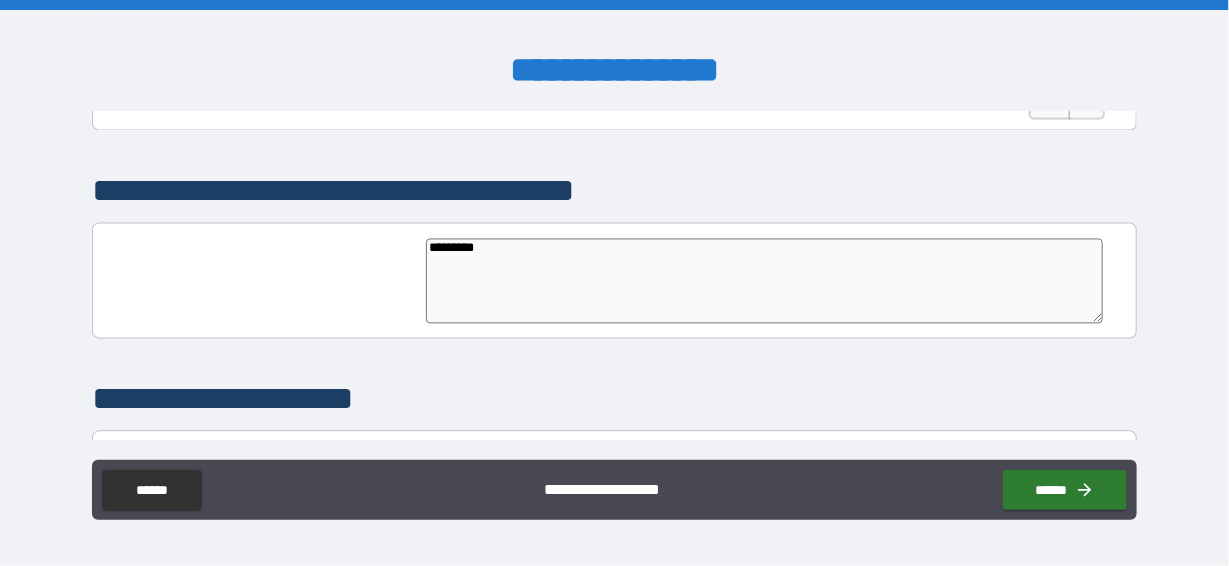 type on "**********" 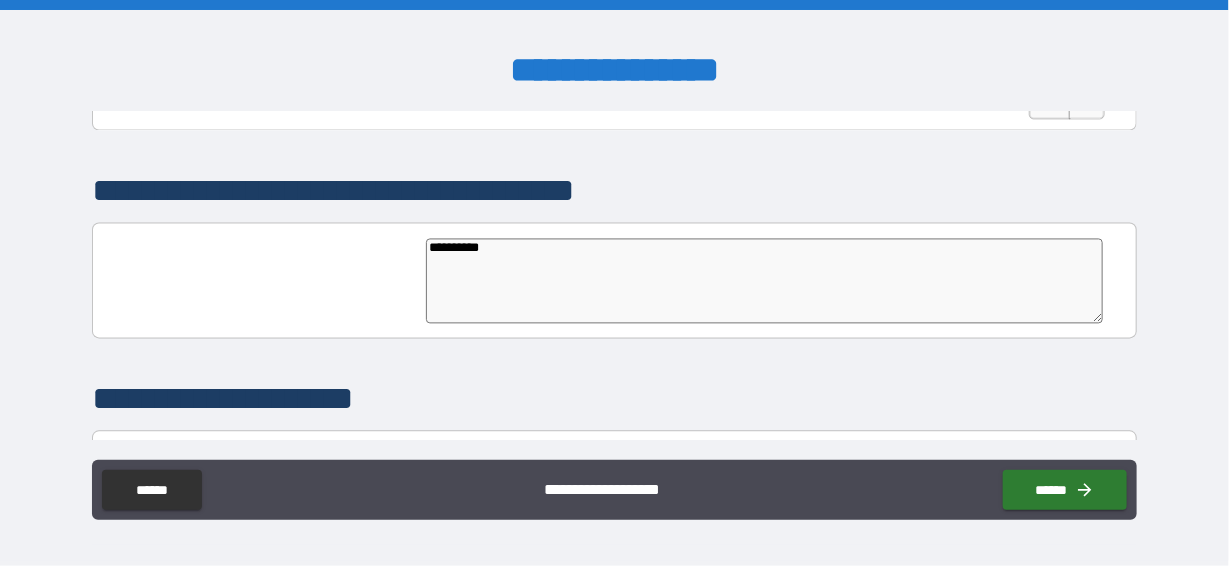 type on "*" 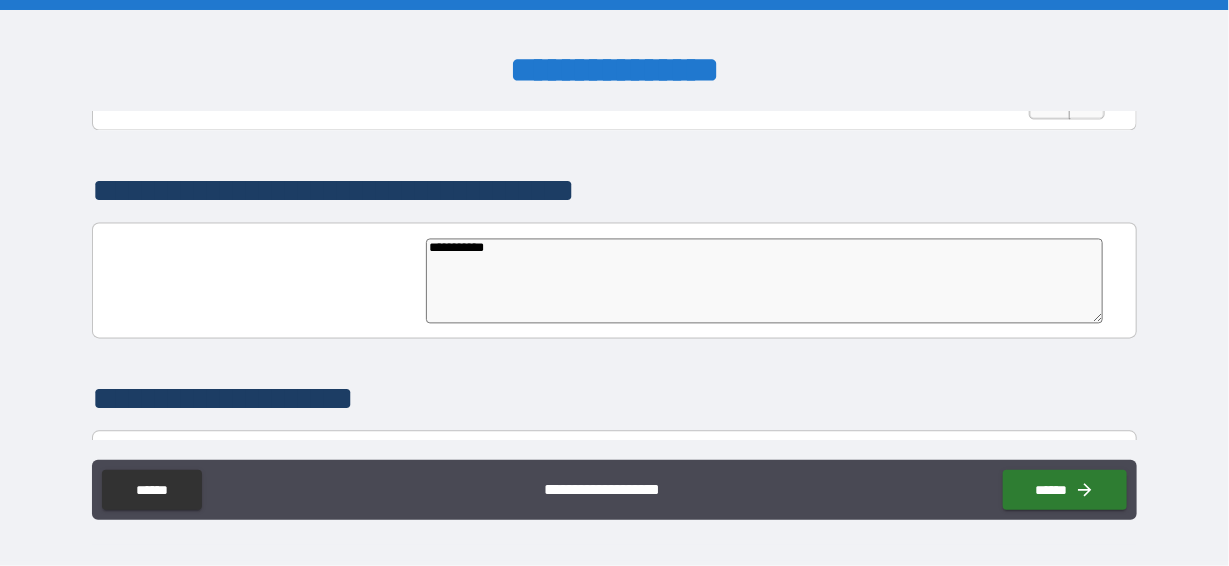 type on "**********" 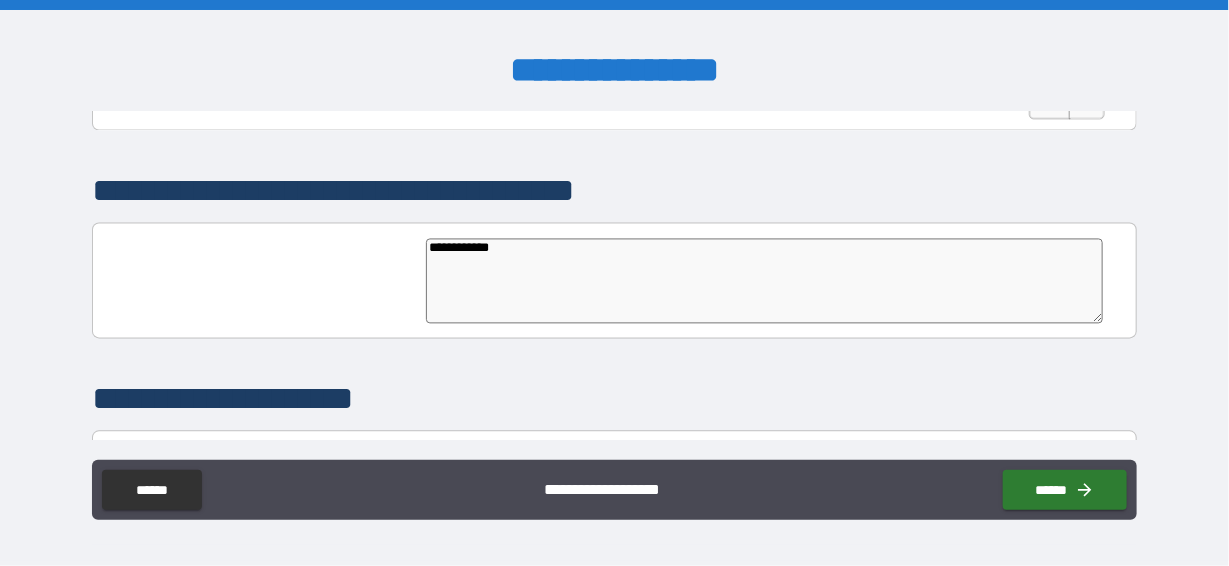 type on "*" 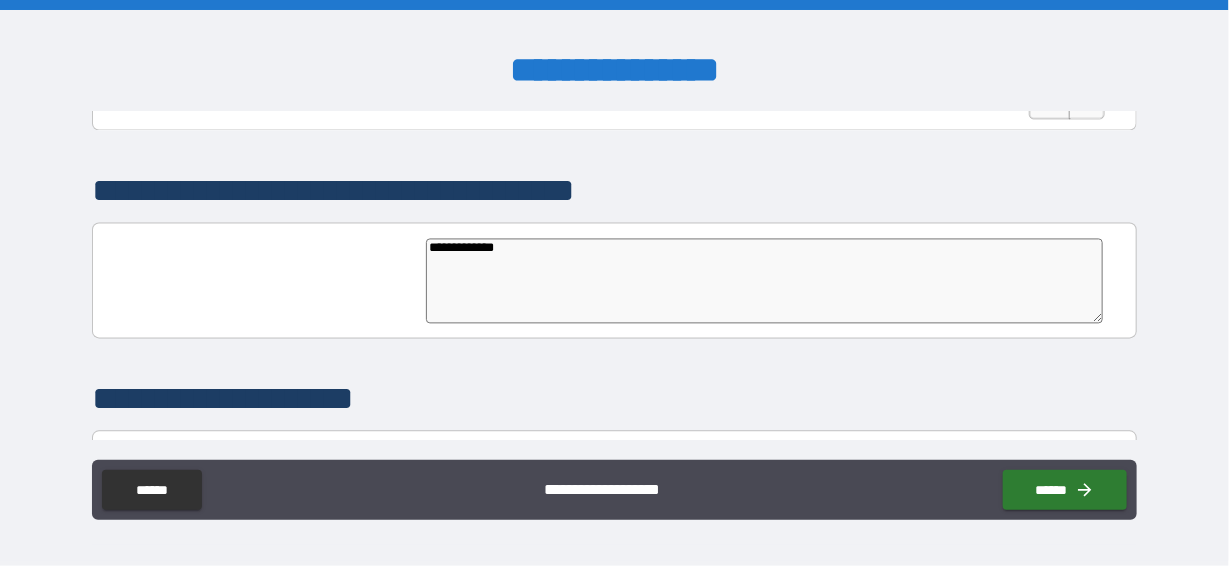 type on "*" 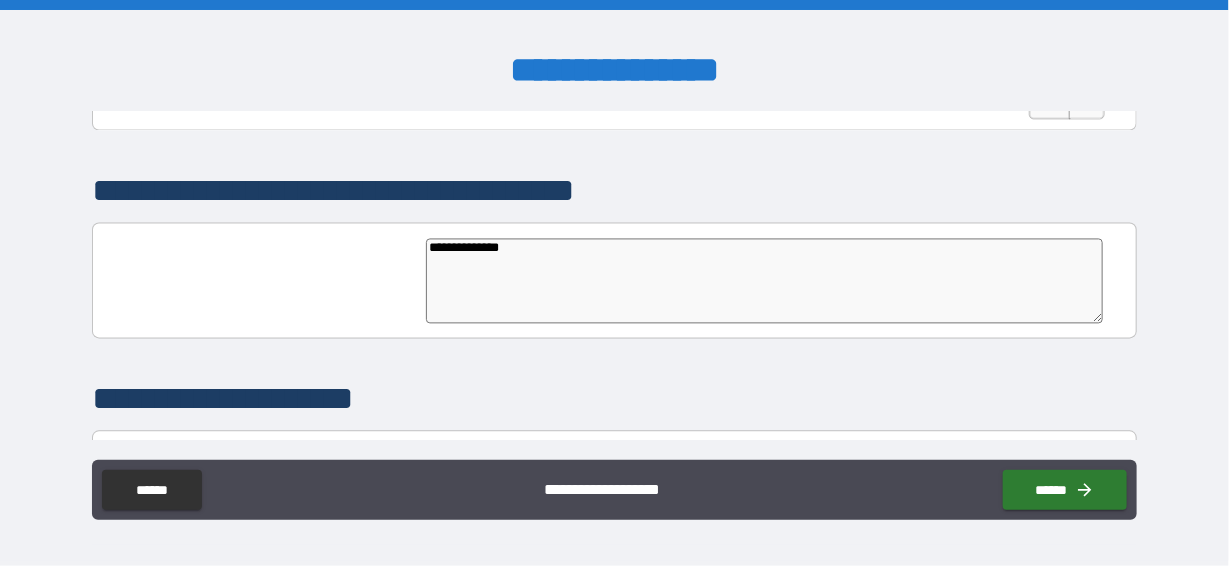 type on "*" 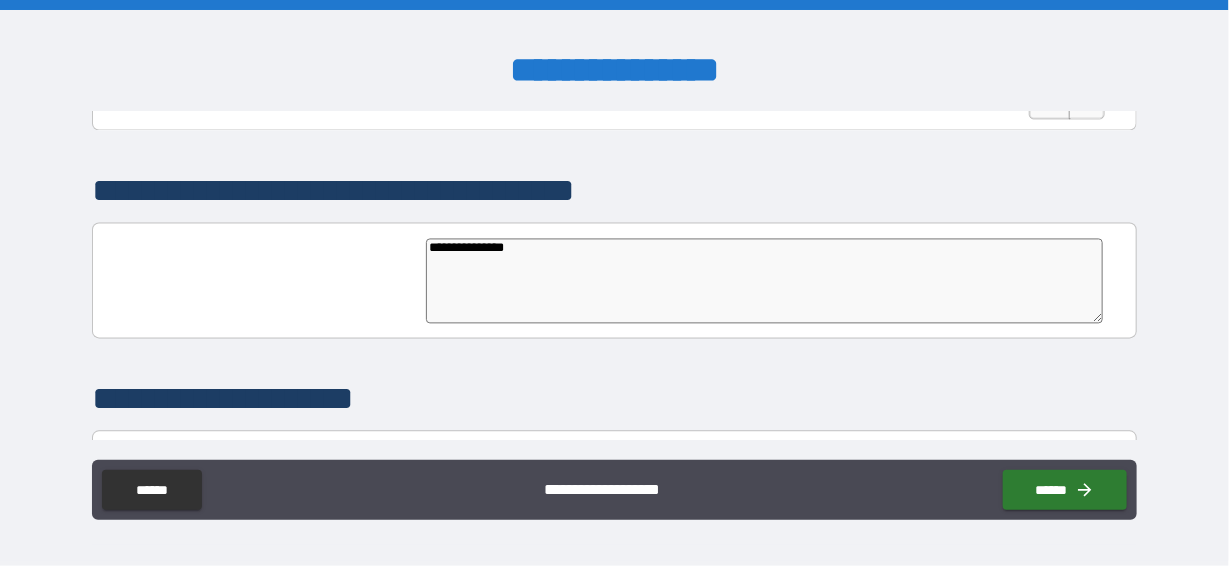 type on "**********" 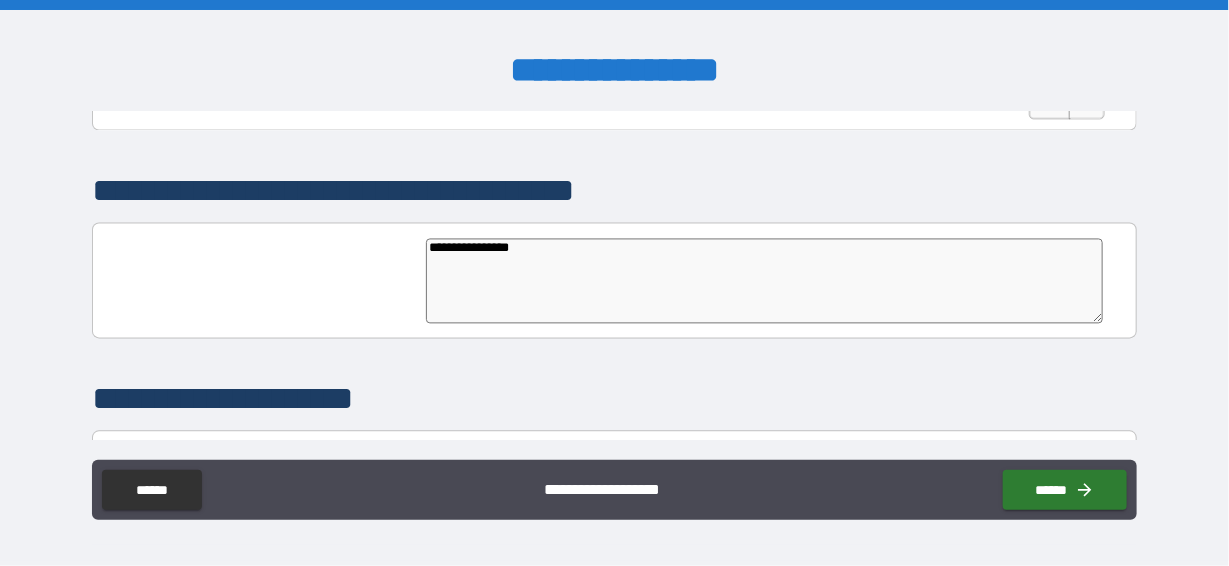 type on "**********" 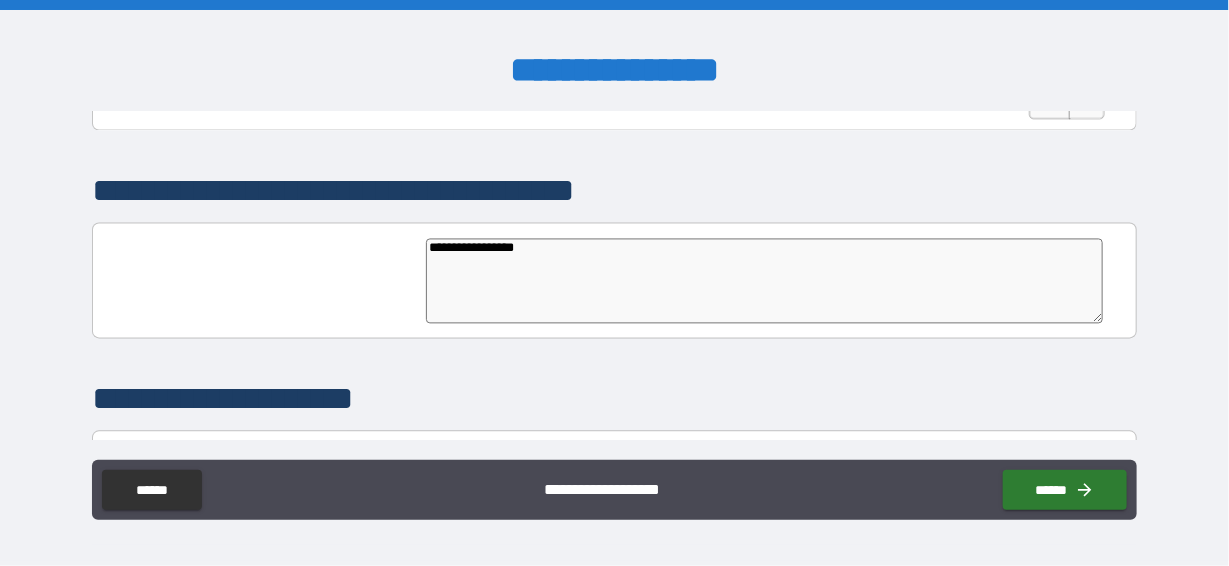 type on "*" 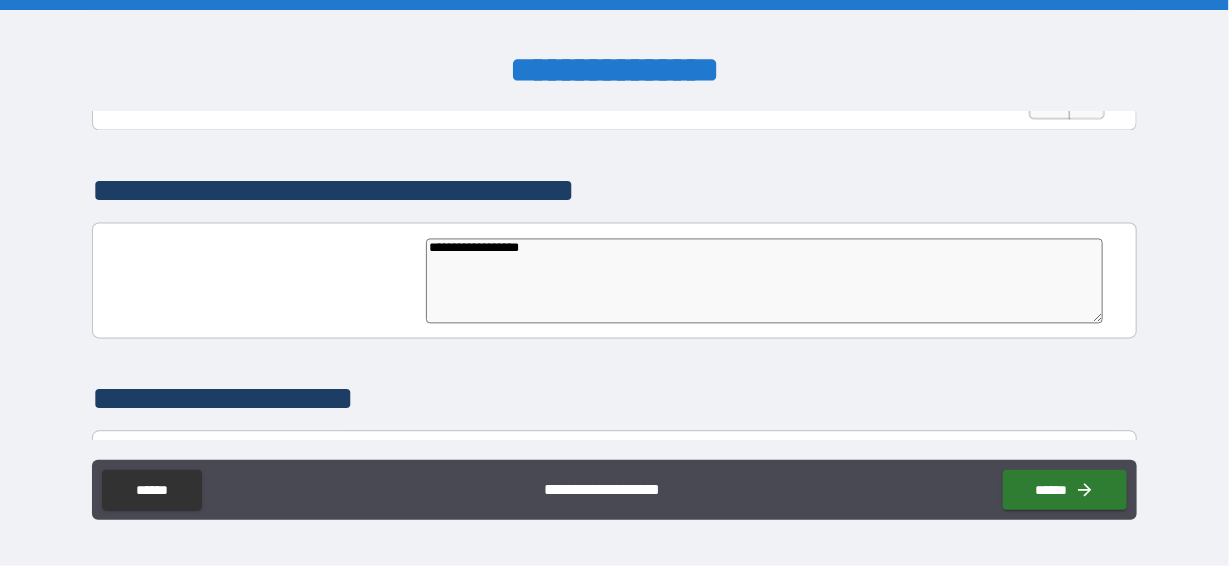 type on "**********" 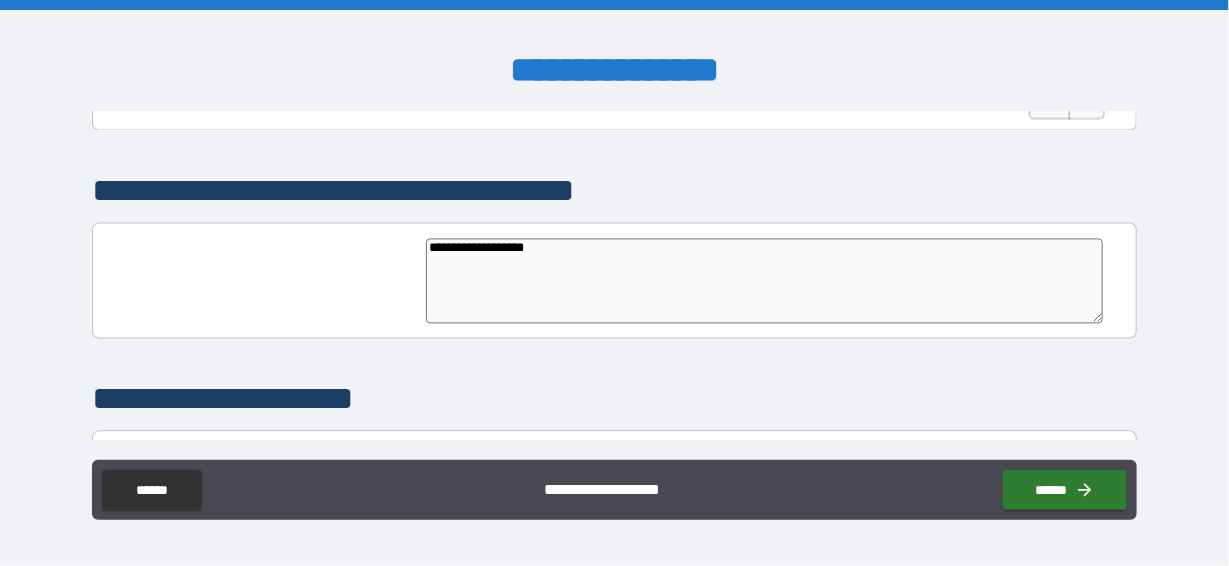 type on "*" 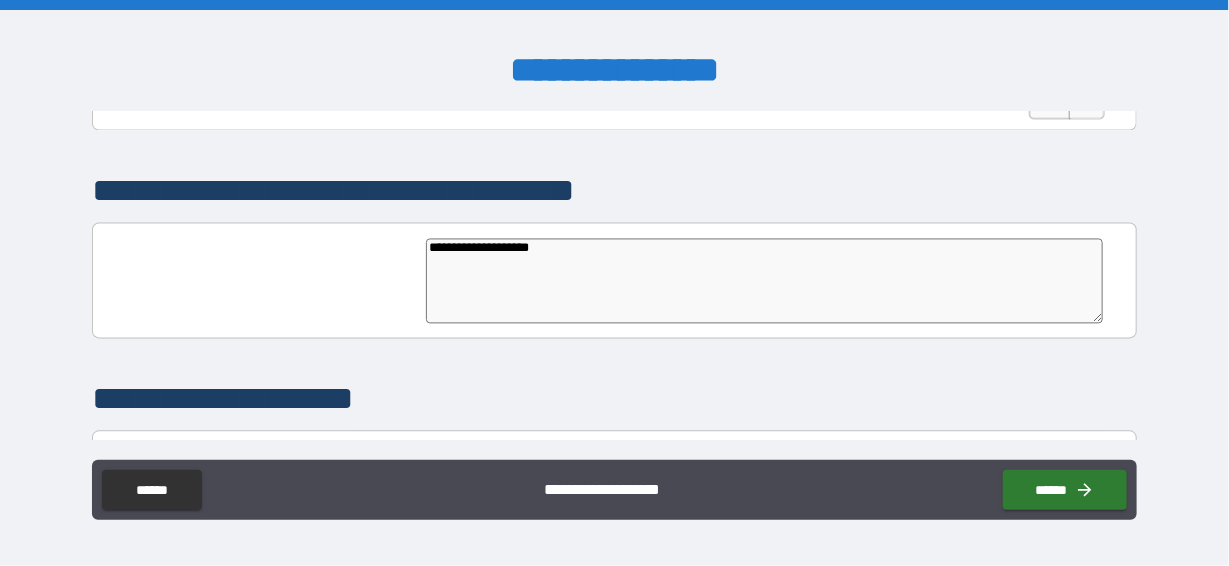 type on "*" 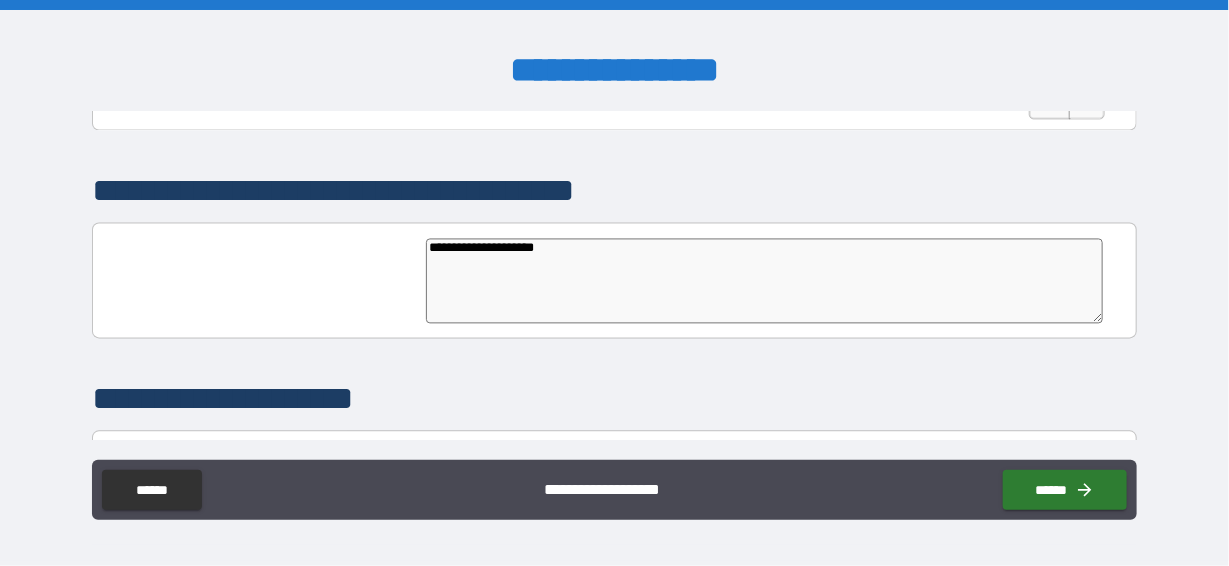 type on "*" 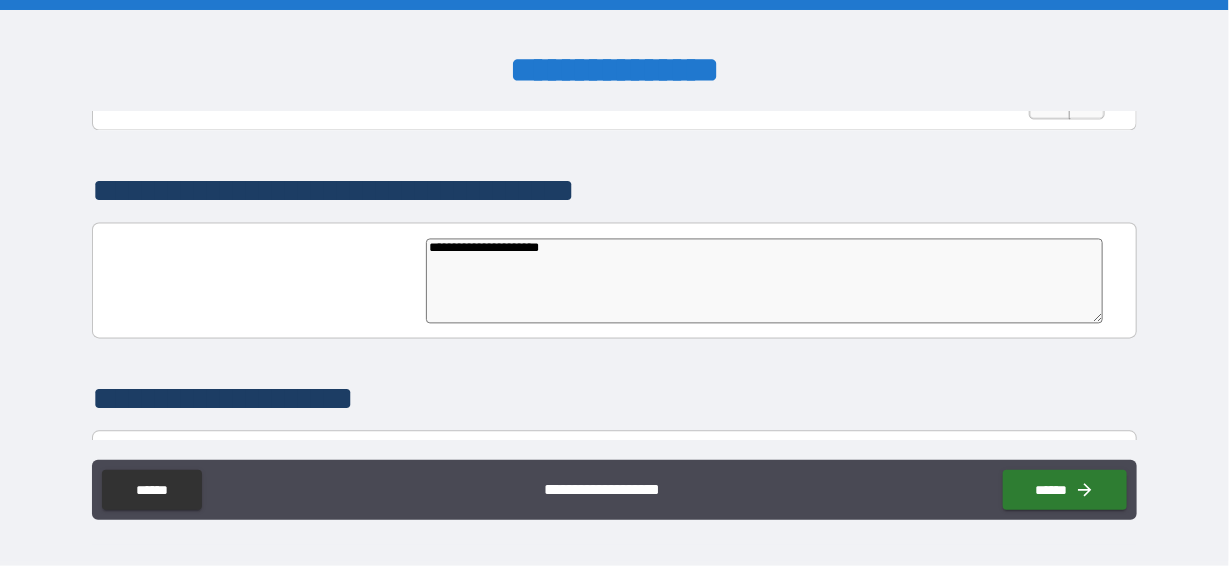 type on "**********" 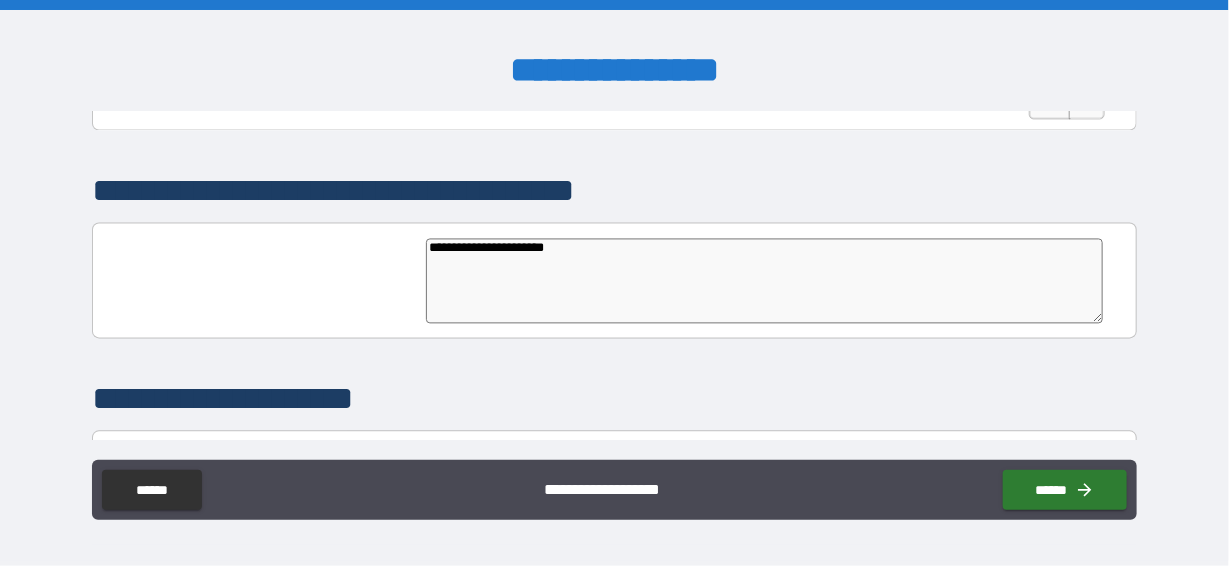 type on "**********" 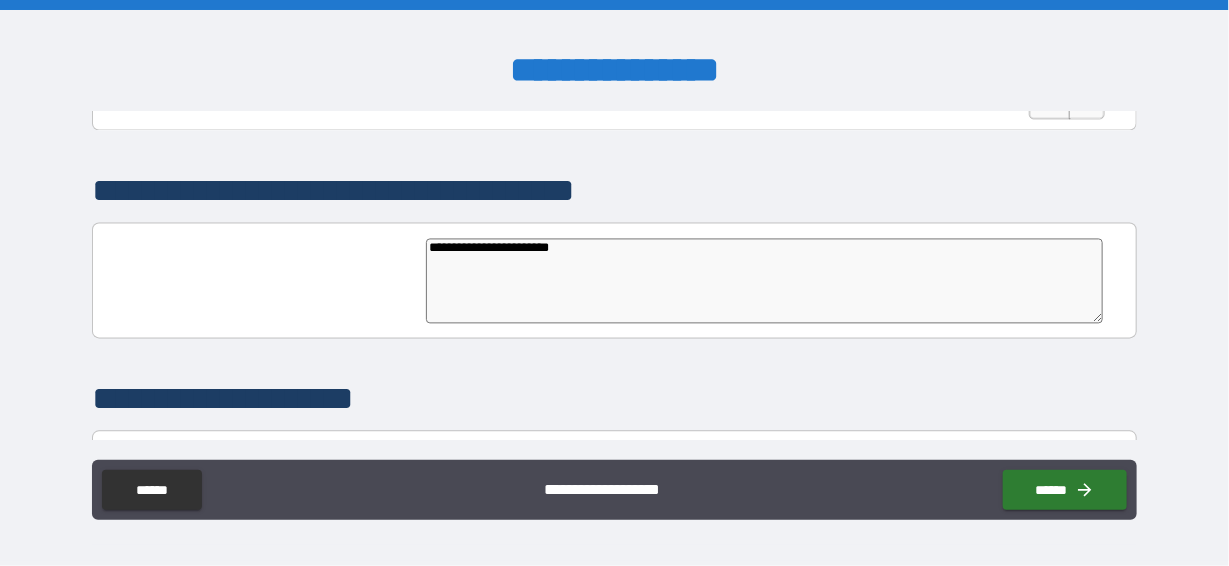 type on "**********" 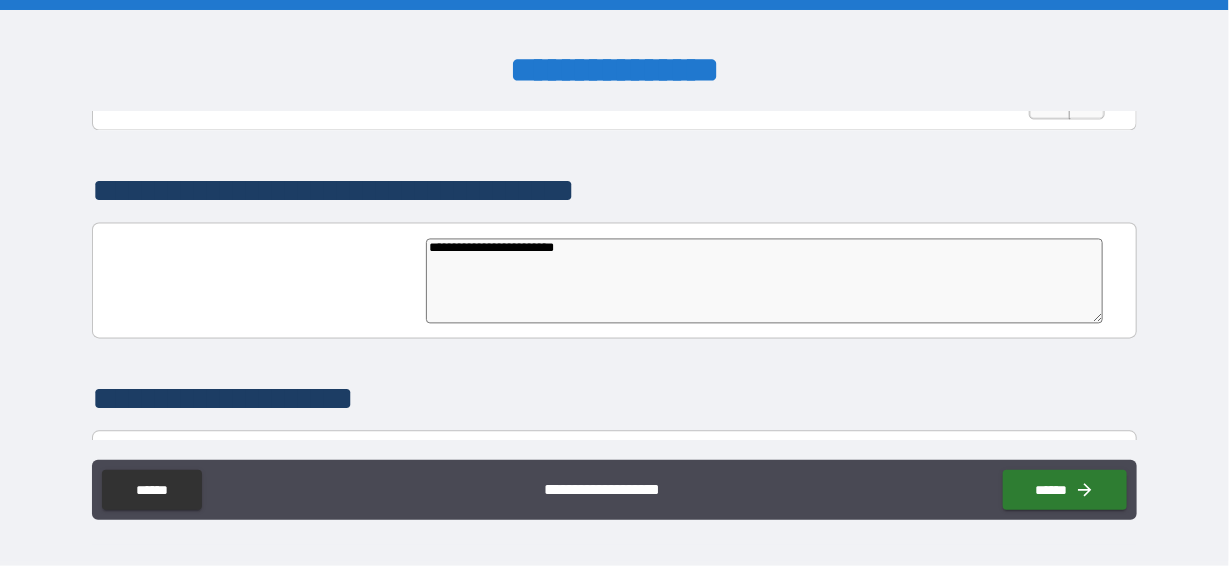 type on "*" 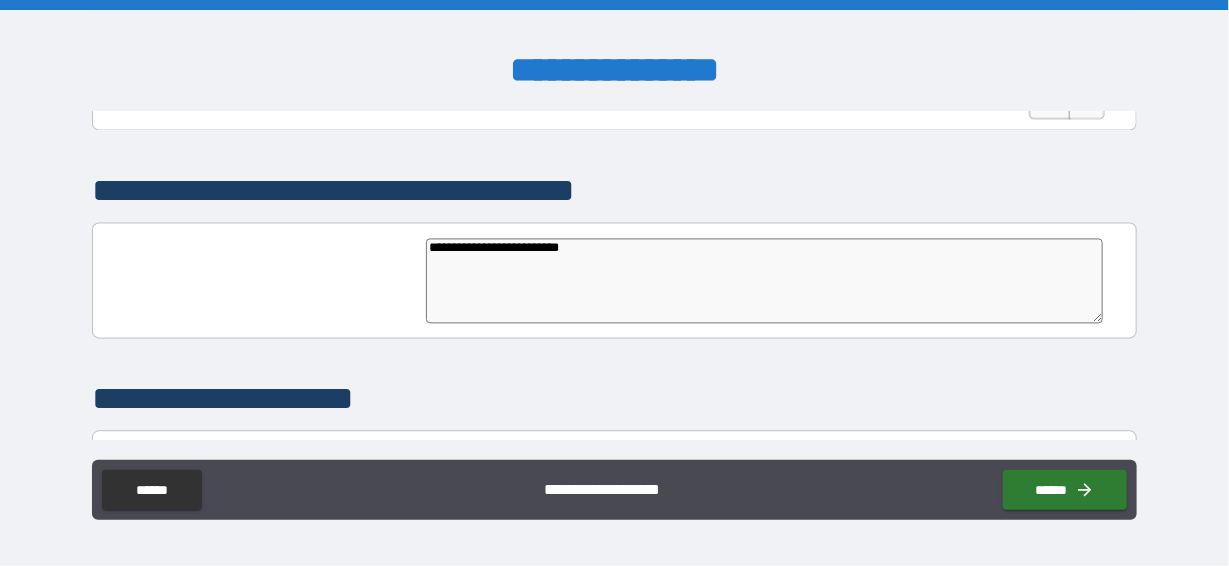 type on "*" 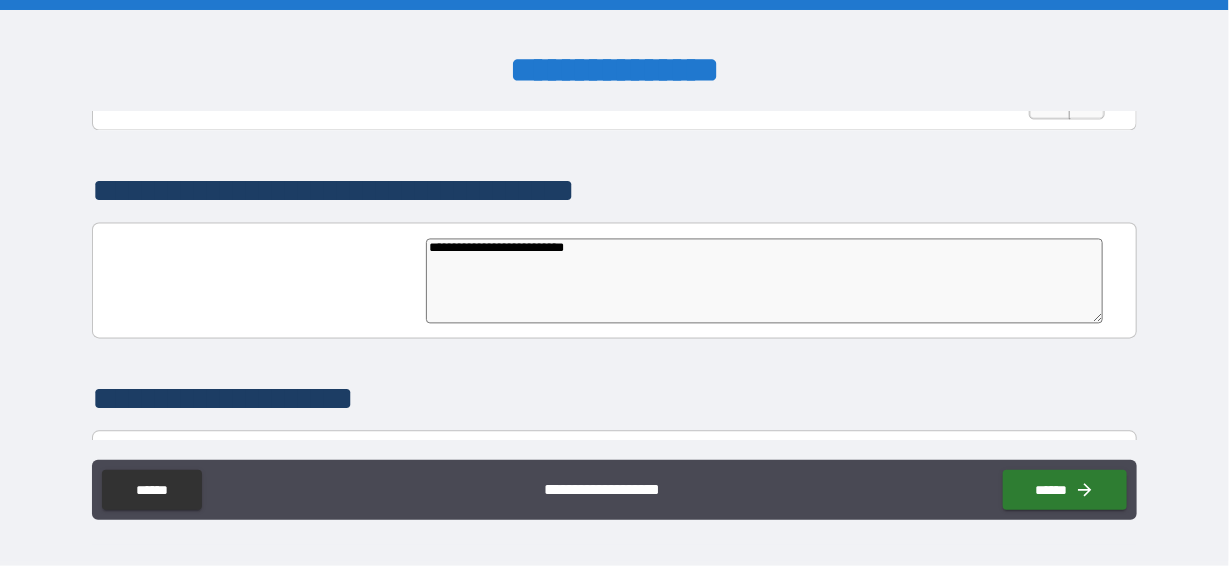 type on "**********" 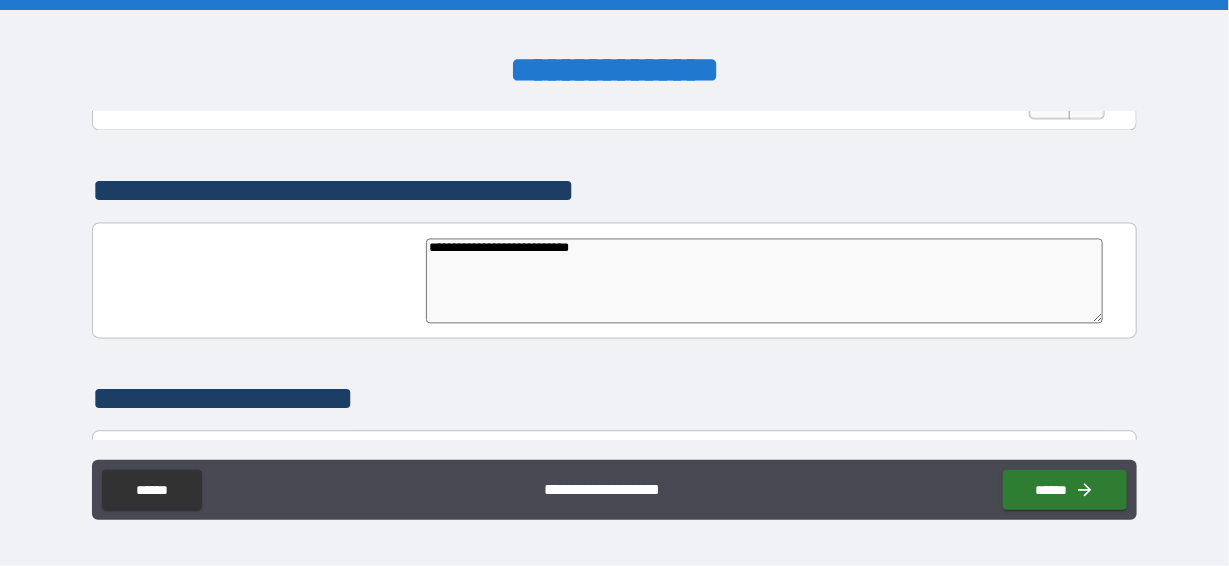 type on "**********" 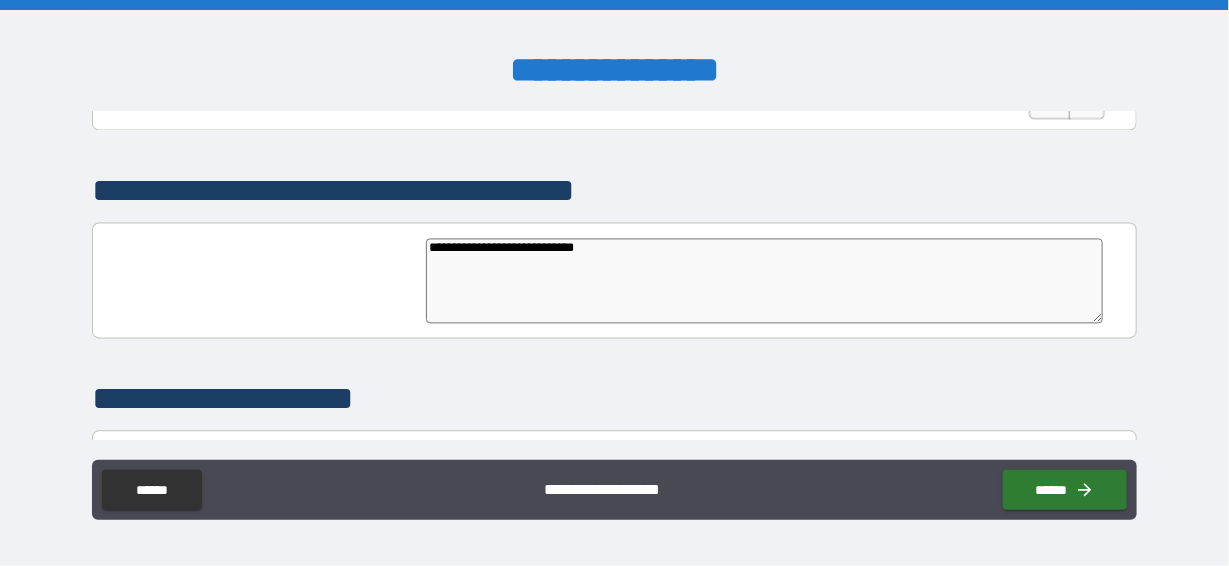 type on "**********" 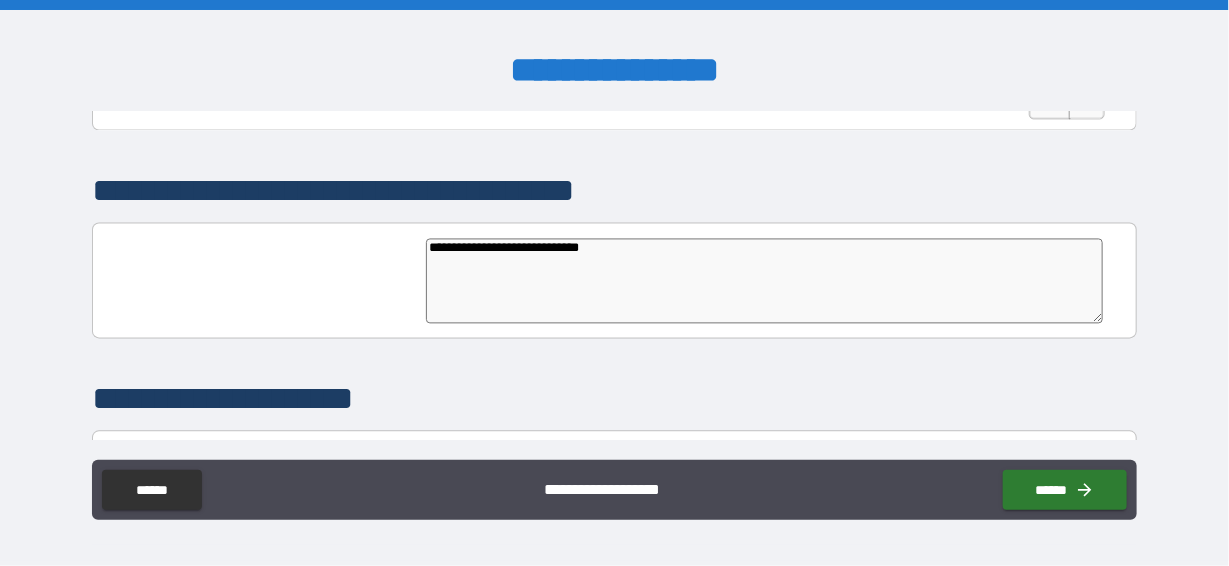 type on "*" 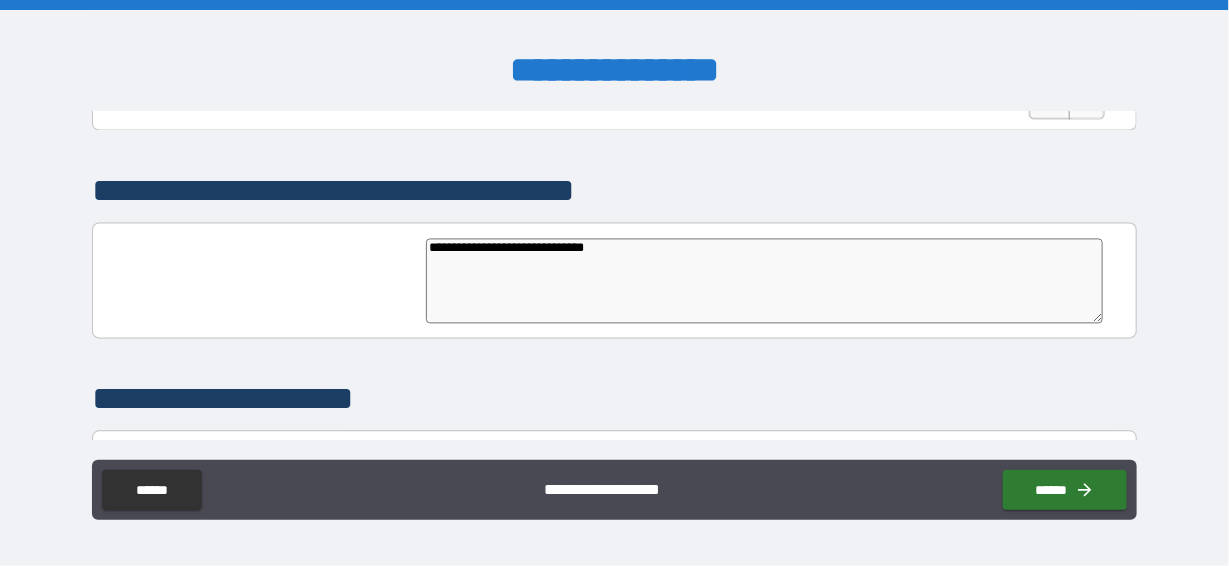 type on "**********" 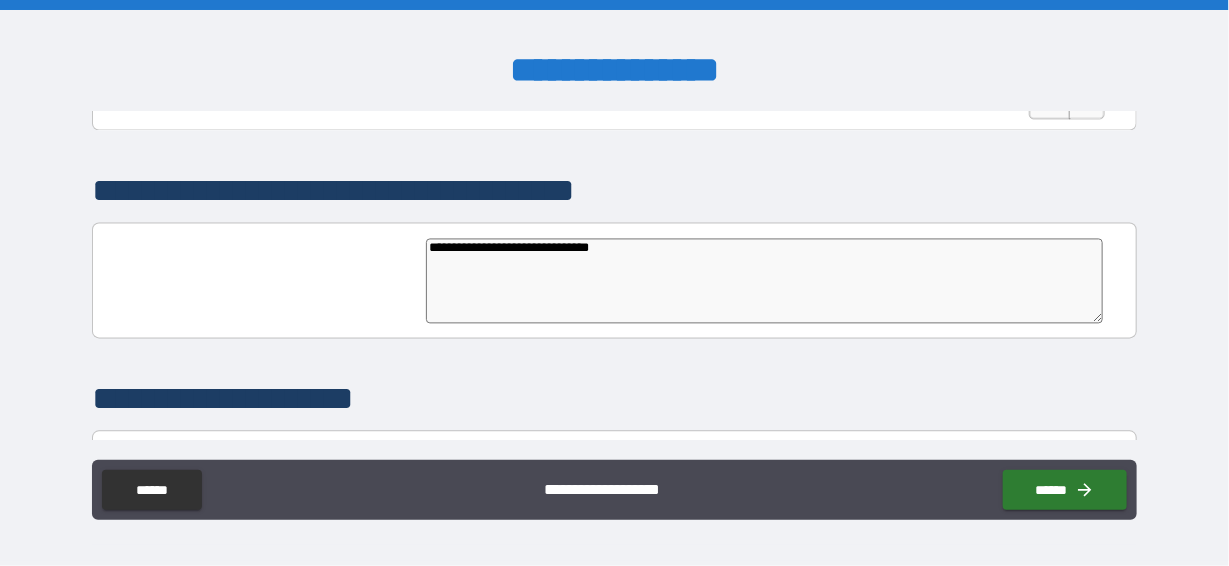 type on "**********" 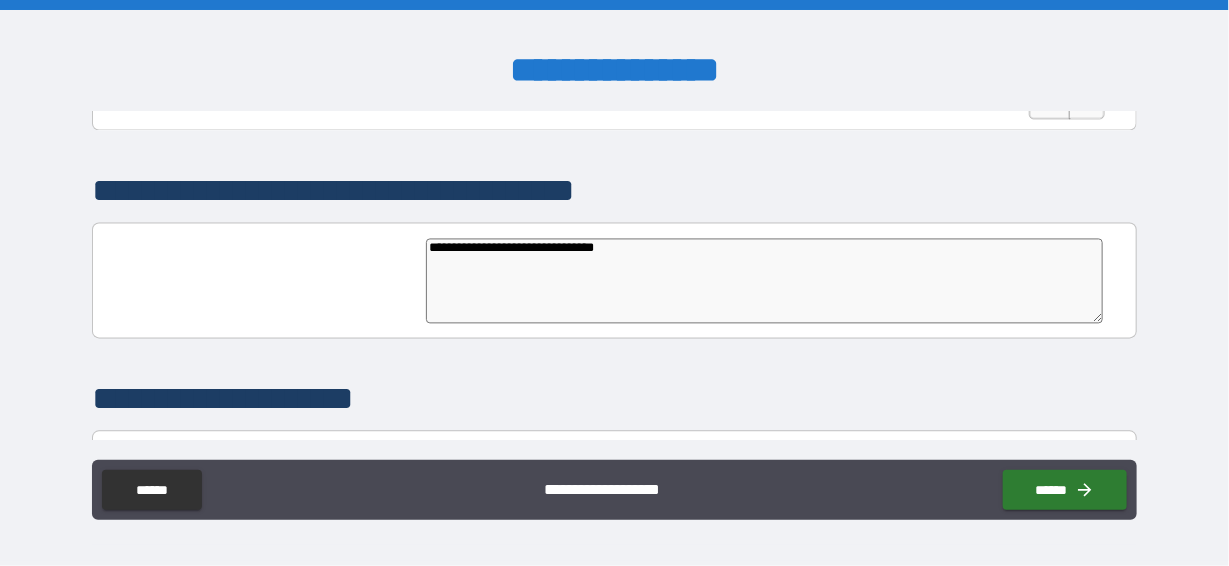 type on "*" 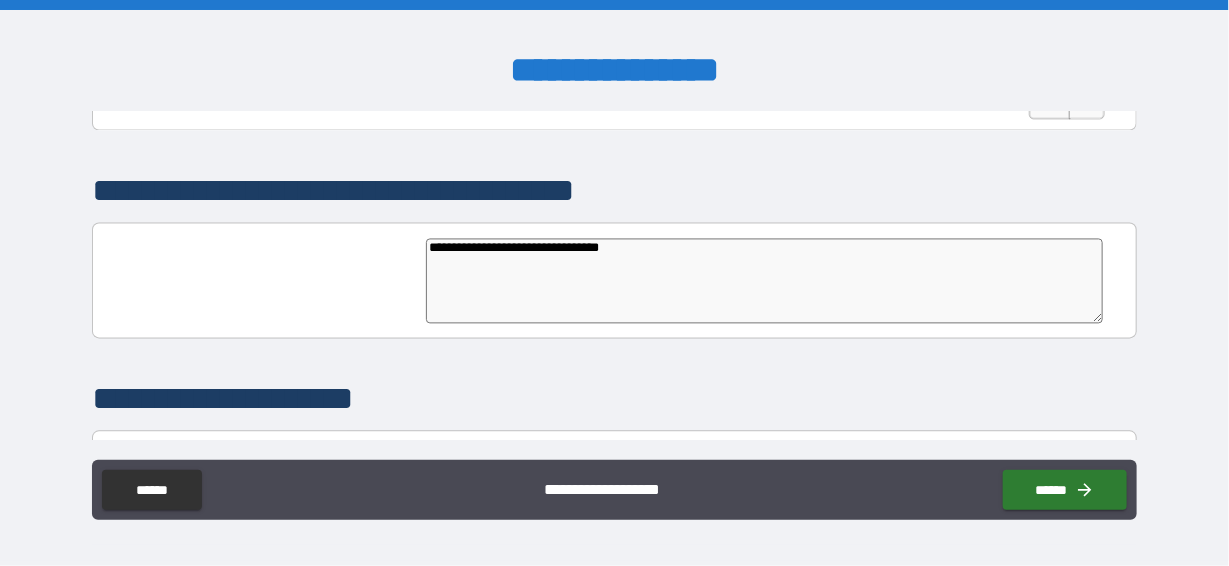 type on "**********" 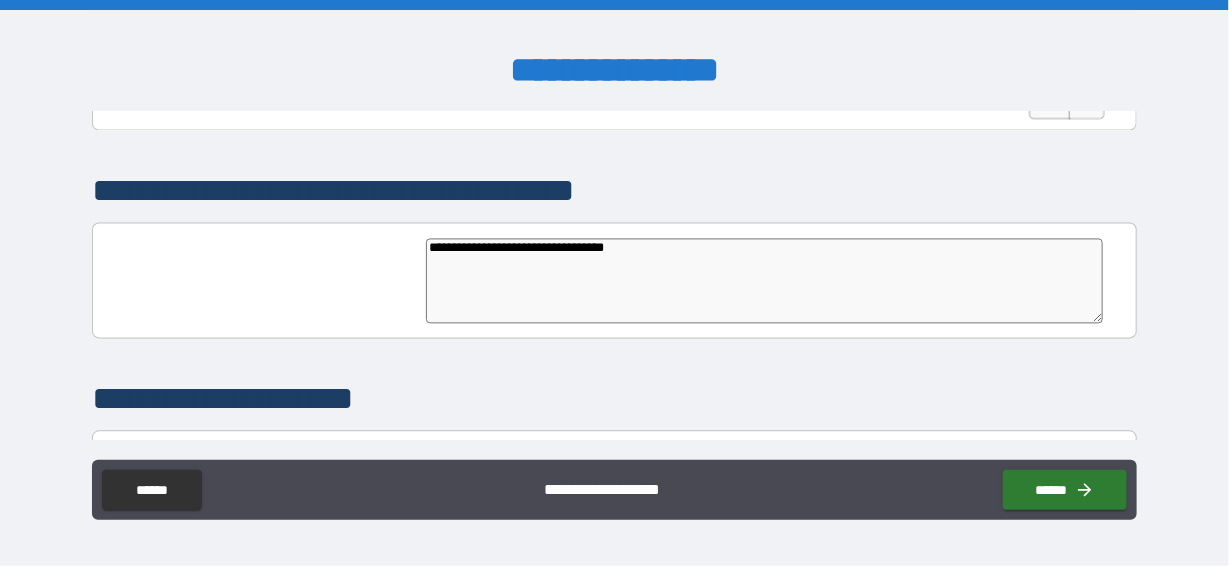 type on "*" 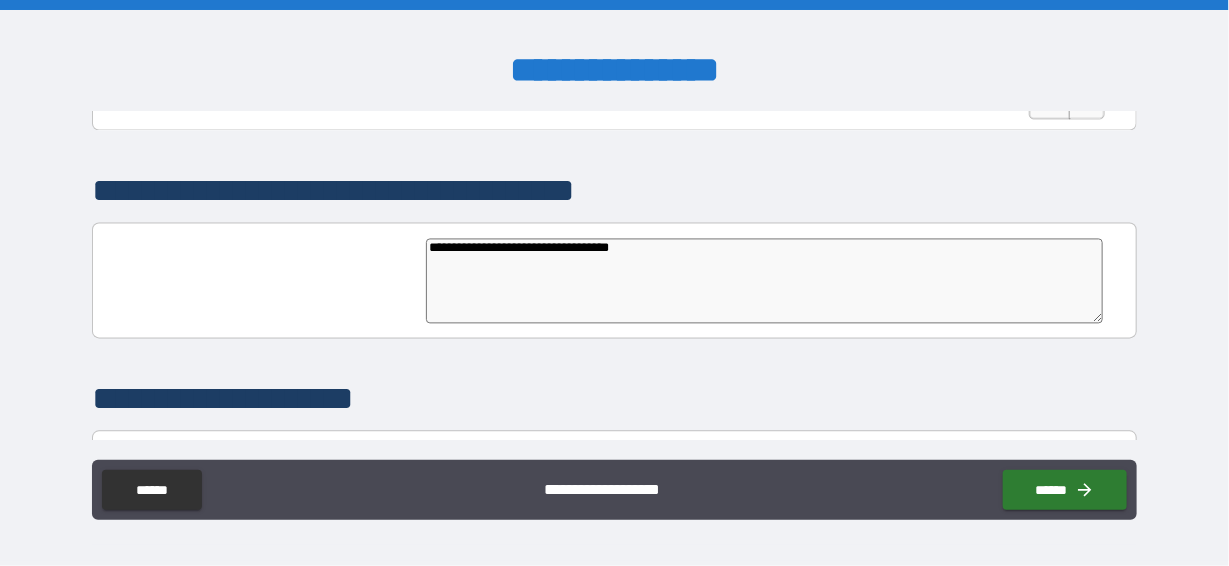 type on "**********" 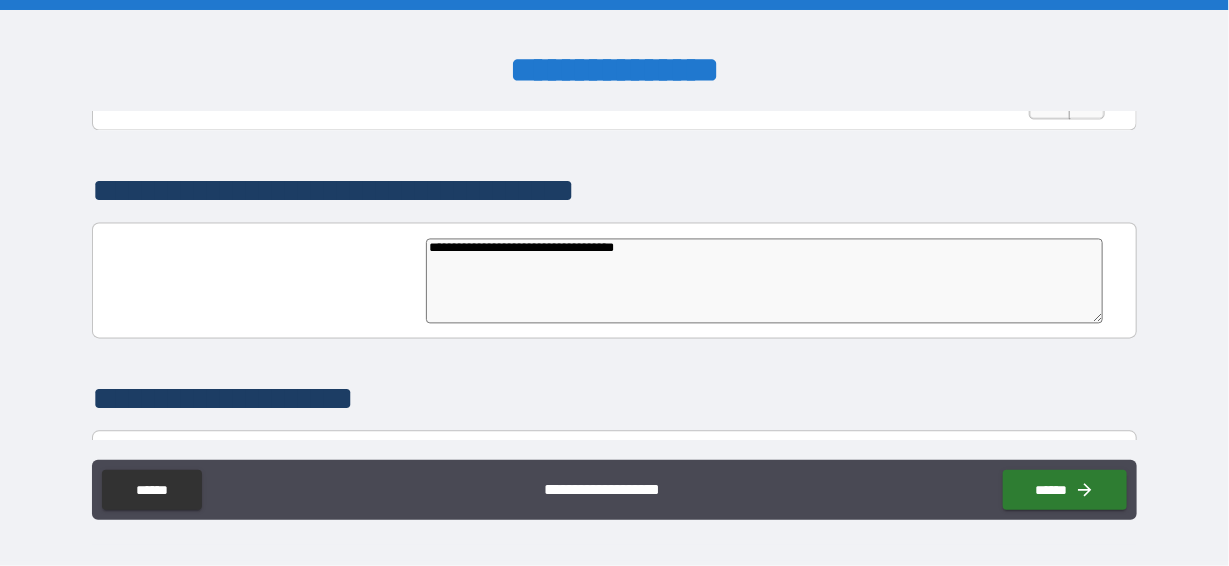 type on "**********" 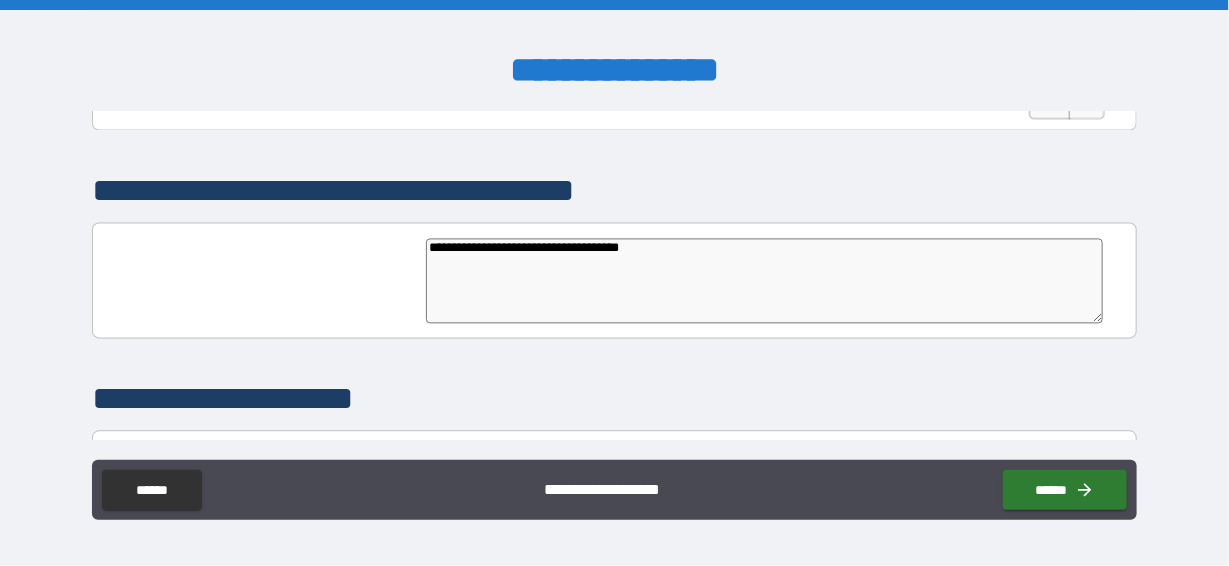 type on "*" 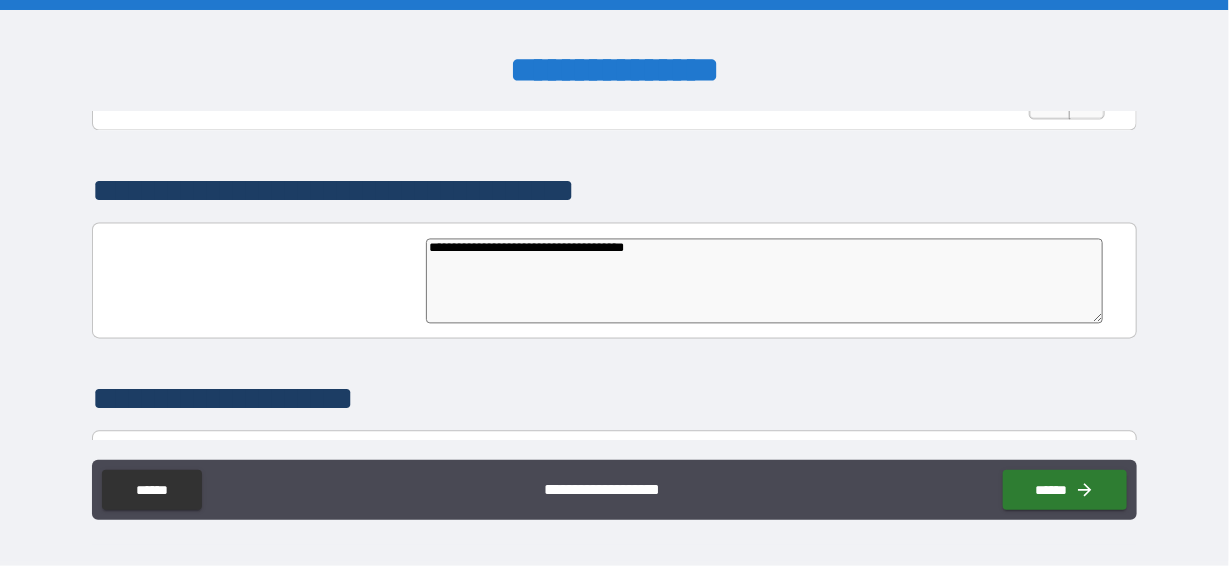 type on "*" 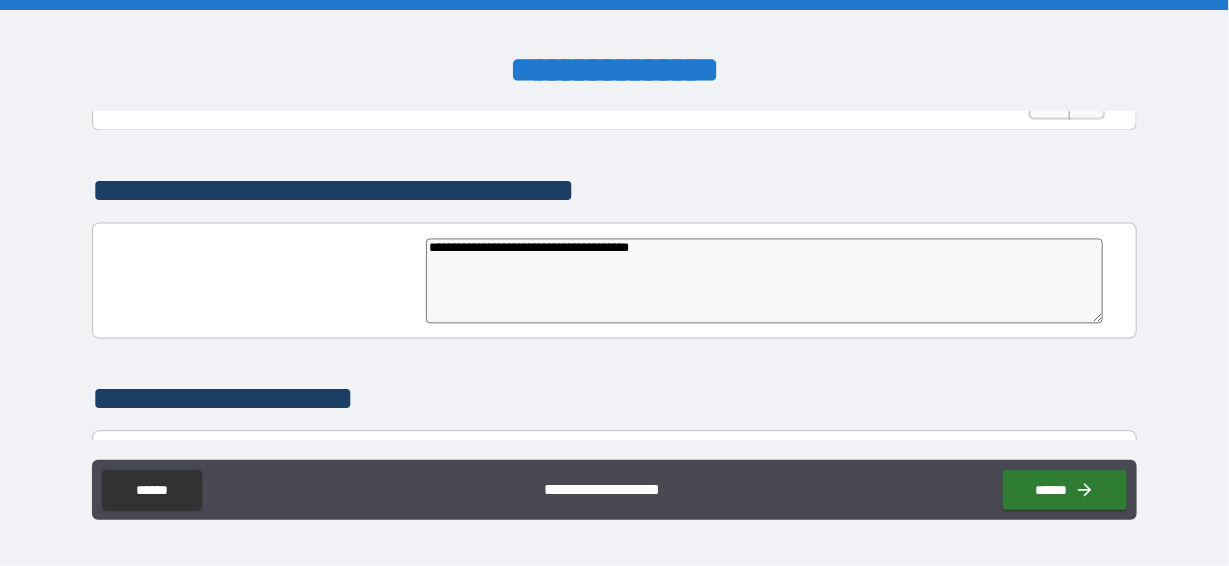 type on "**********" 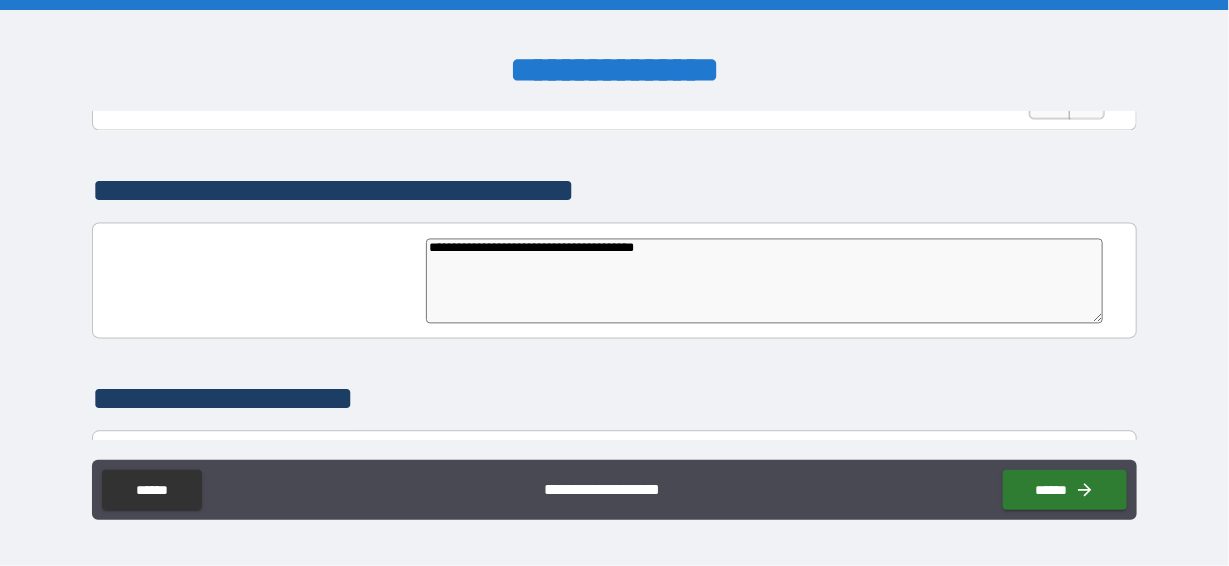 type on "*" 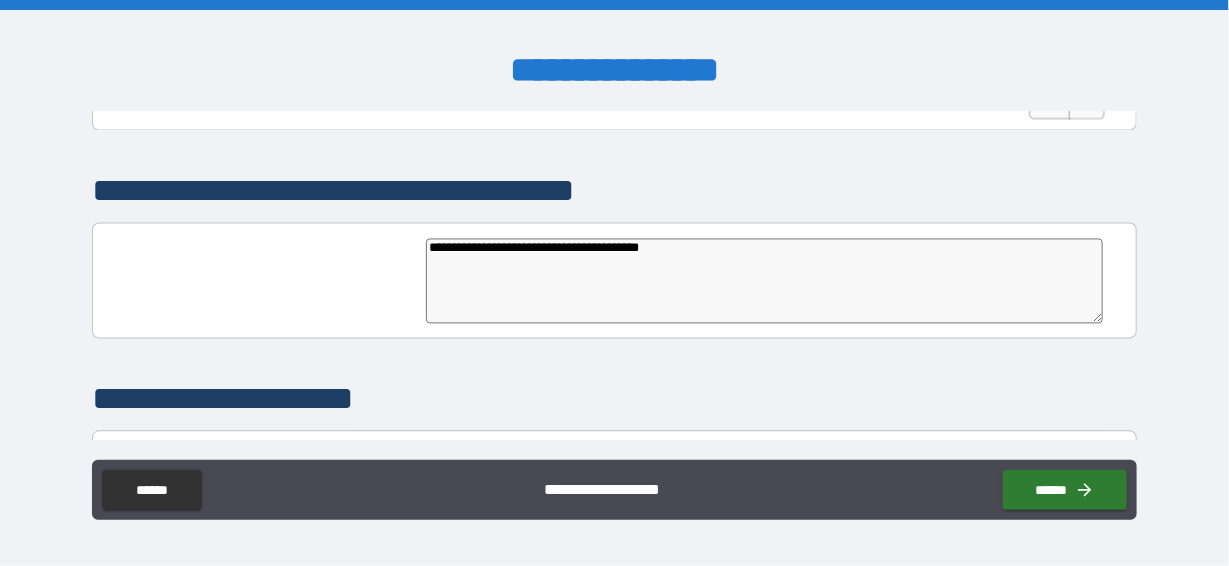 type on "*" 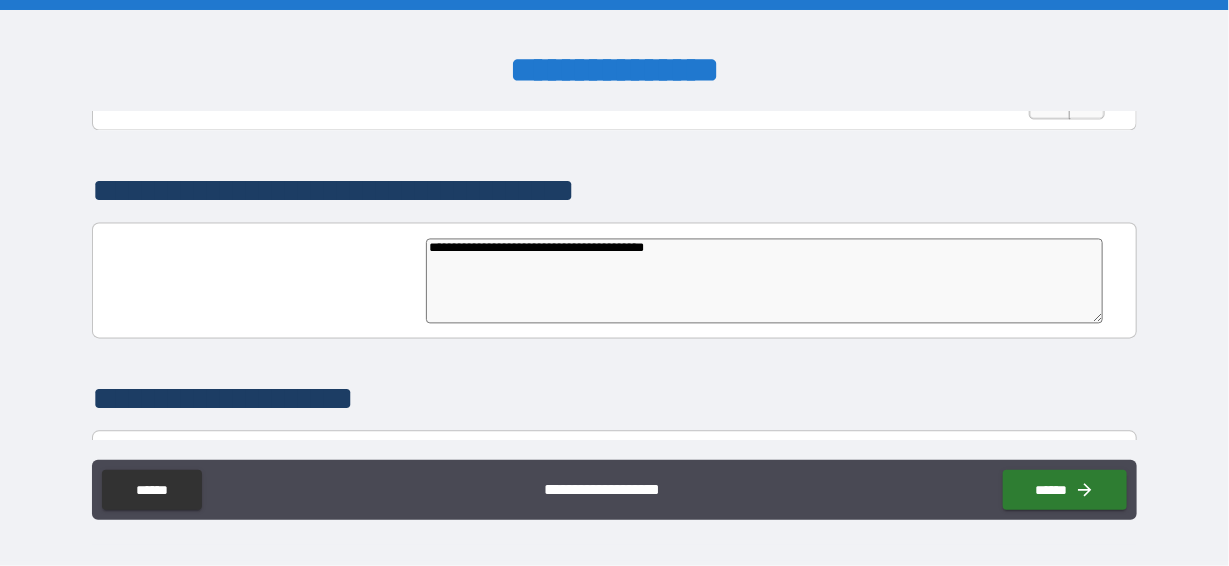 type on "*" 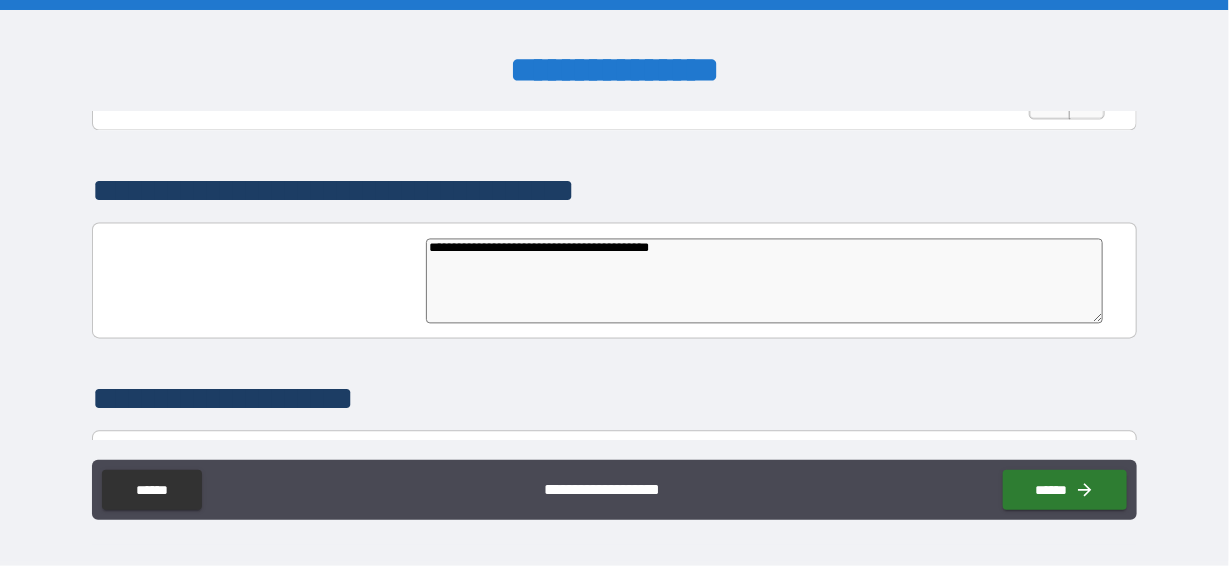 type on "**********" 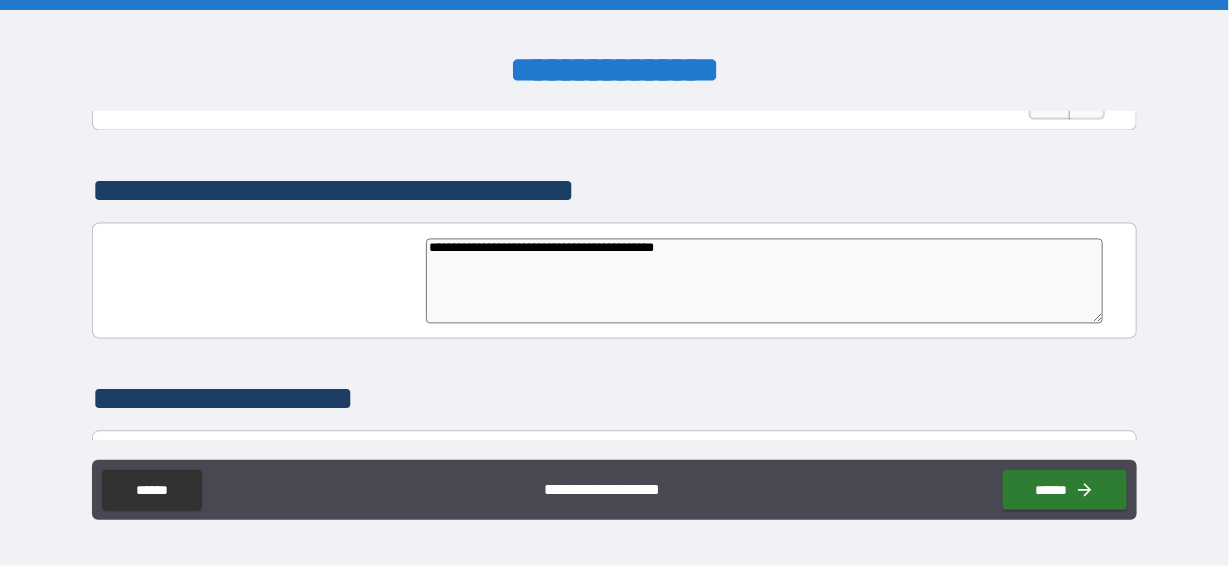 type on "*" 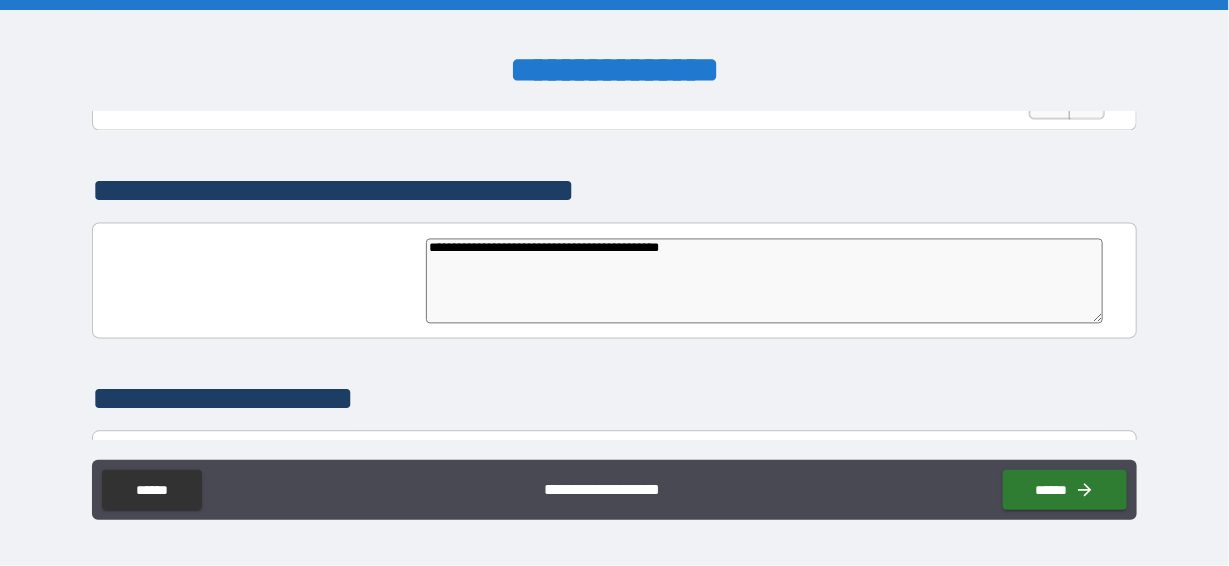 type on "*" 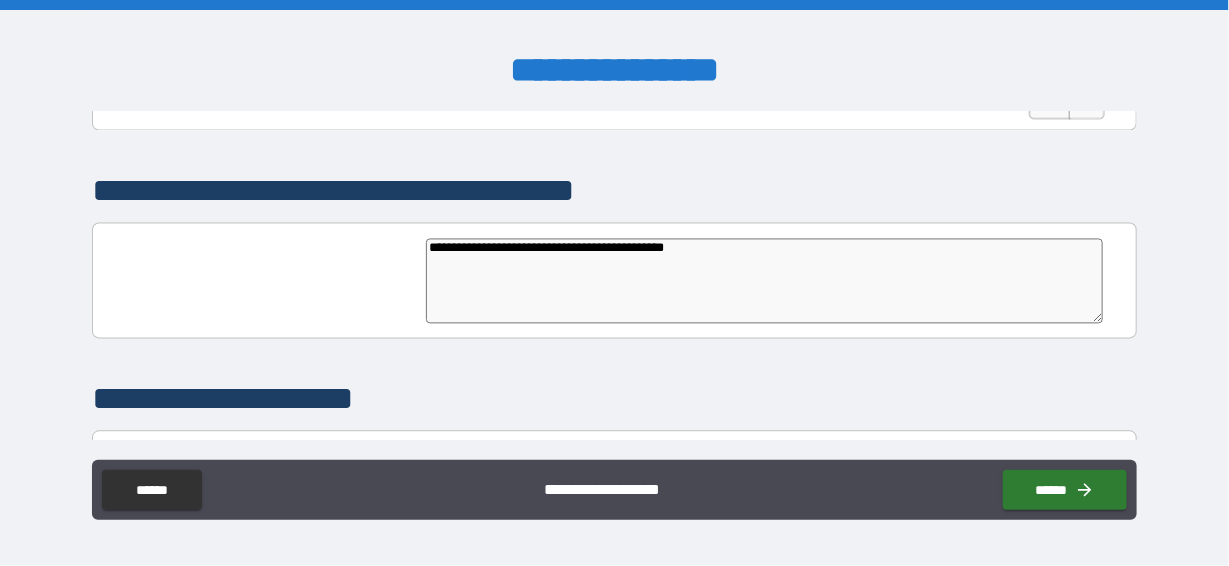 type on "*" 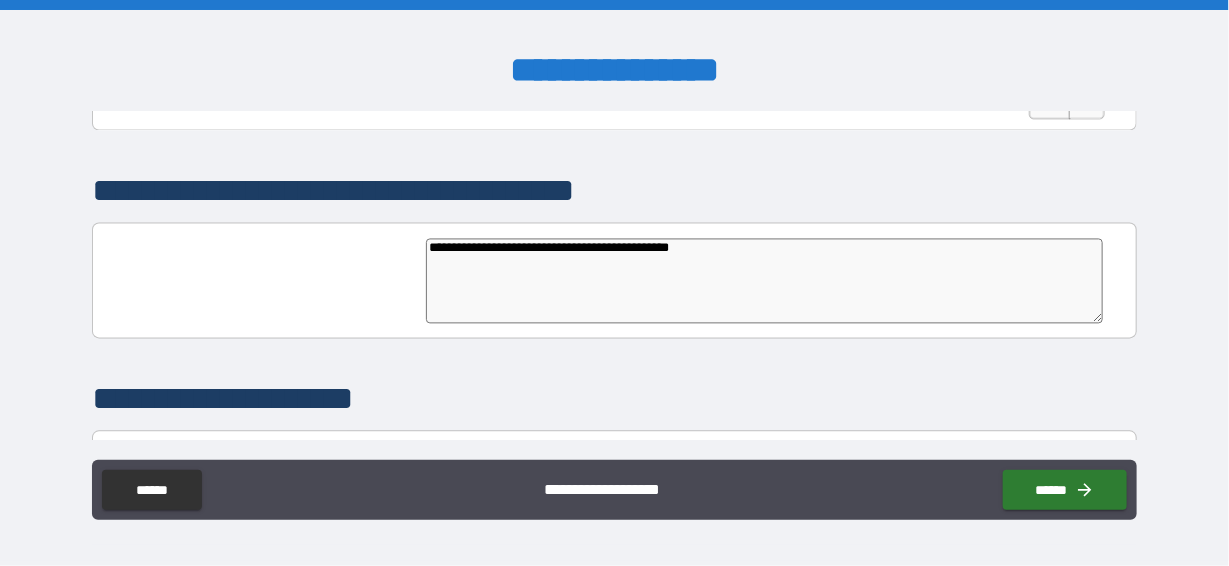 type on "**********" 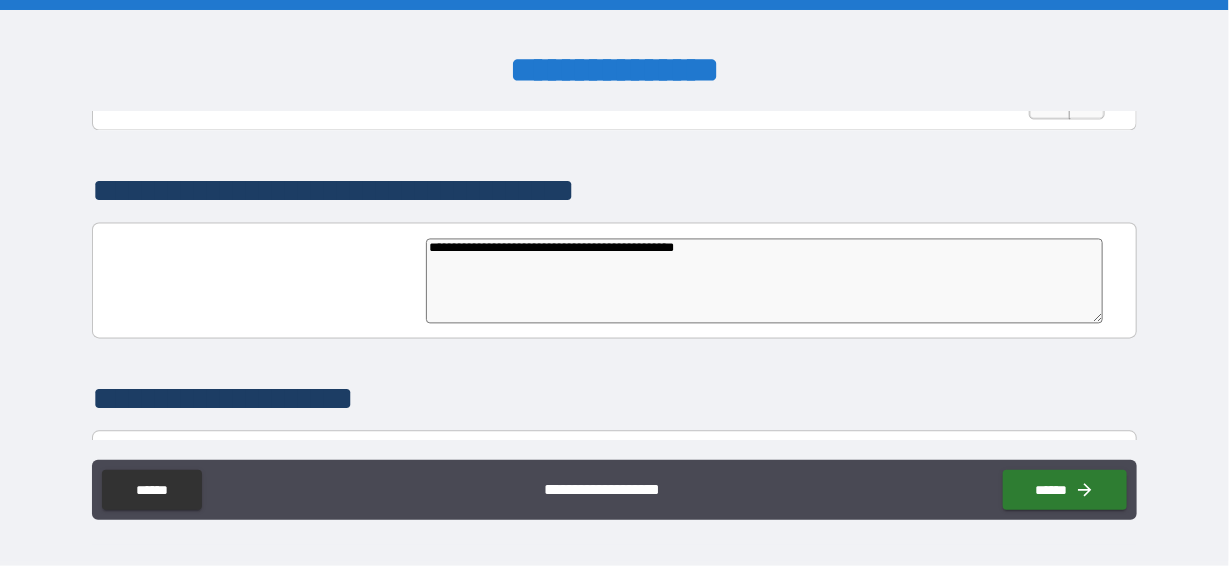 type on "**********" 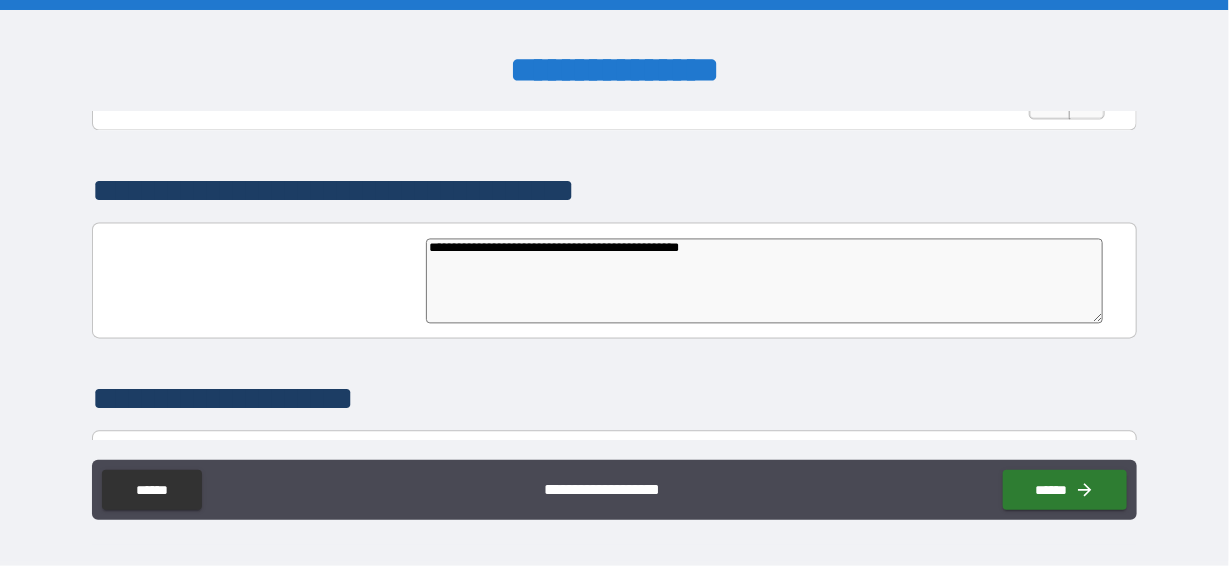 type on "*" 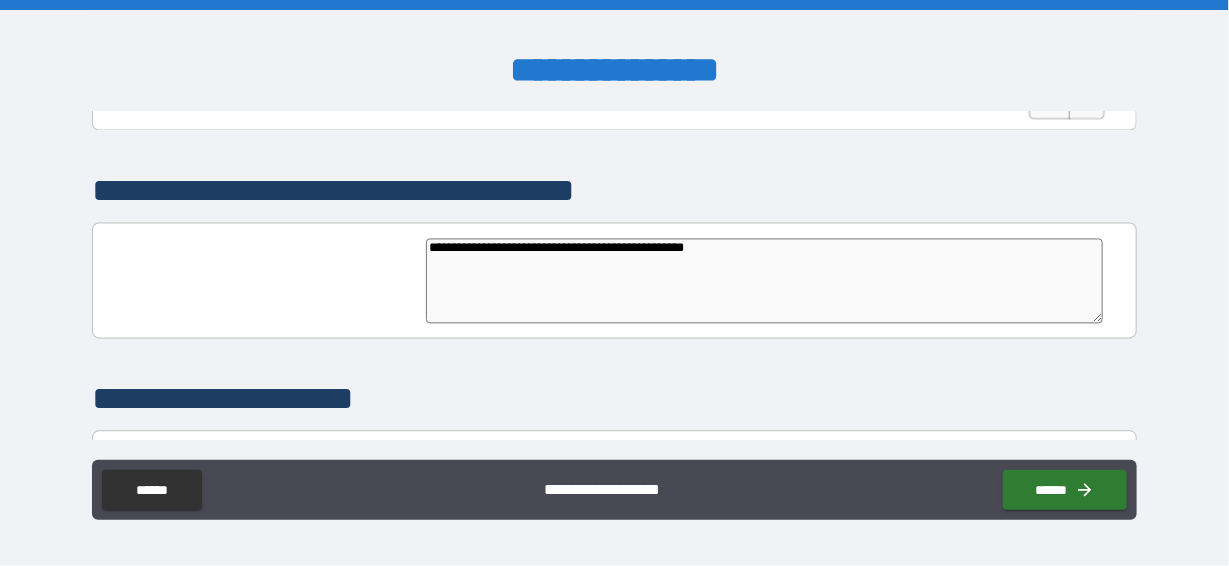 type on "*" 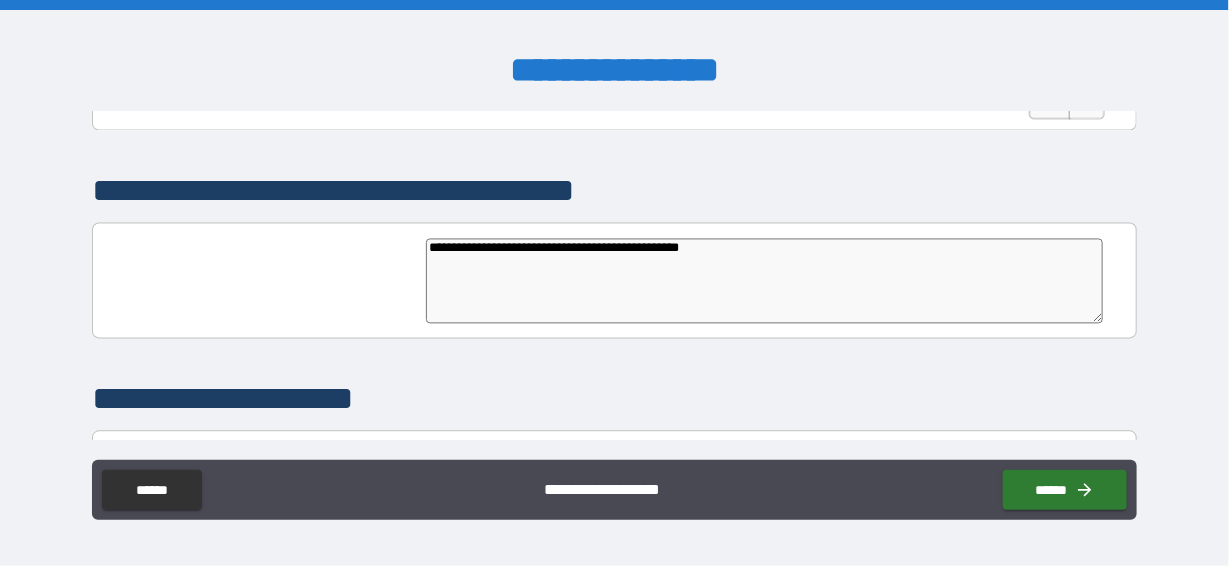 type on "*" 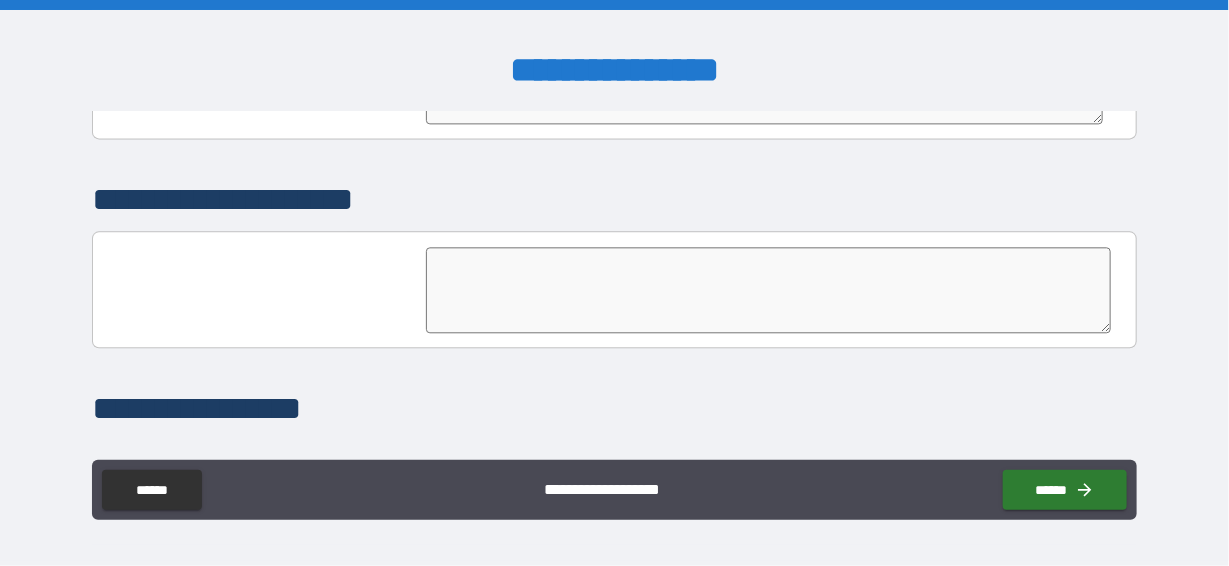 scroll, scrollTop: 7500, scrollLeft: 0, axis: vertical 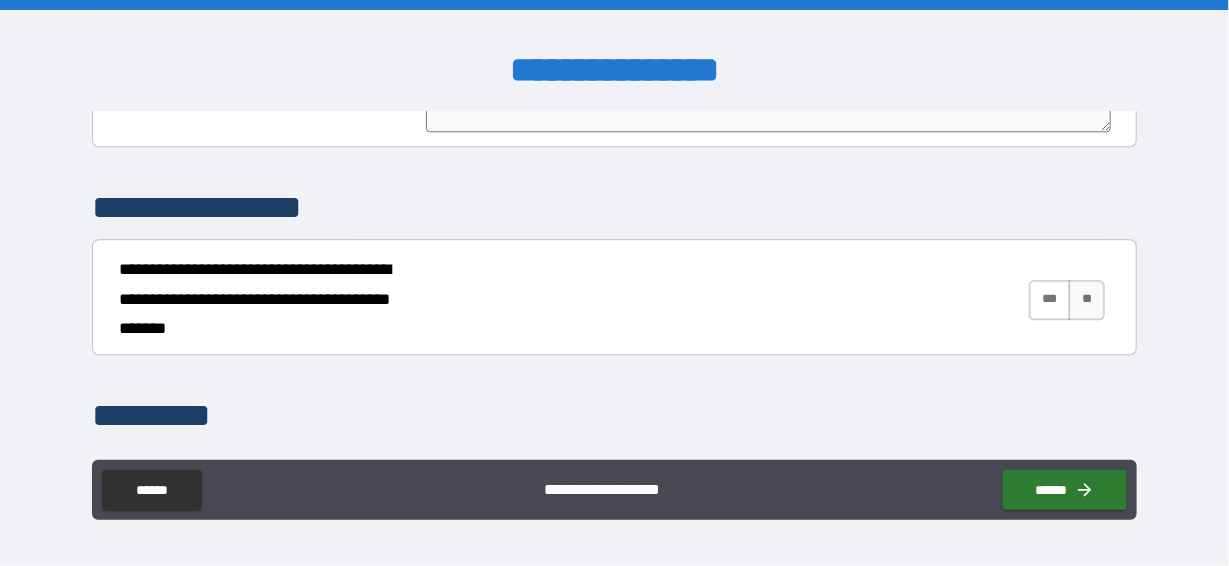 type on "**********" 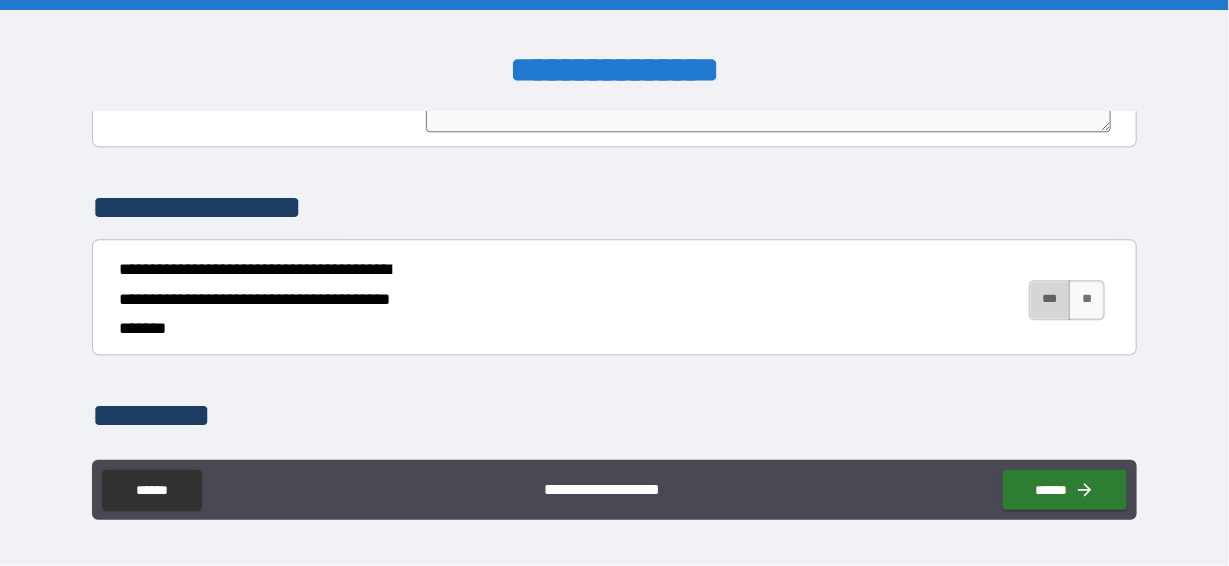 click on "***" at bounding box center (1050, 300) 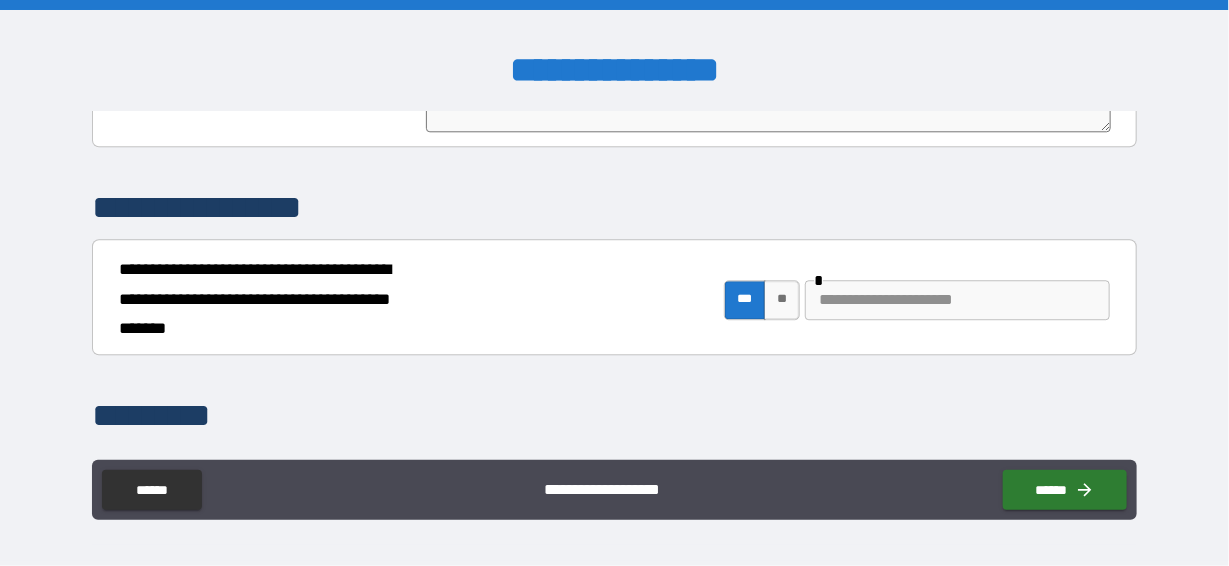 type on "*" 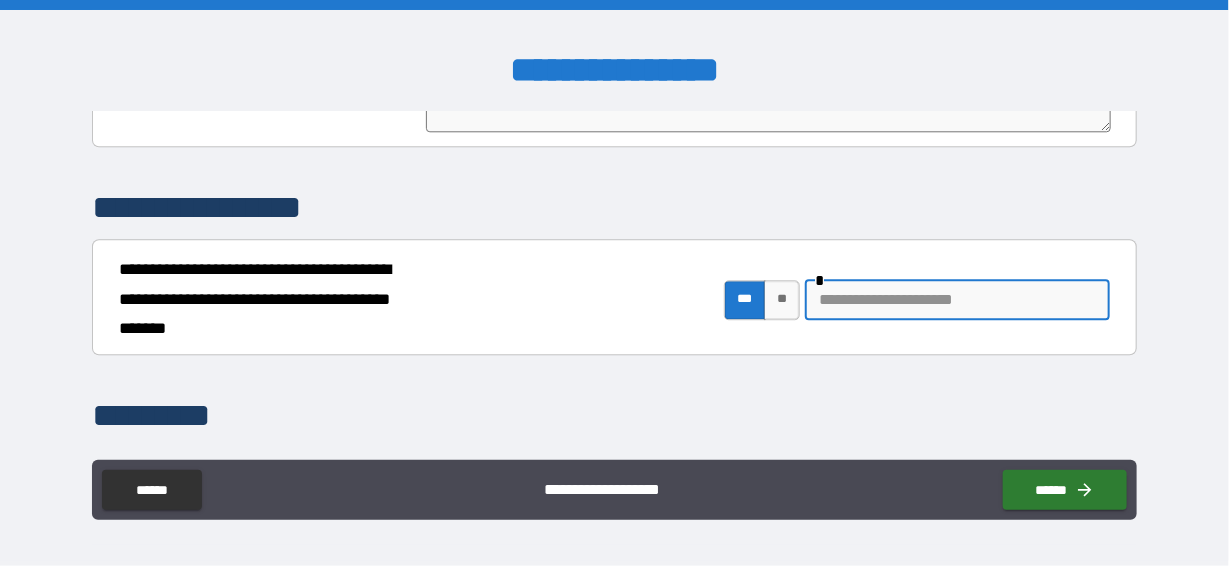 click at bounding box center (957, 300) 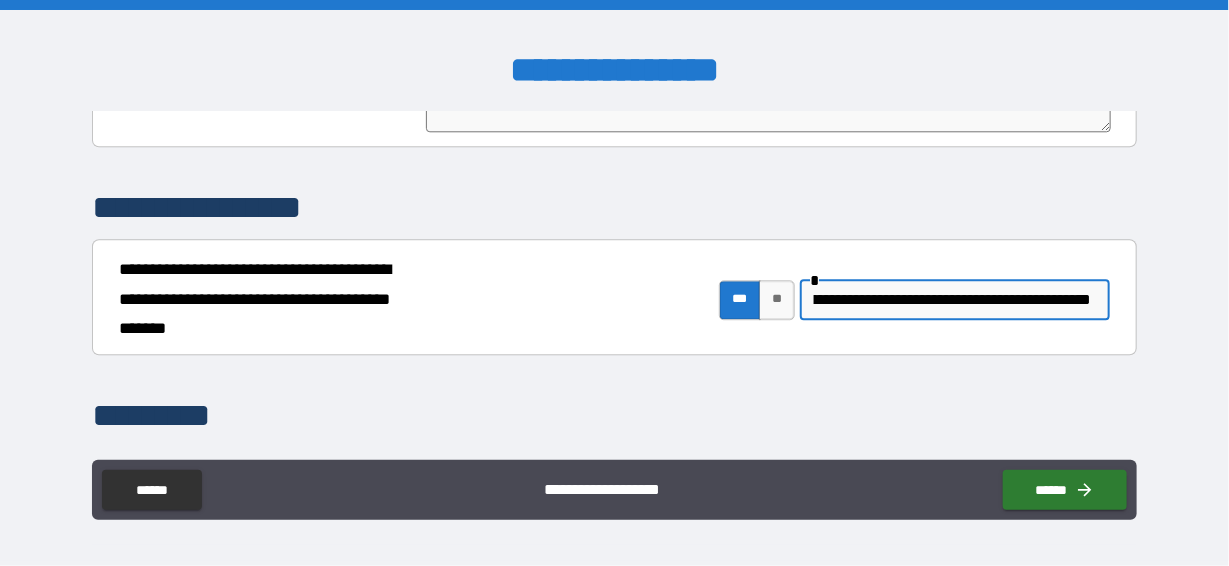 scroll, scrollTop: 0, scrollLeft: 458, axis: horizontal 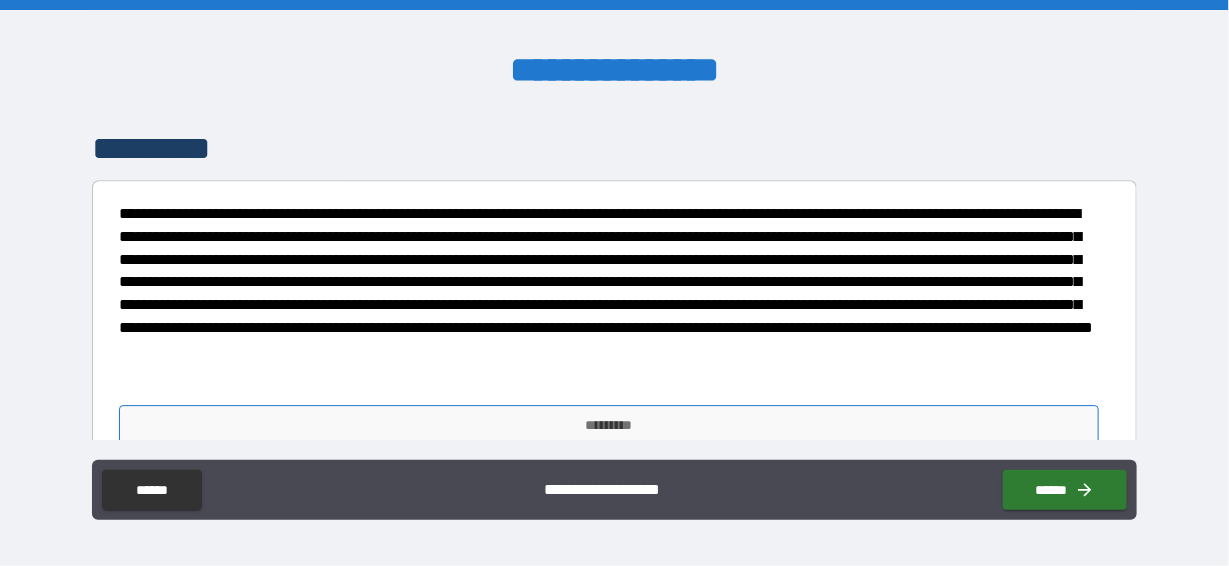 type on "[FIRST] [LAST] [STREET] [CITY], [STATE] [ZIP] [COUNTRY] [PHONE] [EMAIL] [DOB] [SSN] [DLN] [CCNUM]" 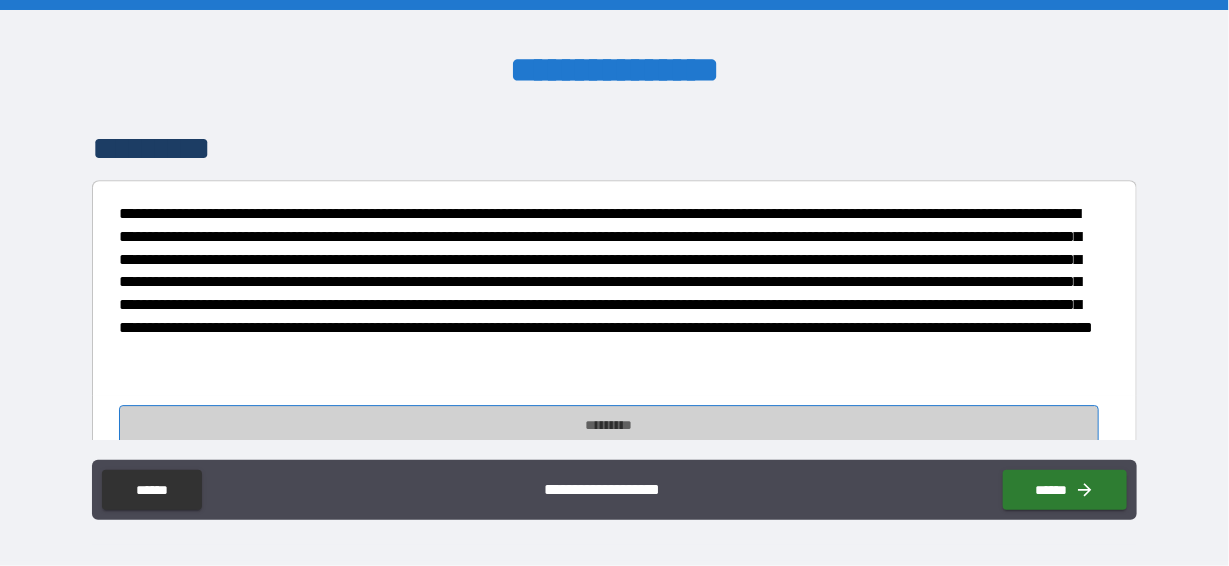 type on "*" 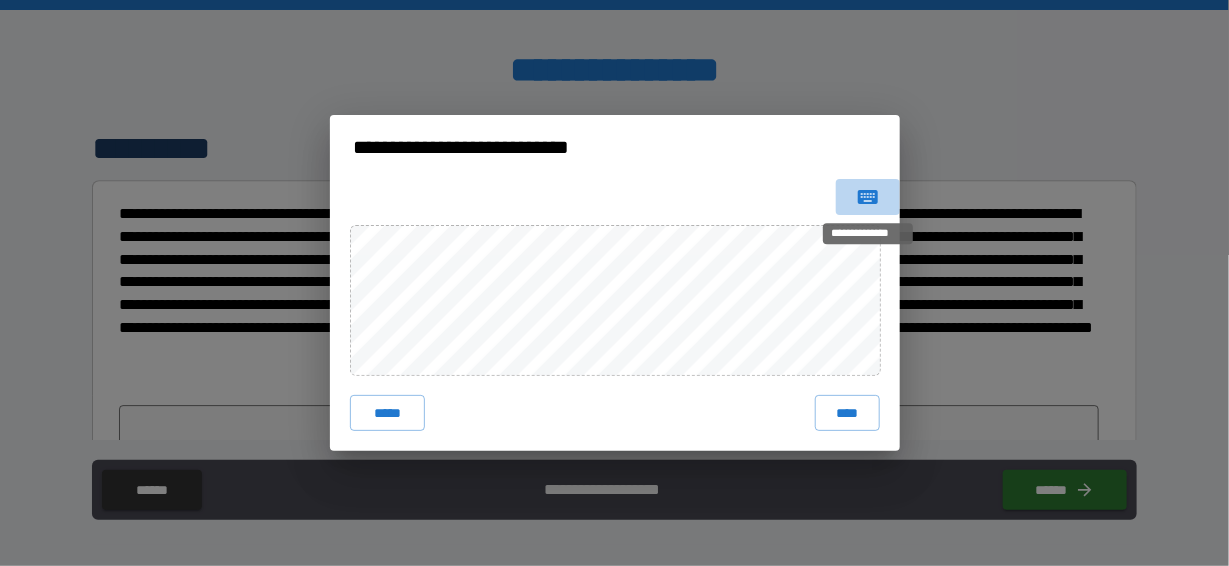click 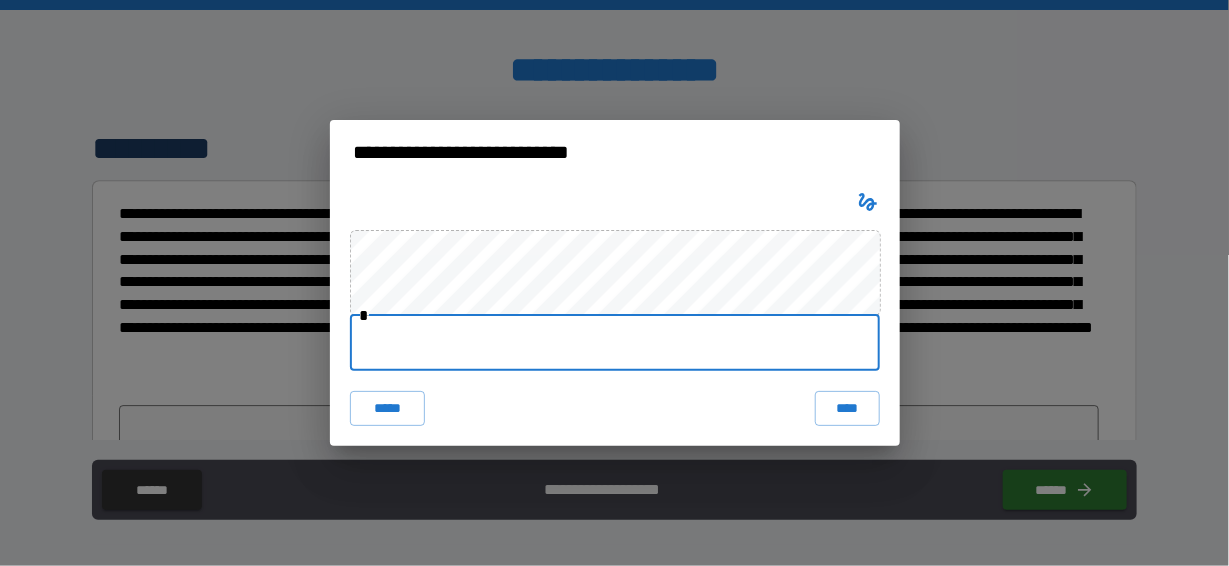 click at bounding box center [615, 343] 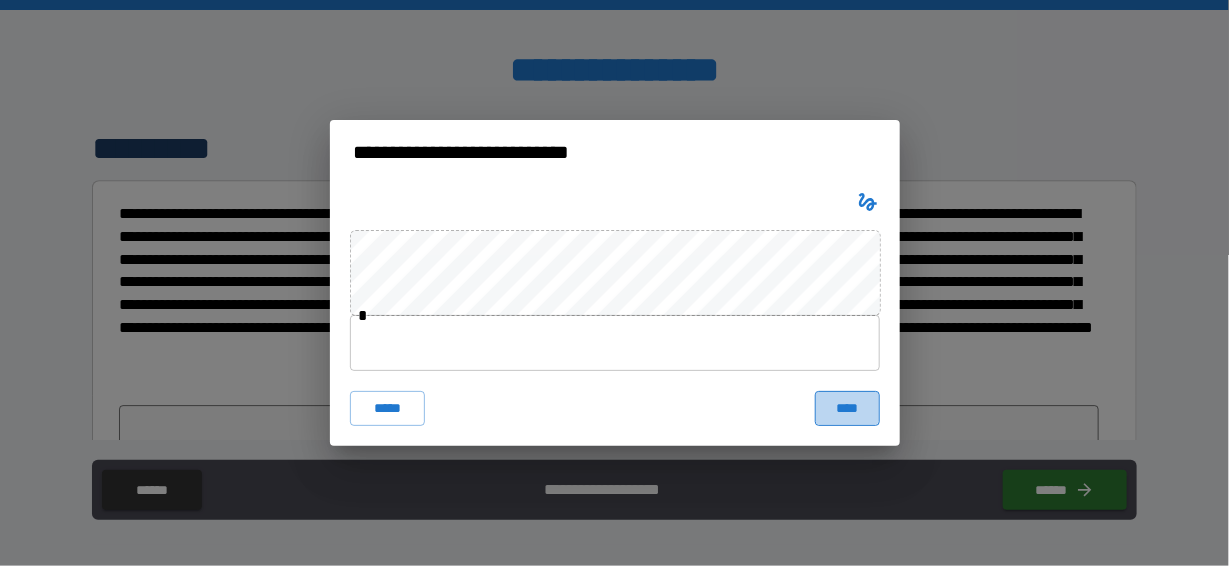 click on "****" at bounding box center (847, 409) 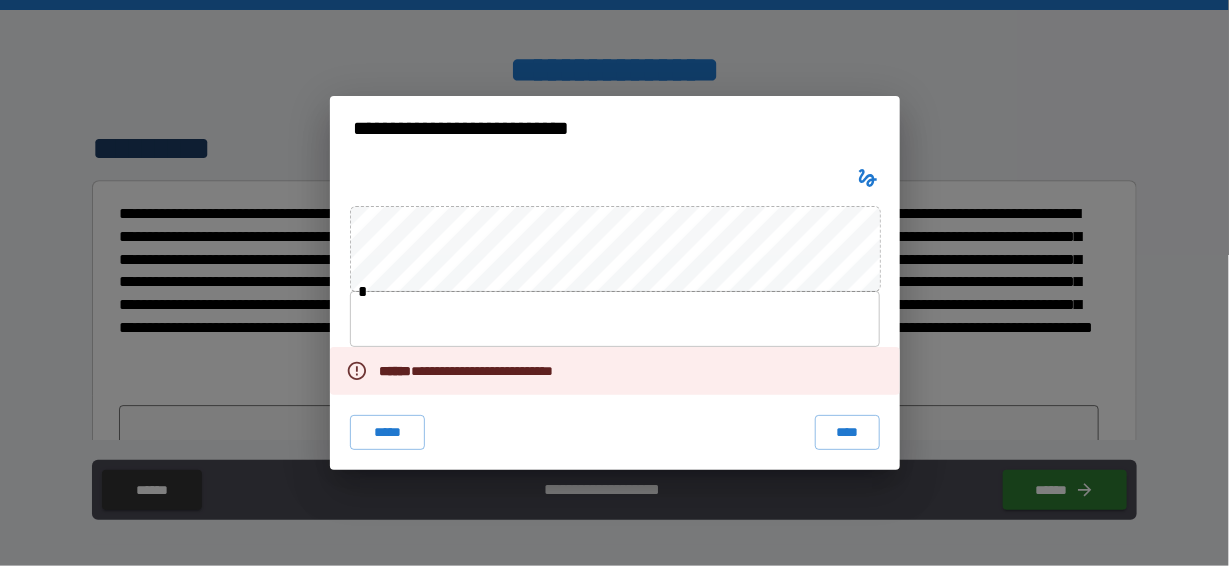 click at bounding box center (615, 319) 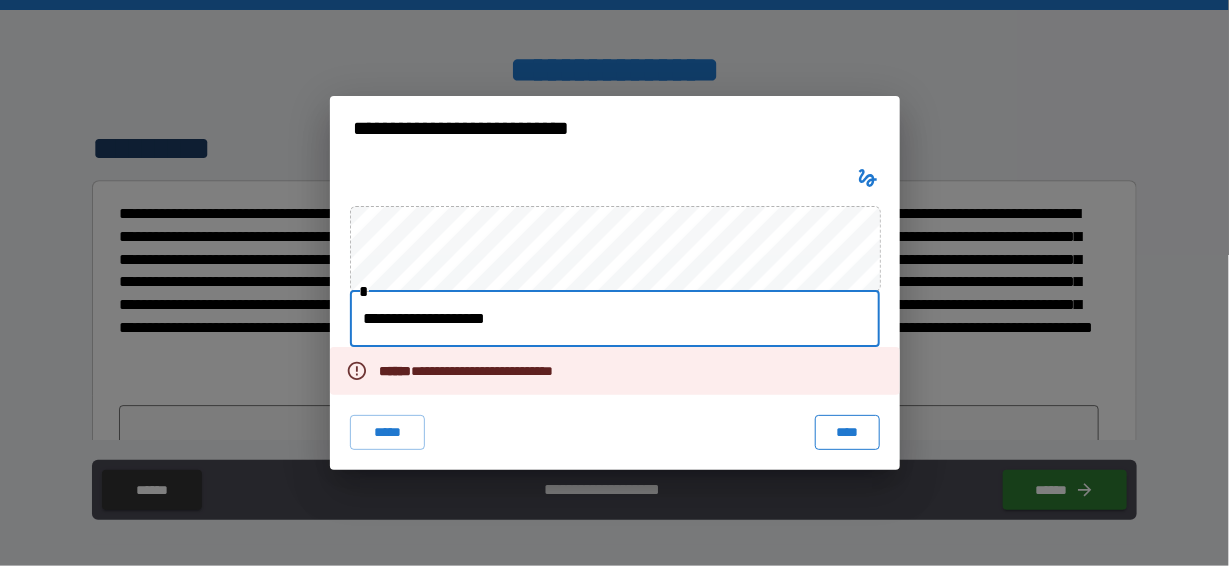 type on "**********" 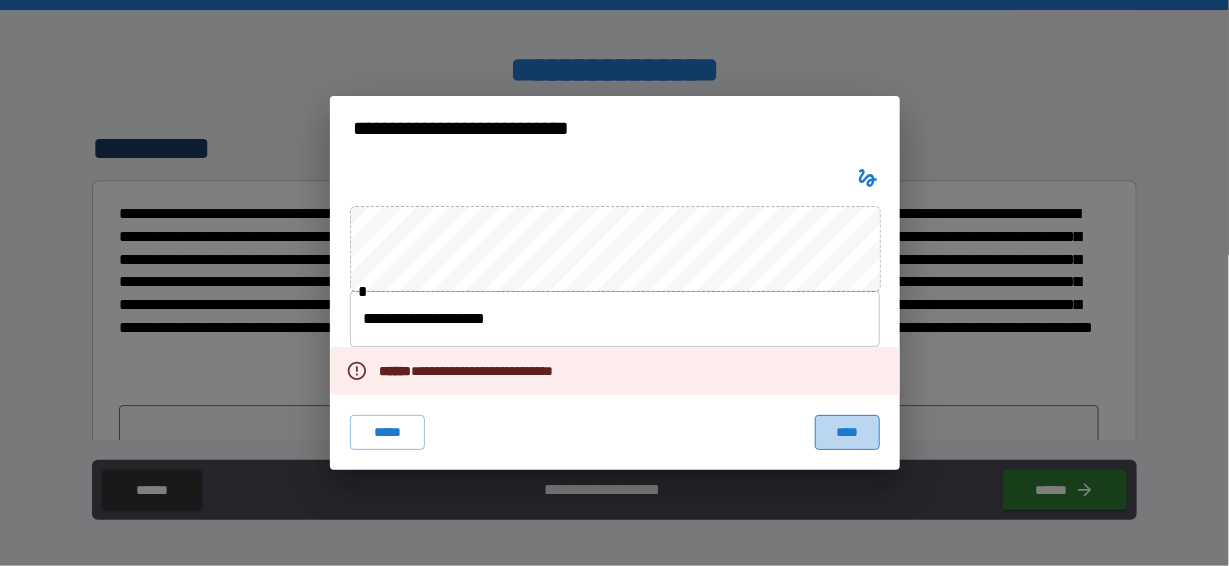 click on "****" at bounding box center (847, 433) 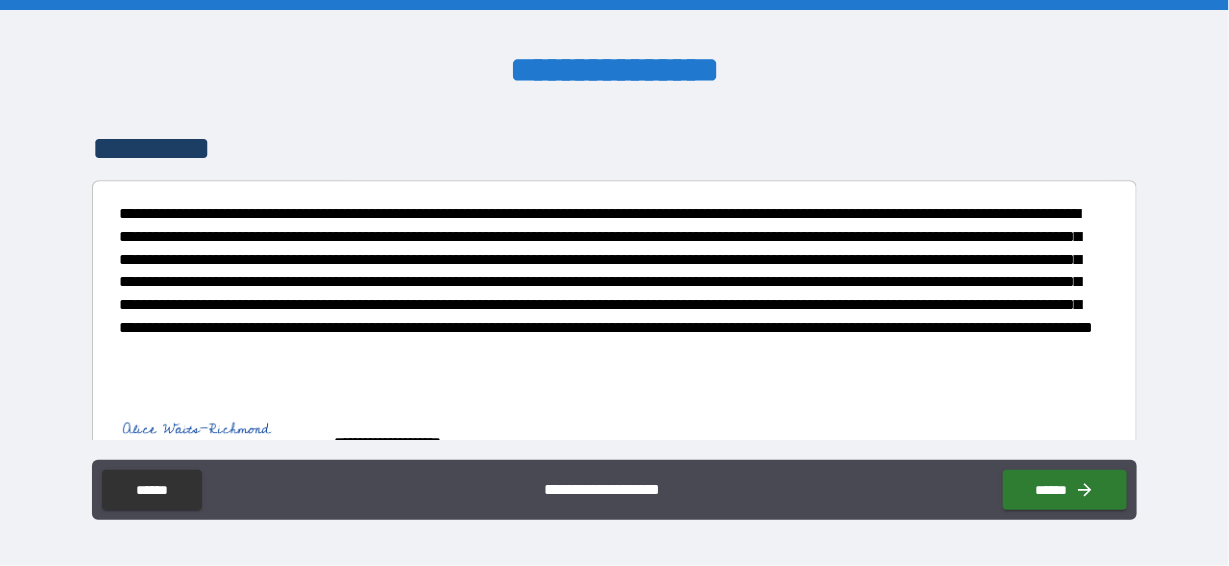 type on "*" 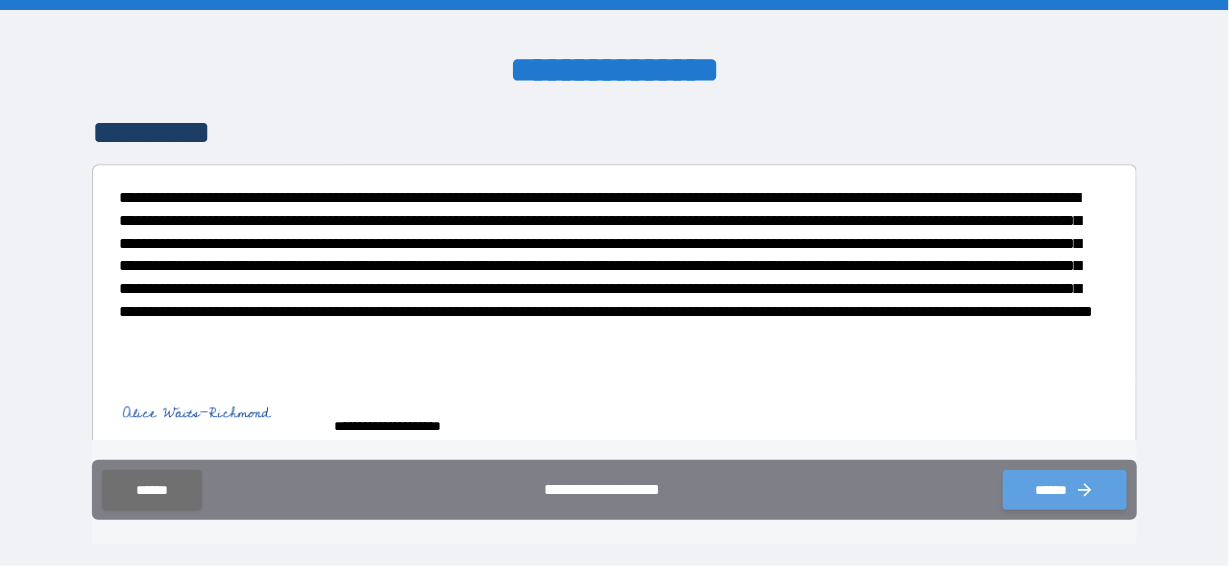 click on "******" at bounding box center [1065, 490] 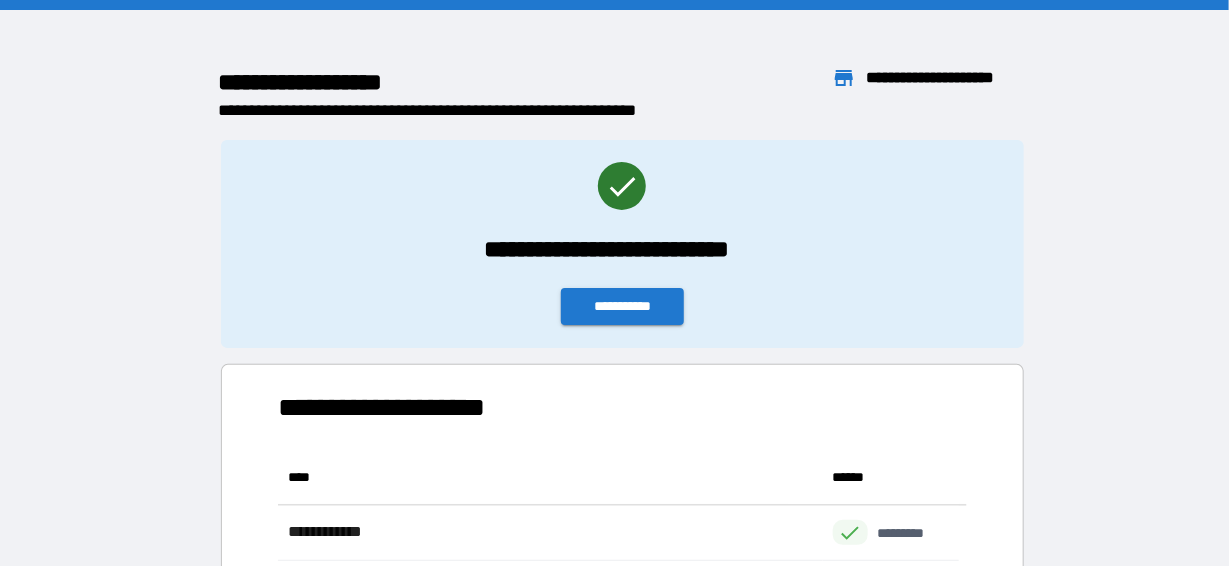 scroll, scrollTop: 16, scrollLeft: 16, axis: both 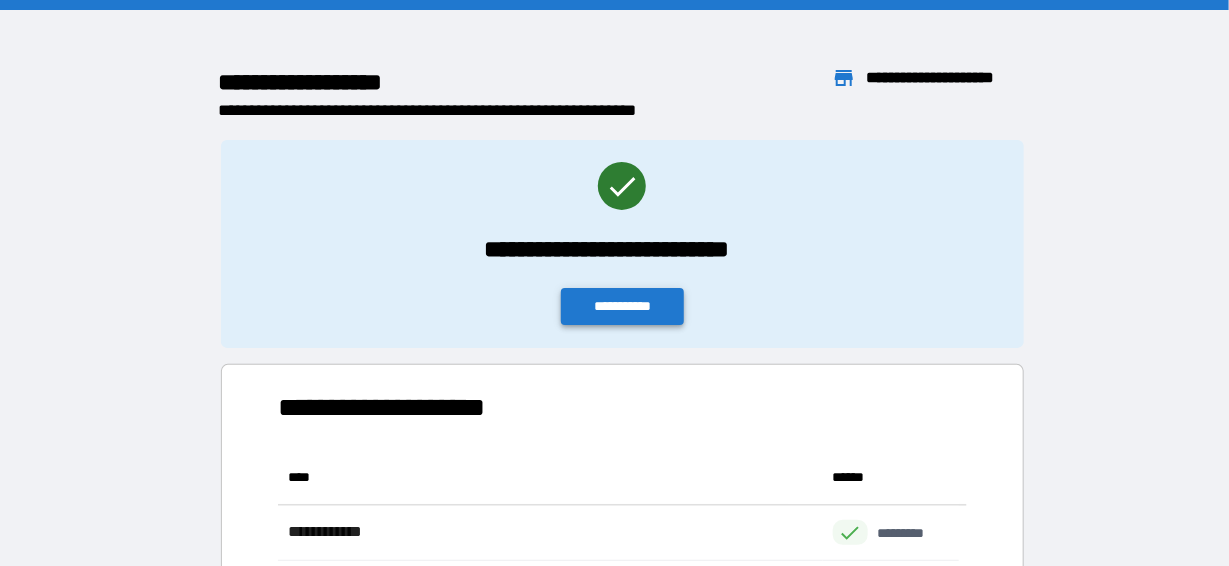 click on "**********" at bounding box center (623, 306) 